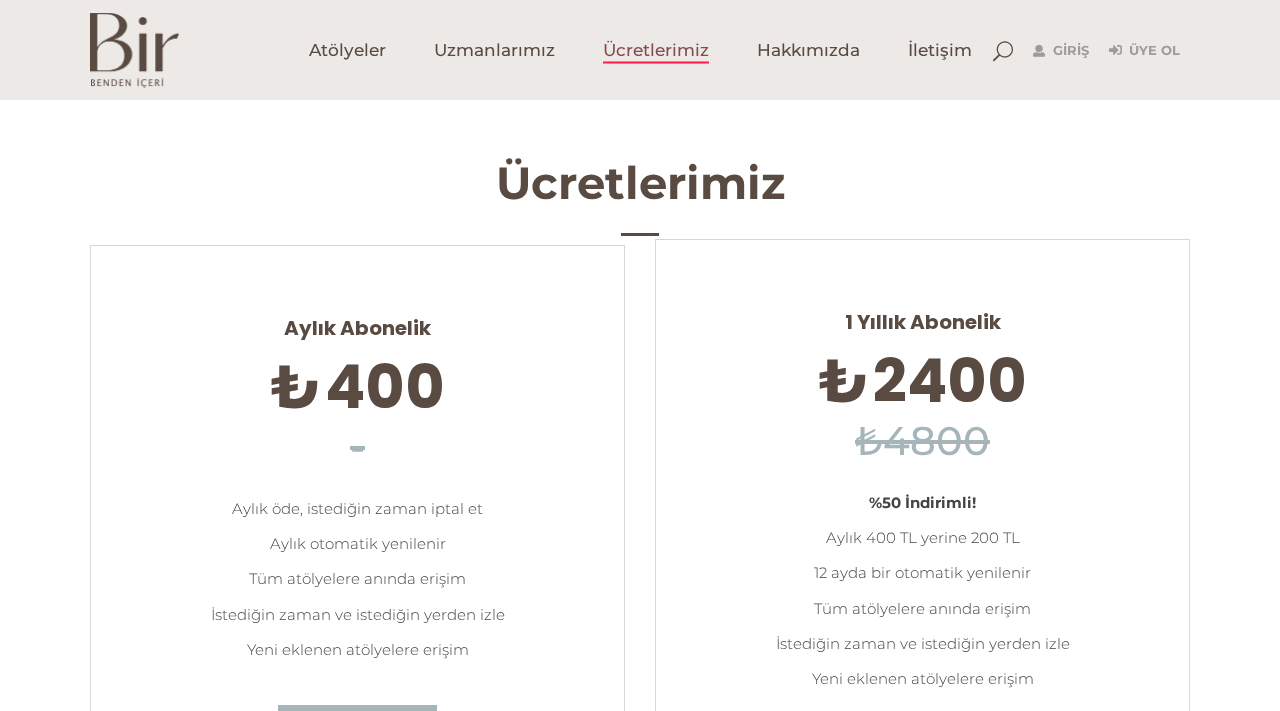scroll, scrollTop: 0, scrollLeft: 0, axis: both 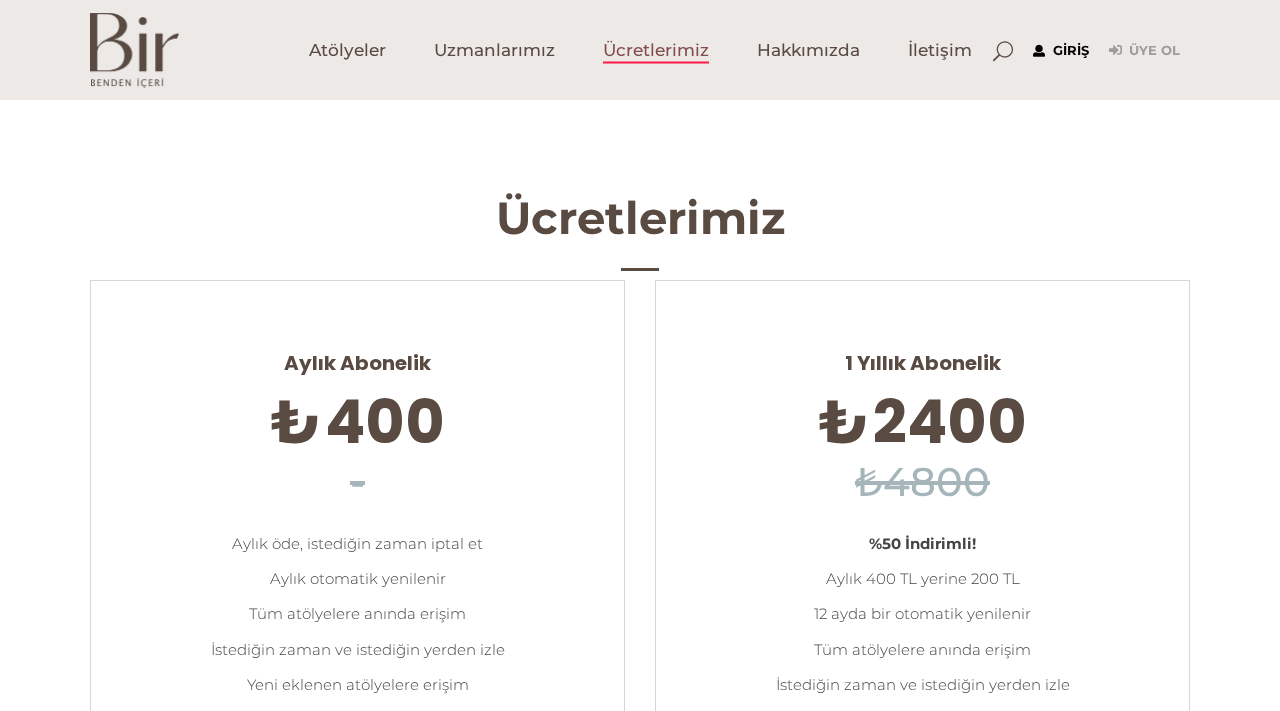 click on "Giriş" at bounding box center (1061, 51) 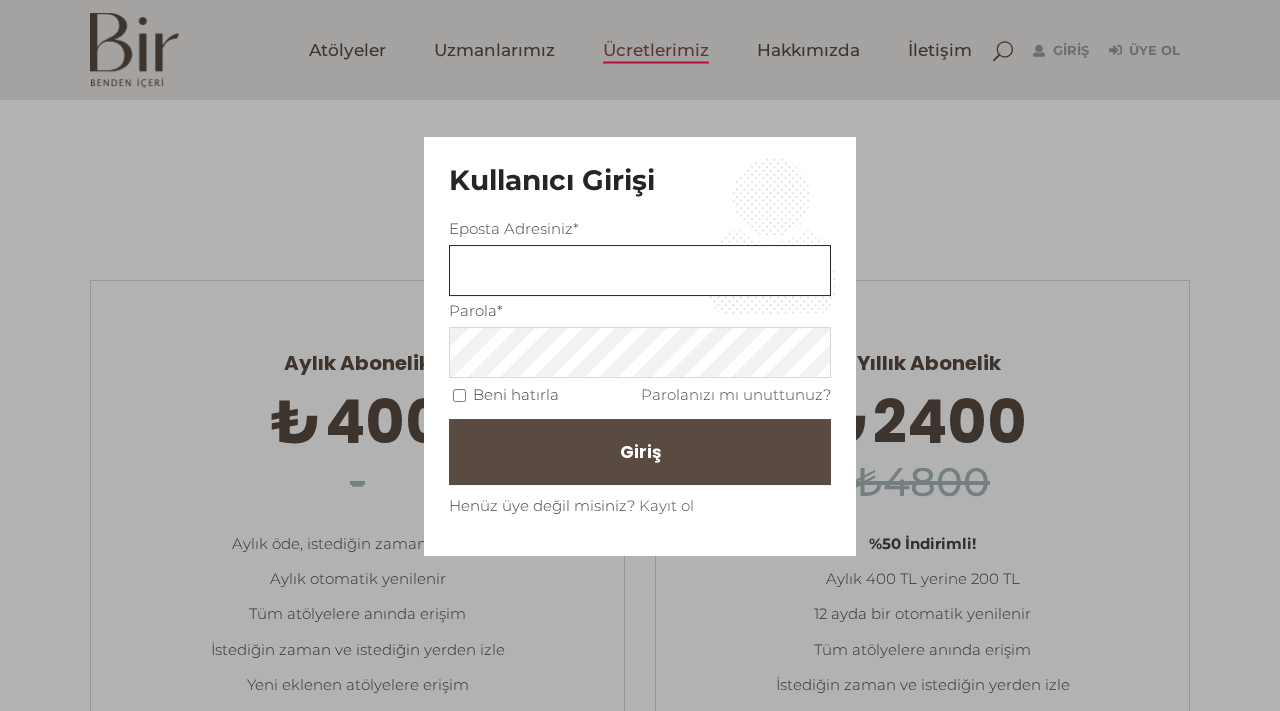 click at bounding box center [640, 270] 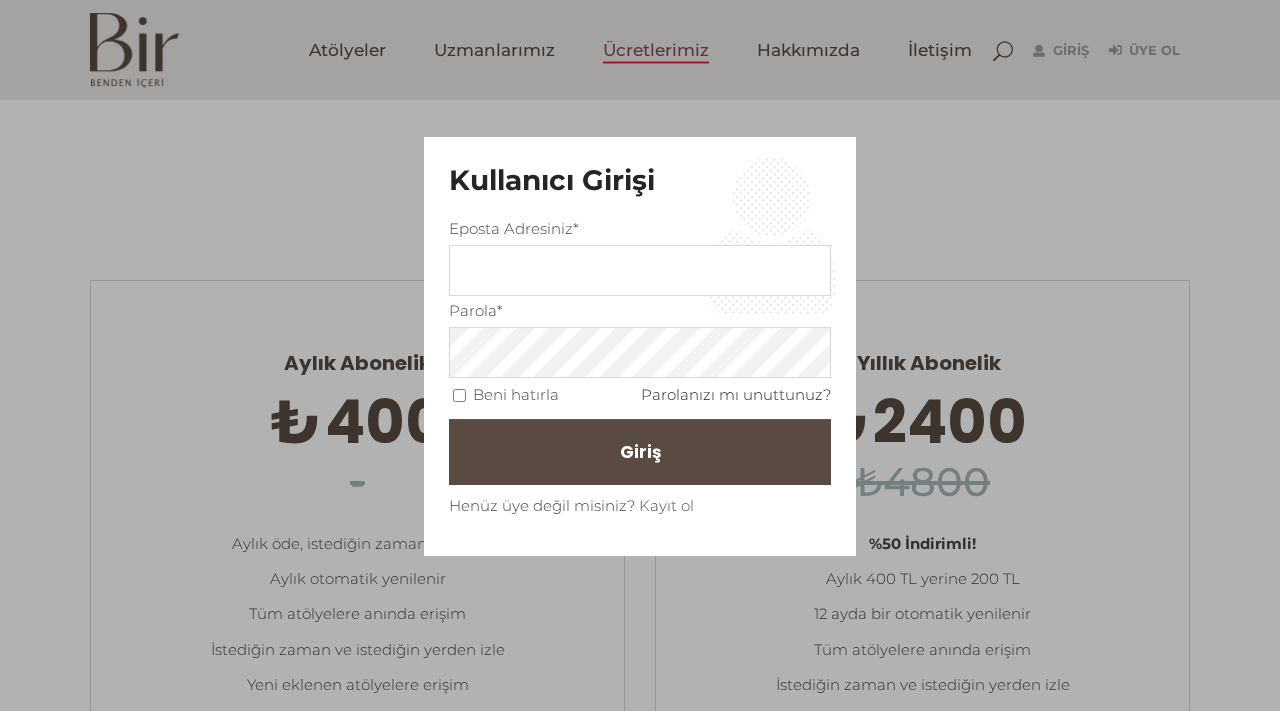 click on "Parolanızı mı unuttunuz?" at bounding box center [736, 394] 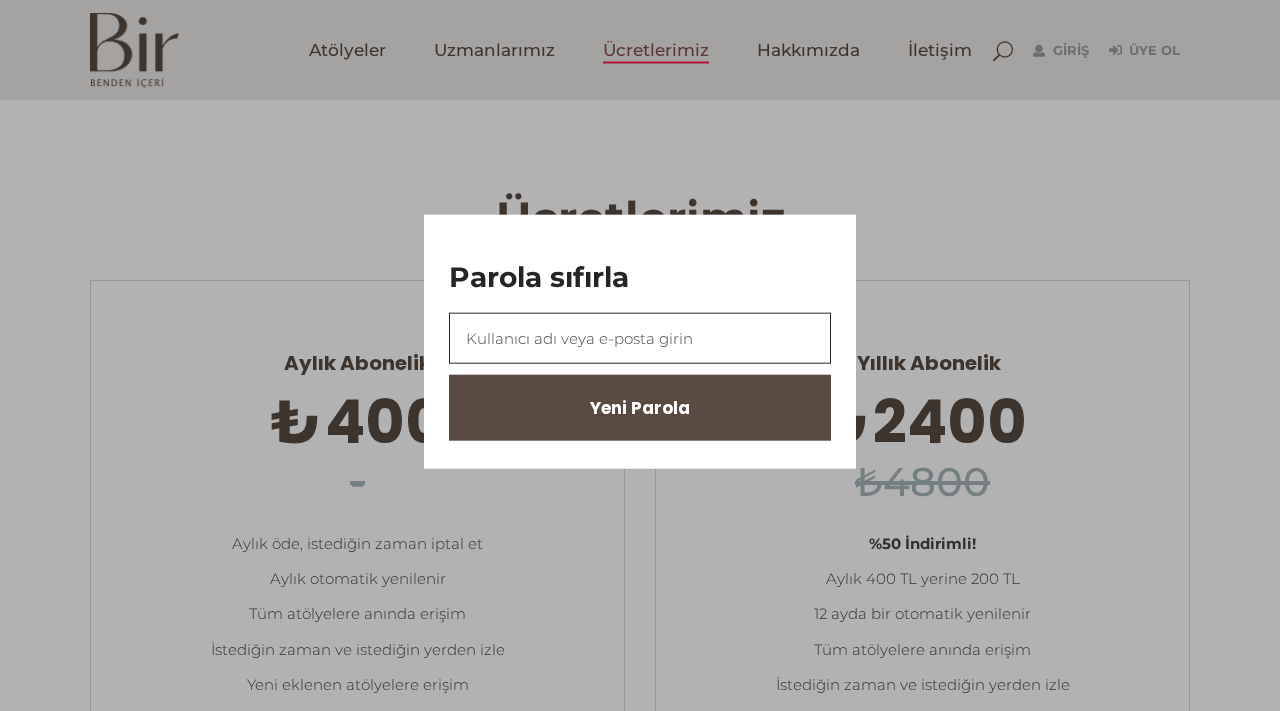 click at bounding box center (640, 338) 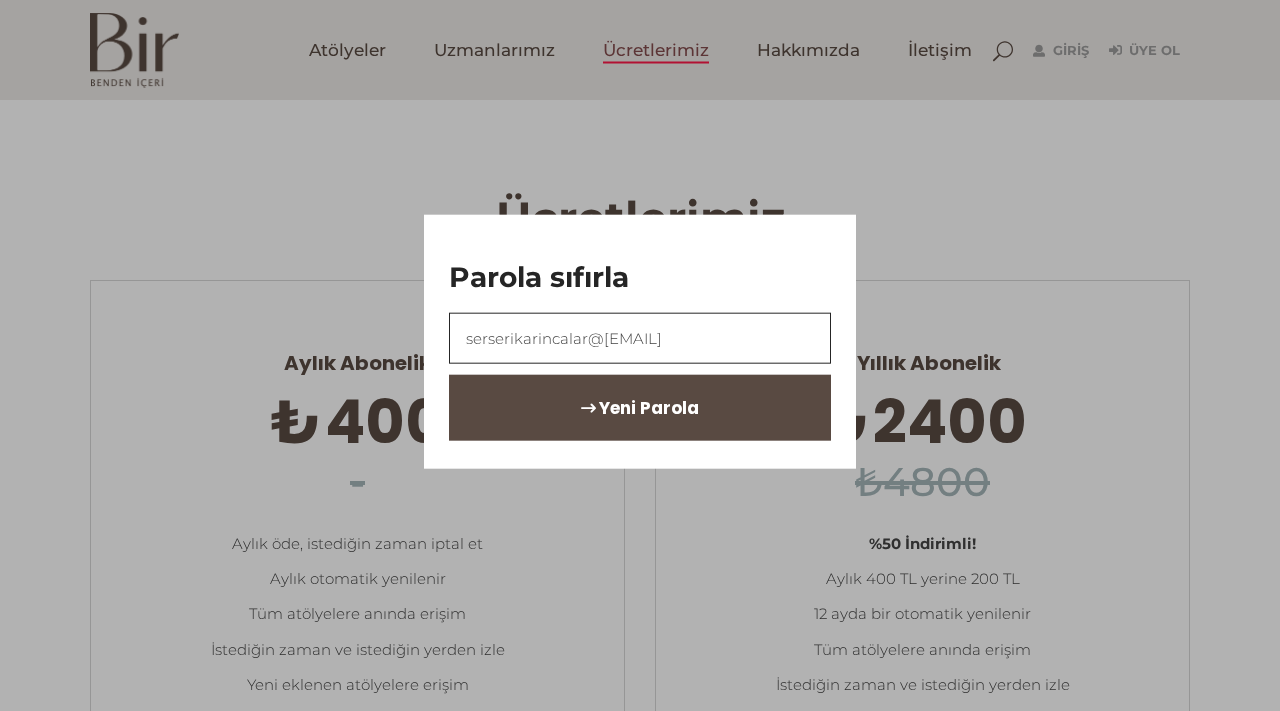 type on "serserikarincalar@gmail.com" 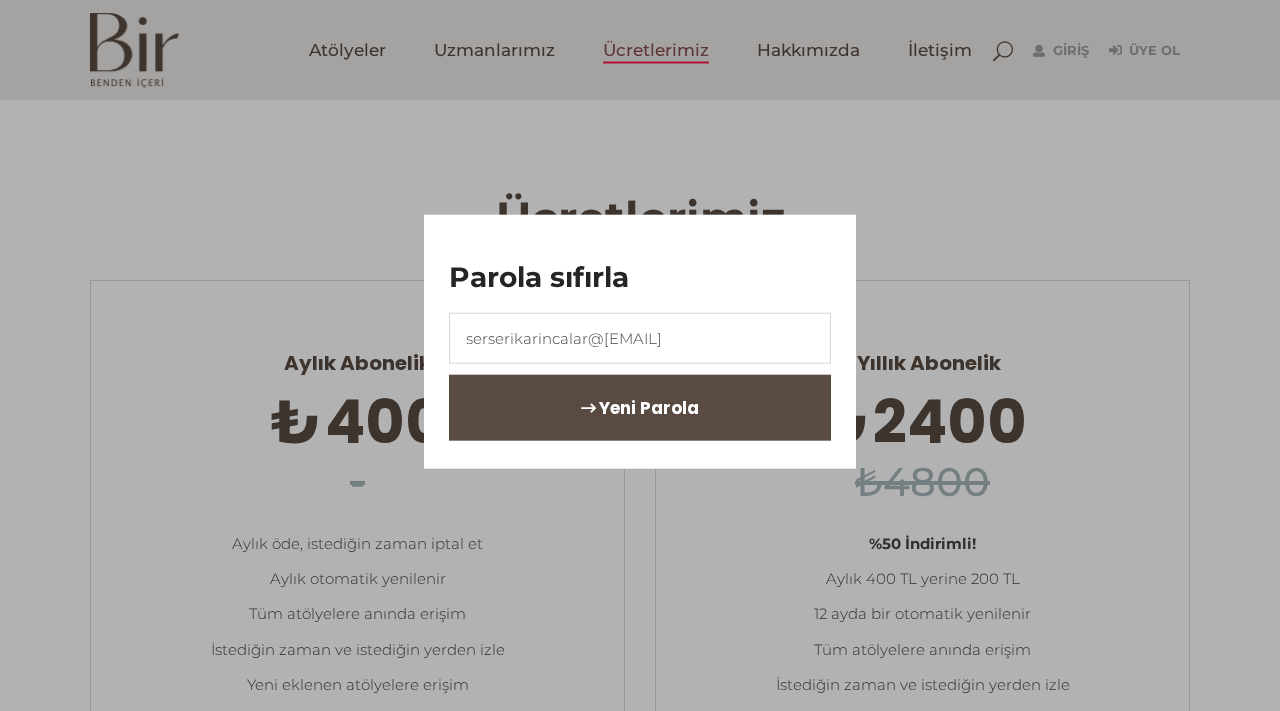 click on "Yeni Parola" at bounding box center [649, 408] 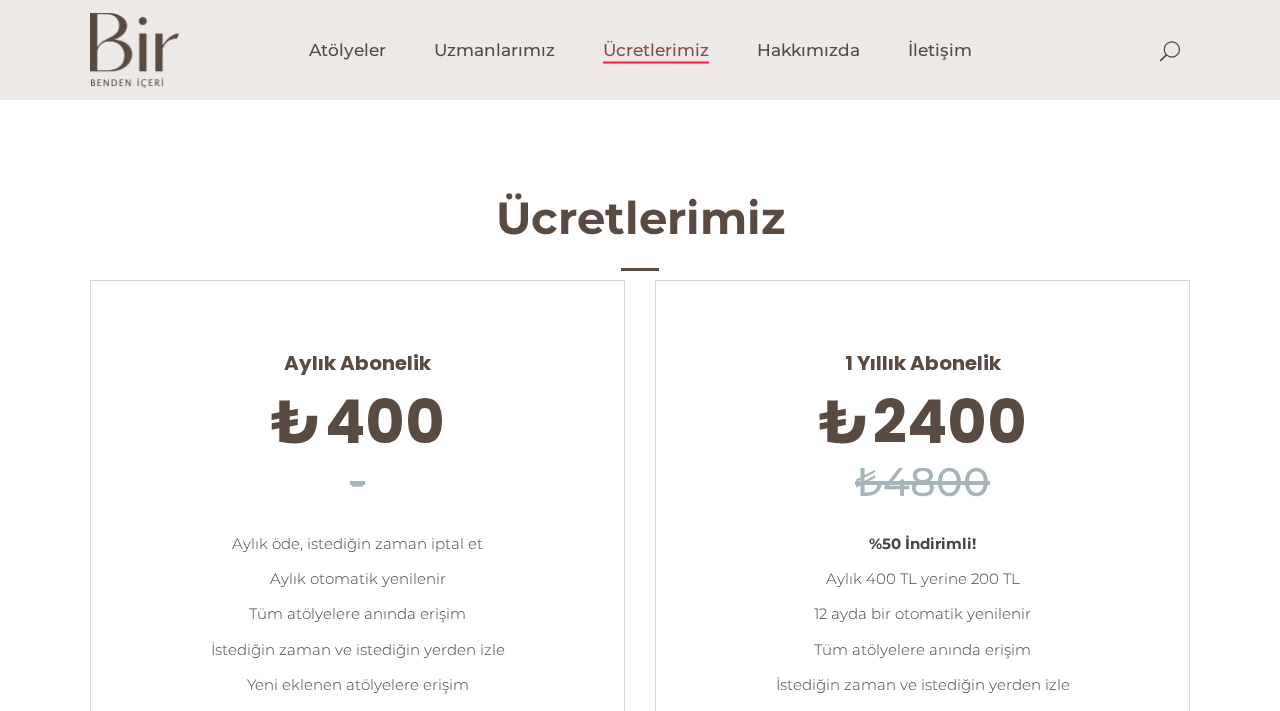 scroll, scrollTop: 0, scrollLeft: 0, axis: both 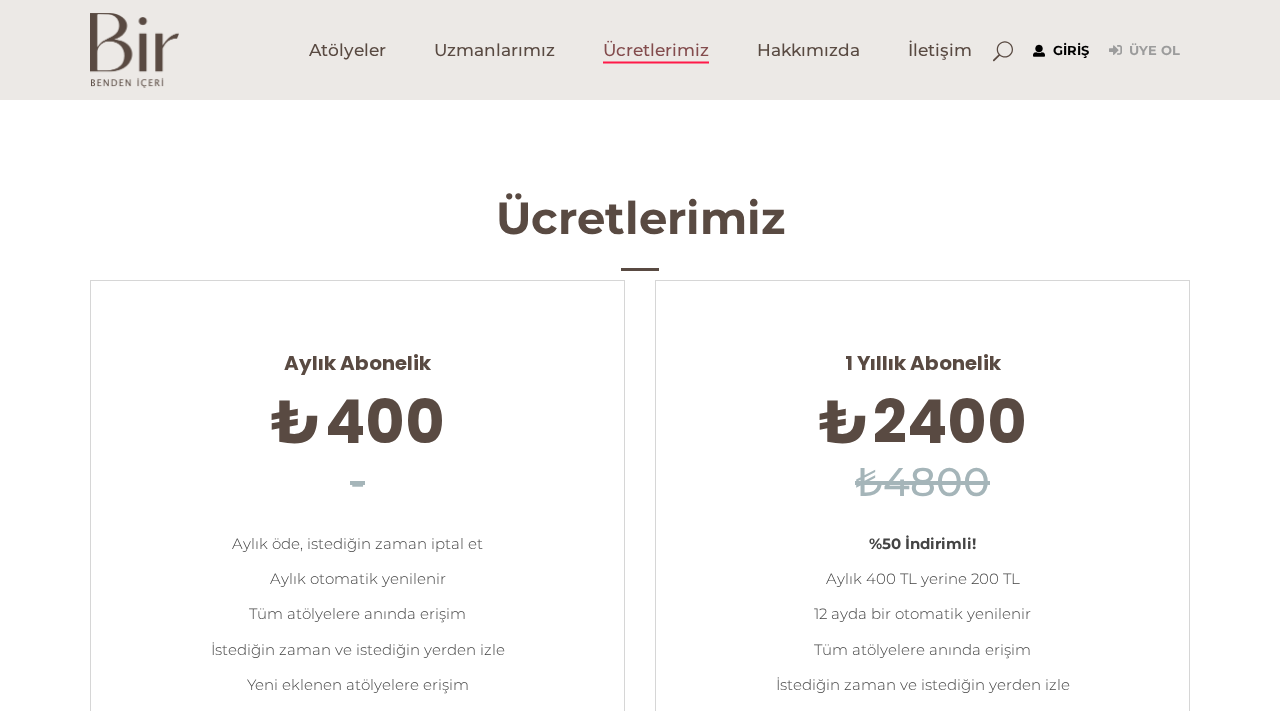 click on "Giriş" at bounding box center (1061, 51) 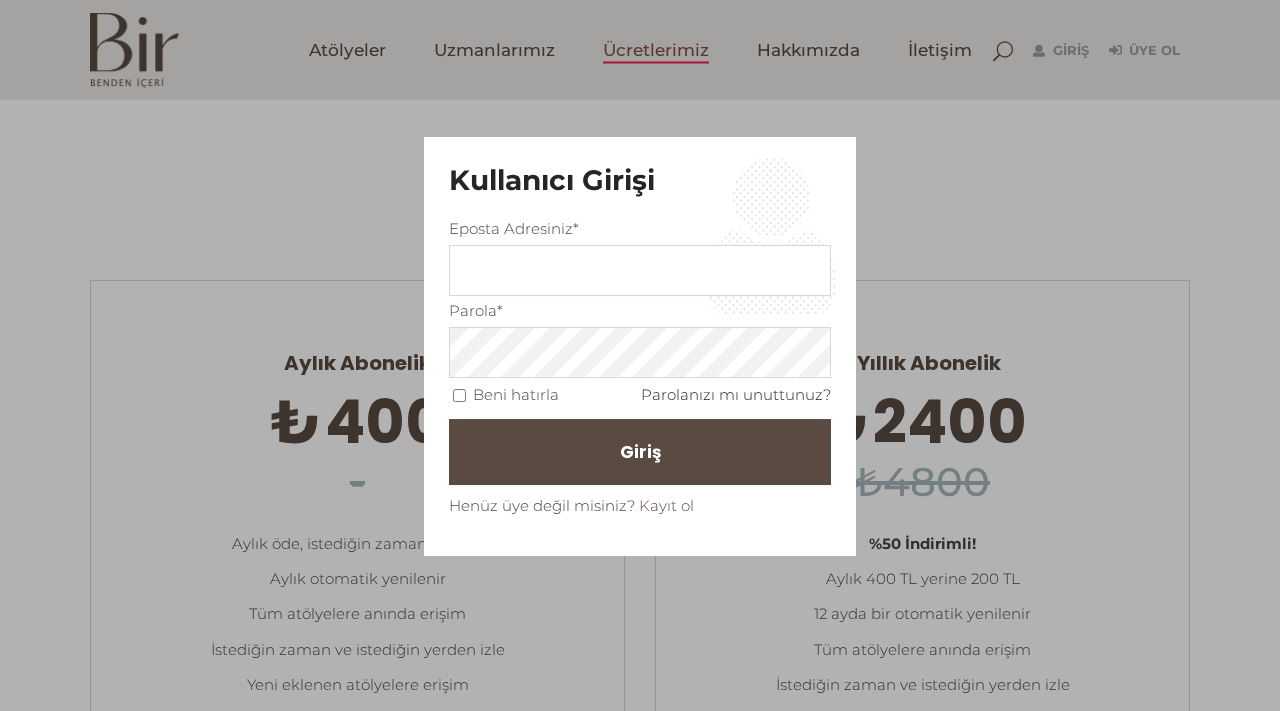 click on "Parolanızı mı unuttunuz?" at bounding box center [736, 394] 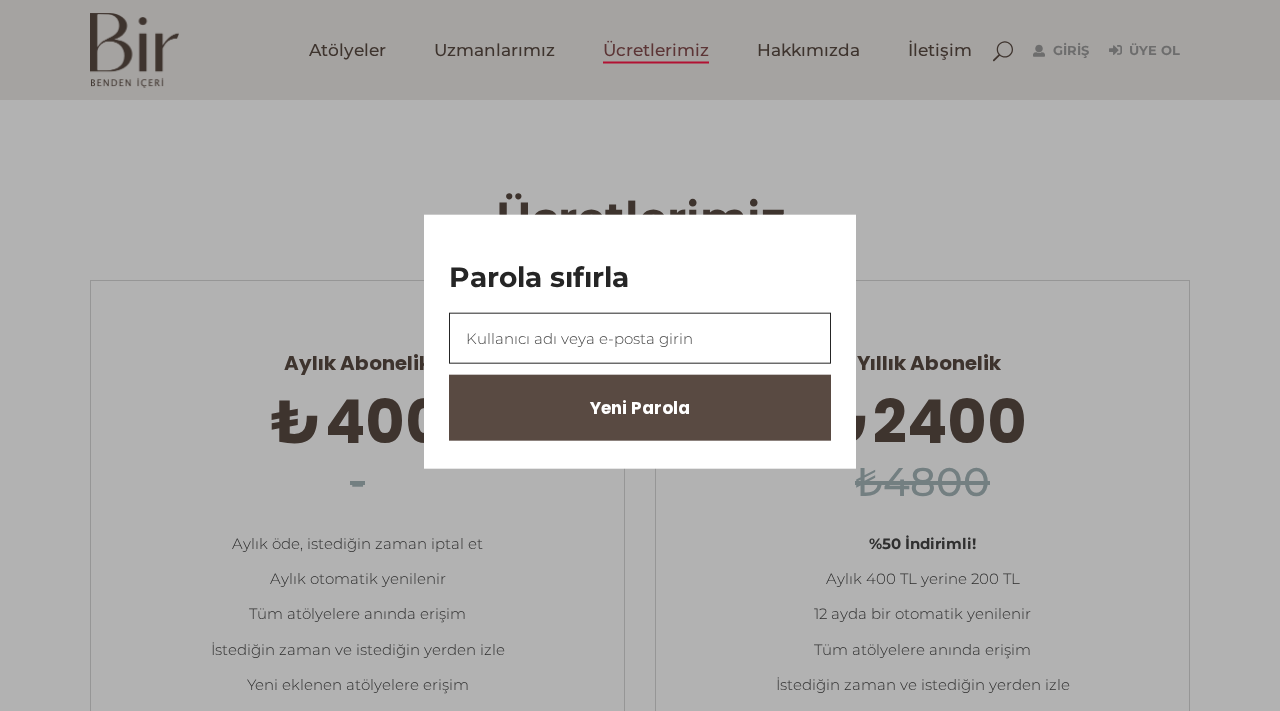 click at bounding box center [640, 338] 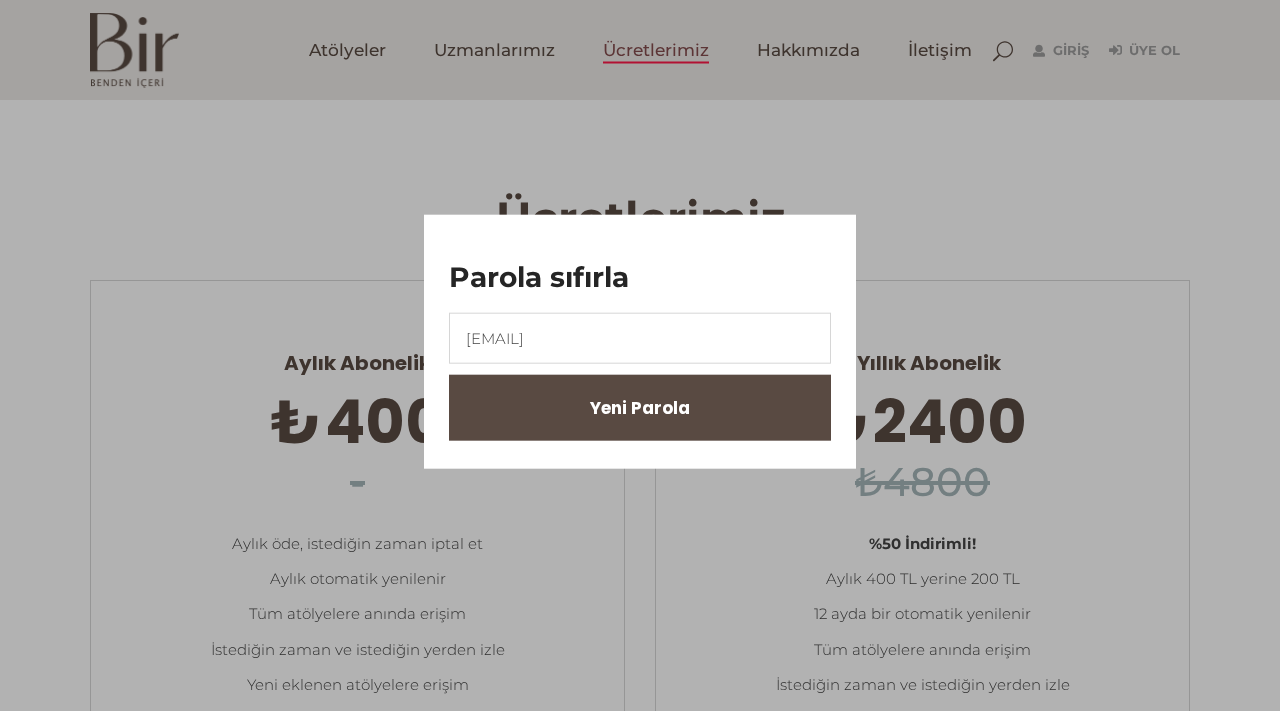 click on "Parola sıfırla
serserikarincalar@gmail.com
Yeni Parola" at bounding box center (640, 355) 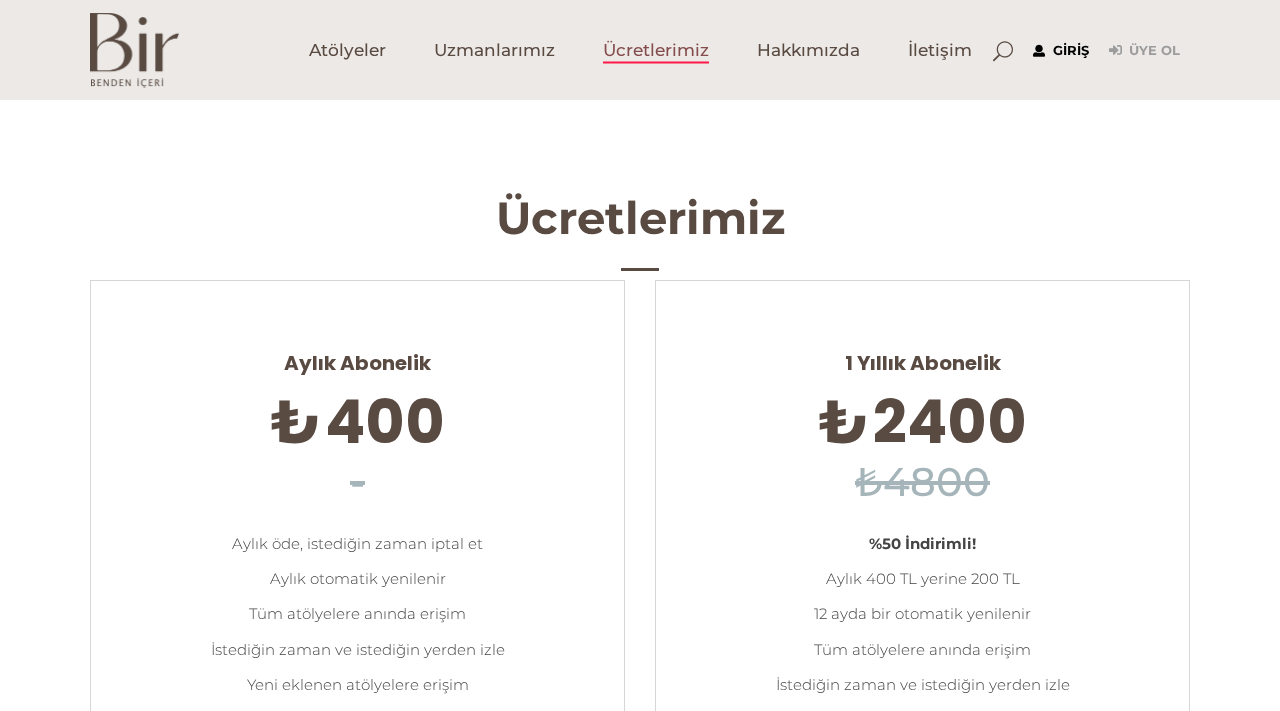 click on "Giriş" at bounding box center [1061, 51] 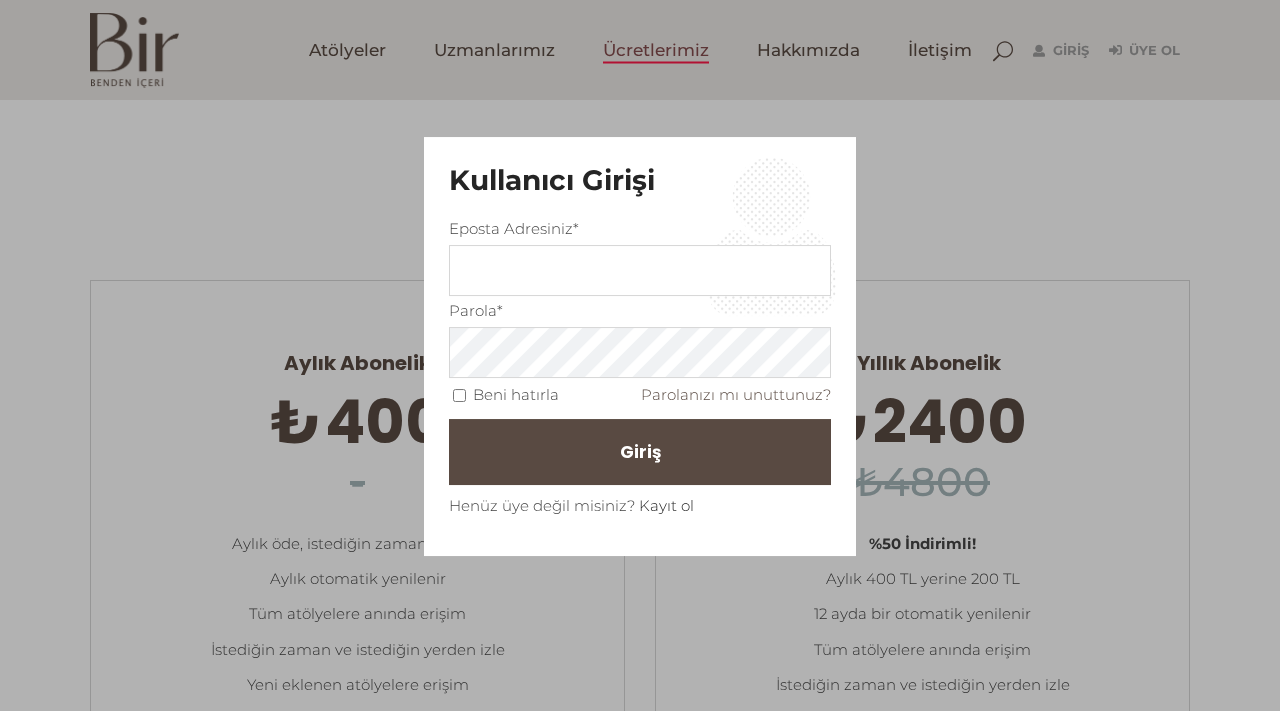 click on "Kayıt ol" at bounding box center [666, 505] 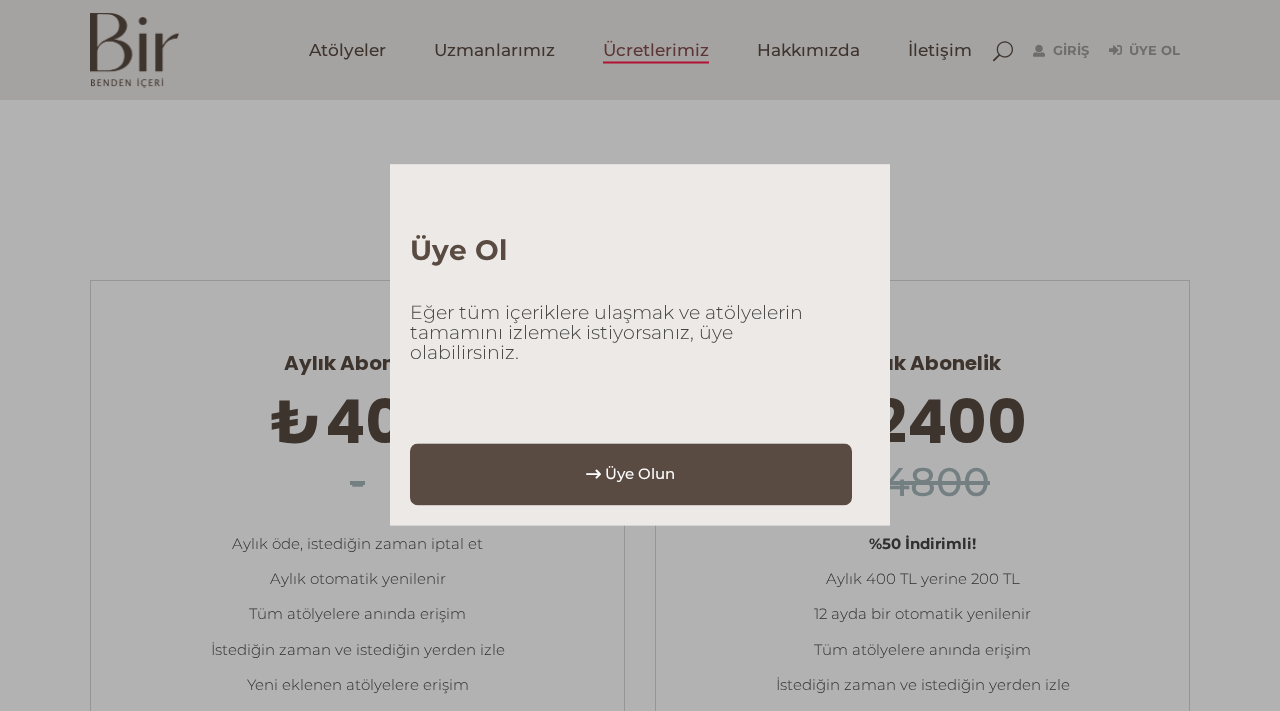 click on "Üye Olun" at bounding box center (640, 474) 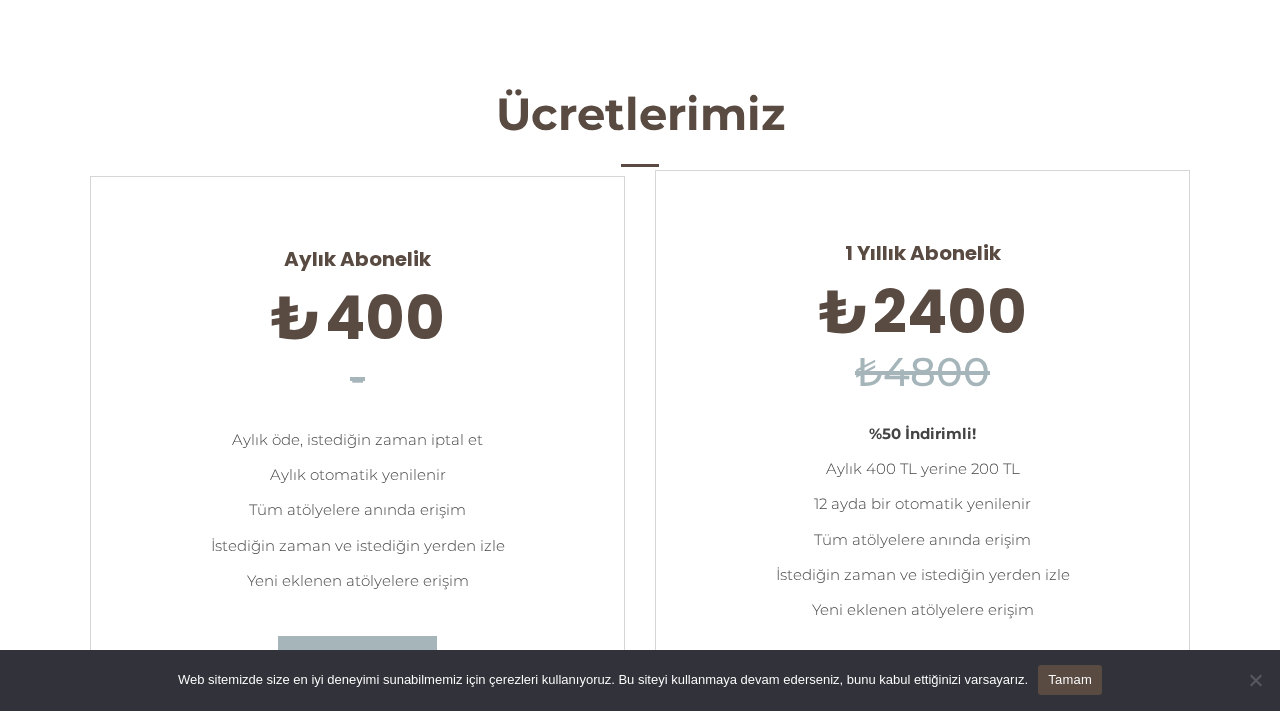 scroll, scrollTop: 0, scrollLeft: 0, axis: both 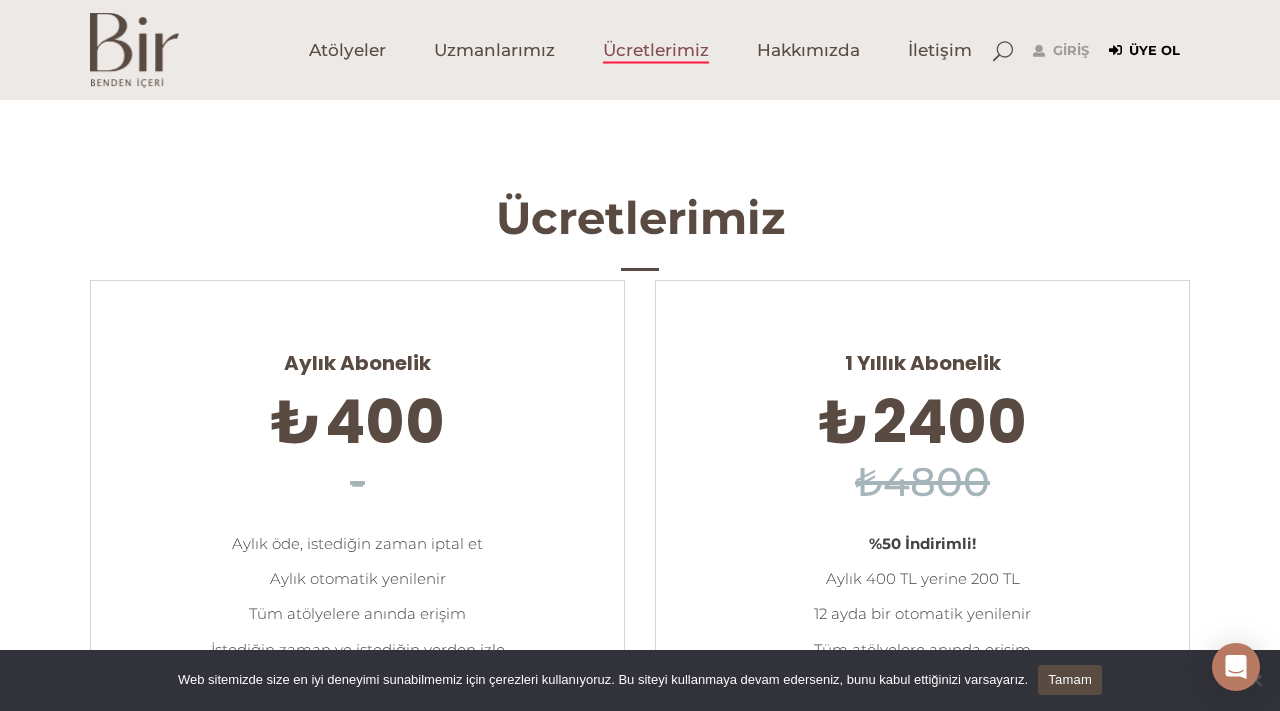 click on "Üye Ol" at bounding box center [1144, 51] 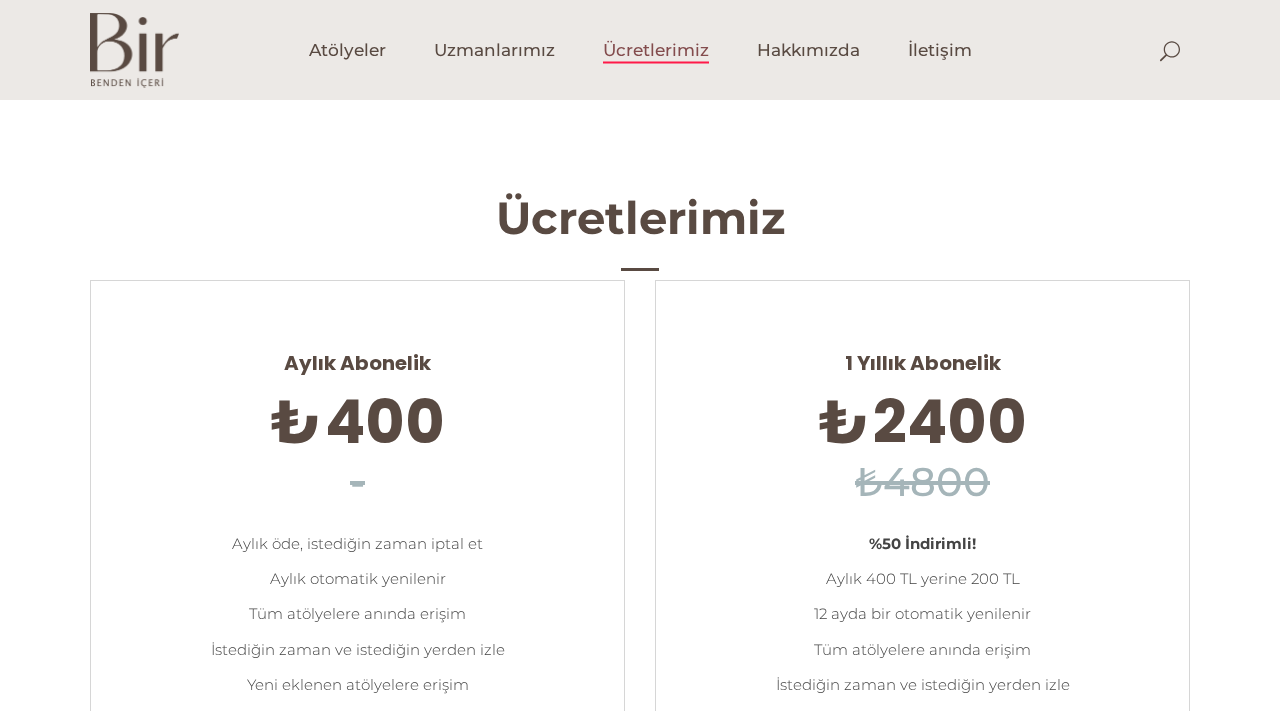 scroll, scrollTop: 0, scrollLeft: 0, axis: both 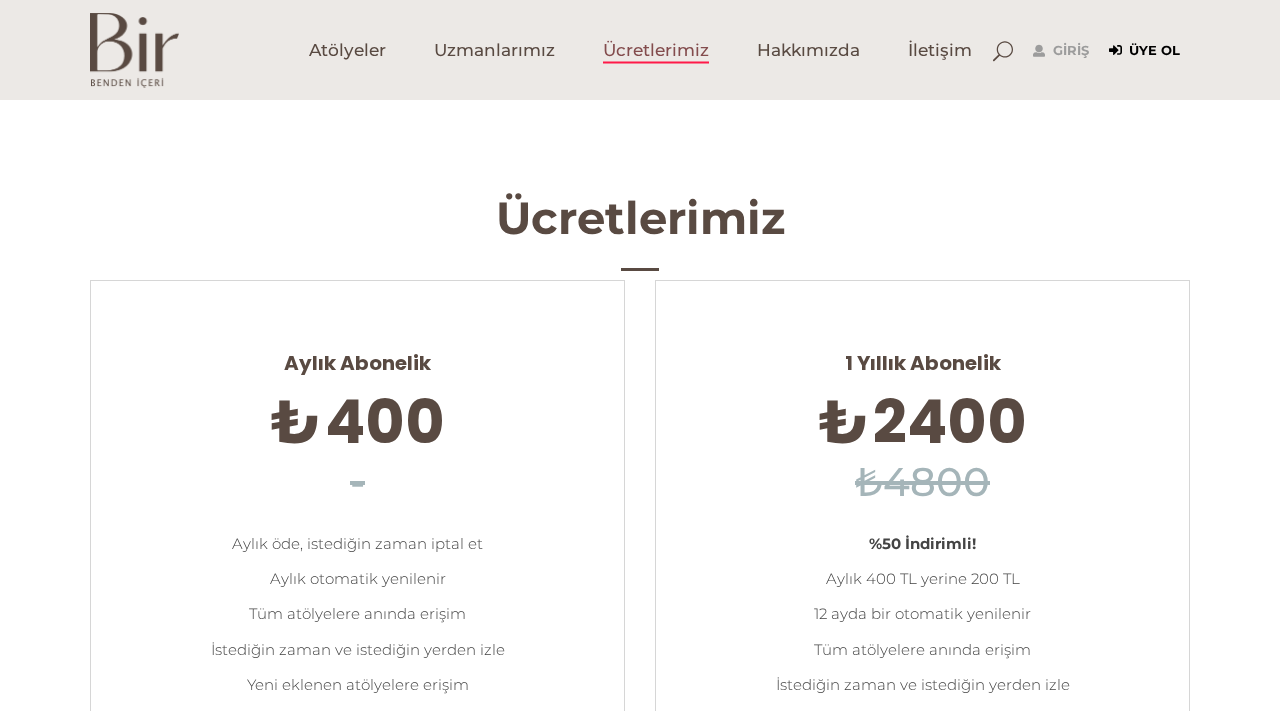 click on "Üye Ol" at bounding box center [1144, 51] 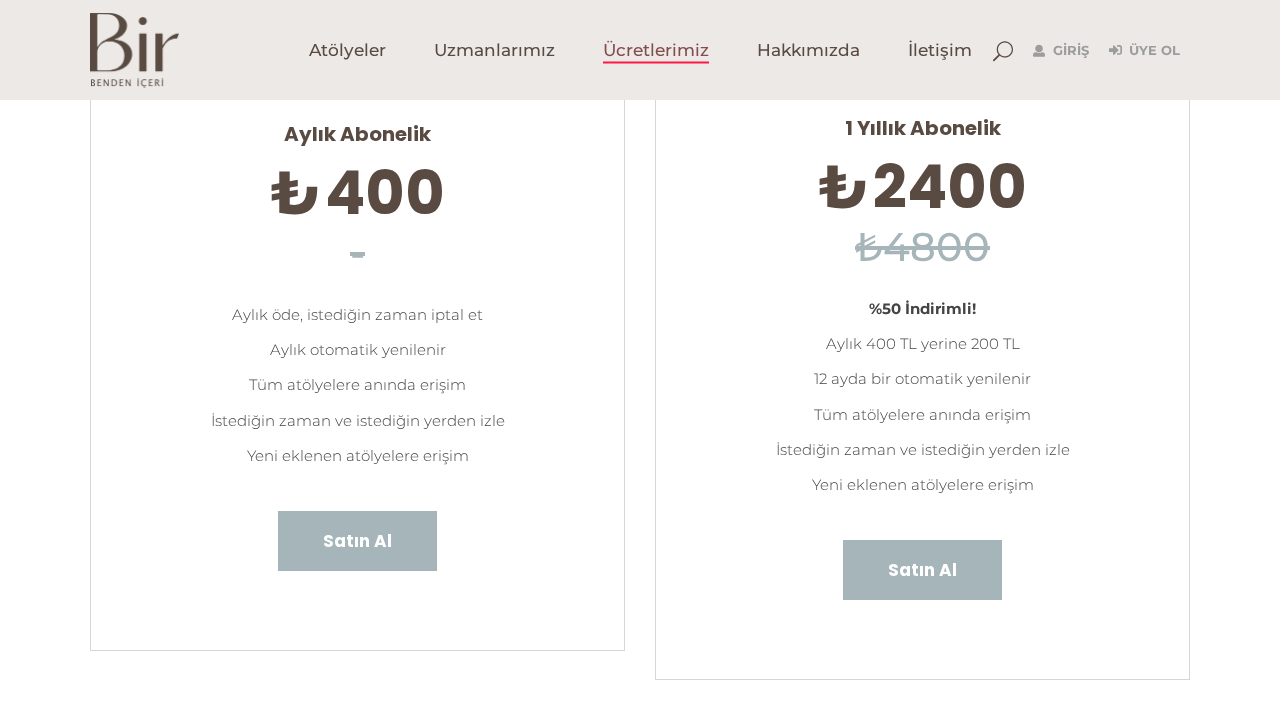 scroll, scrollTop: 295, scrollLeft: 0, axis: vertical 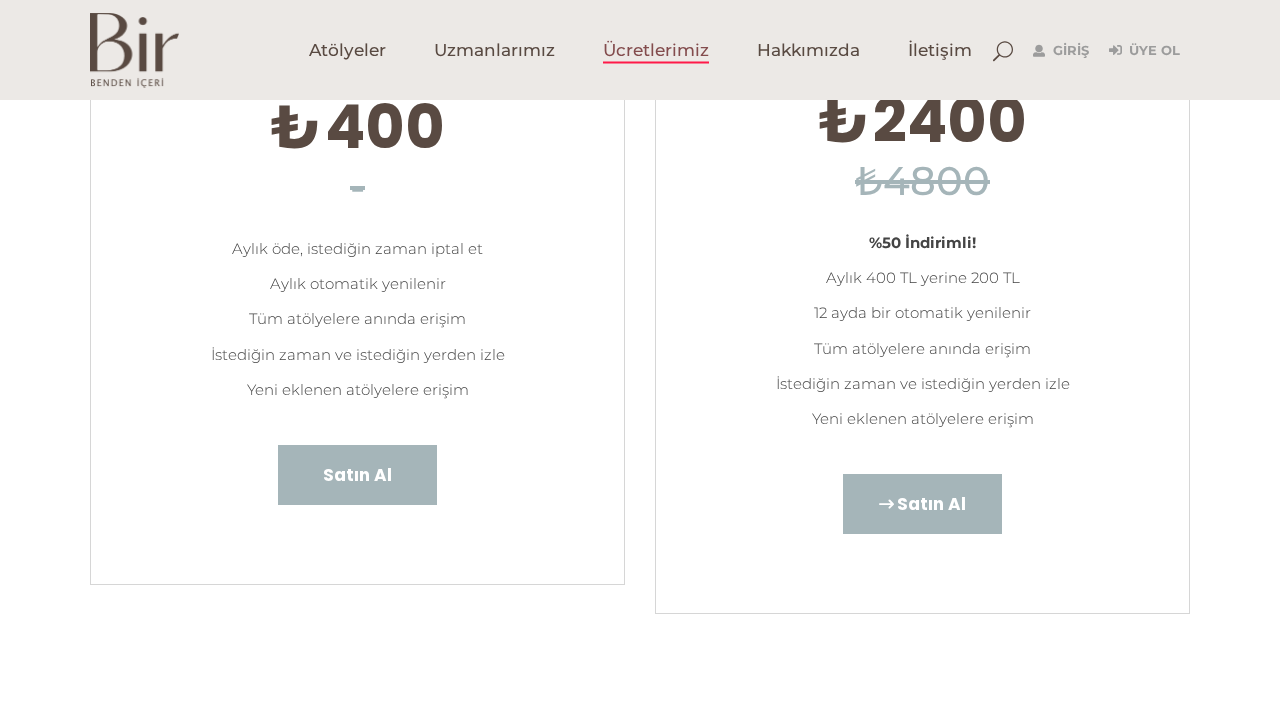 click on "Satın Al" at bounding box center [922, 504] 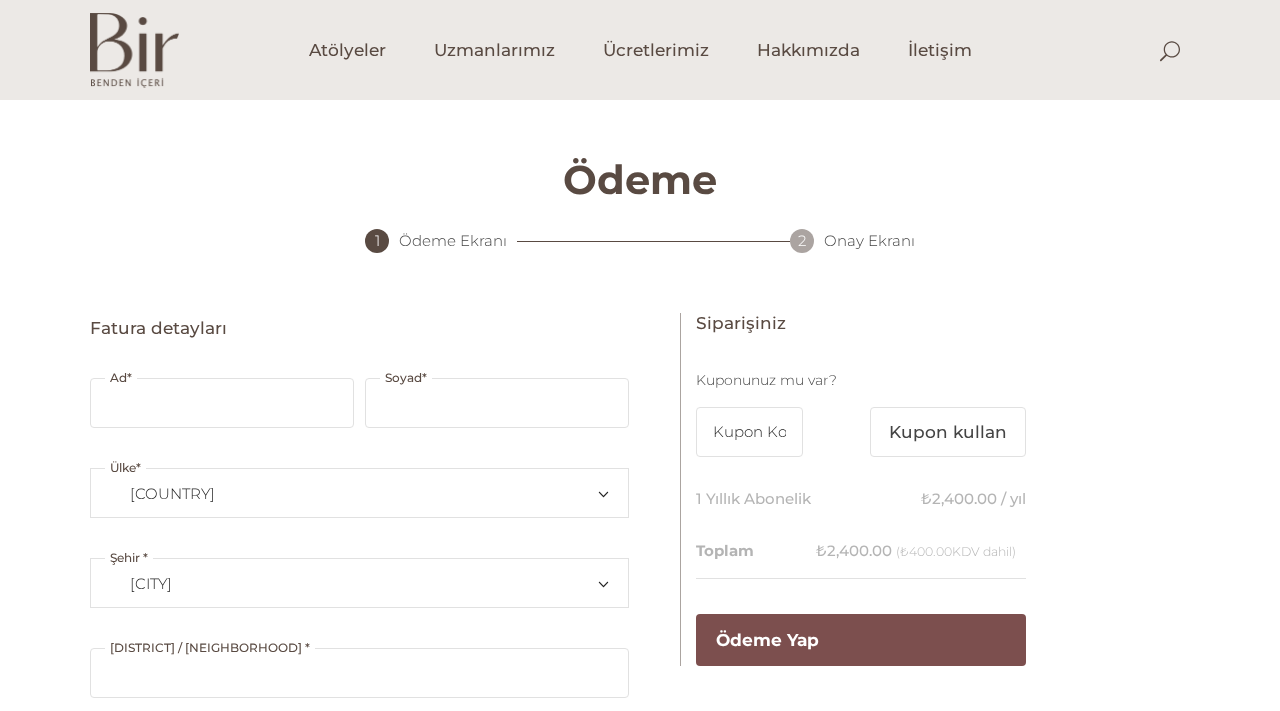 select on "TR" 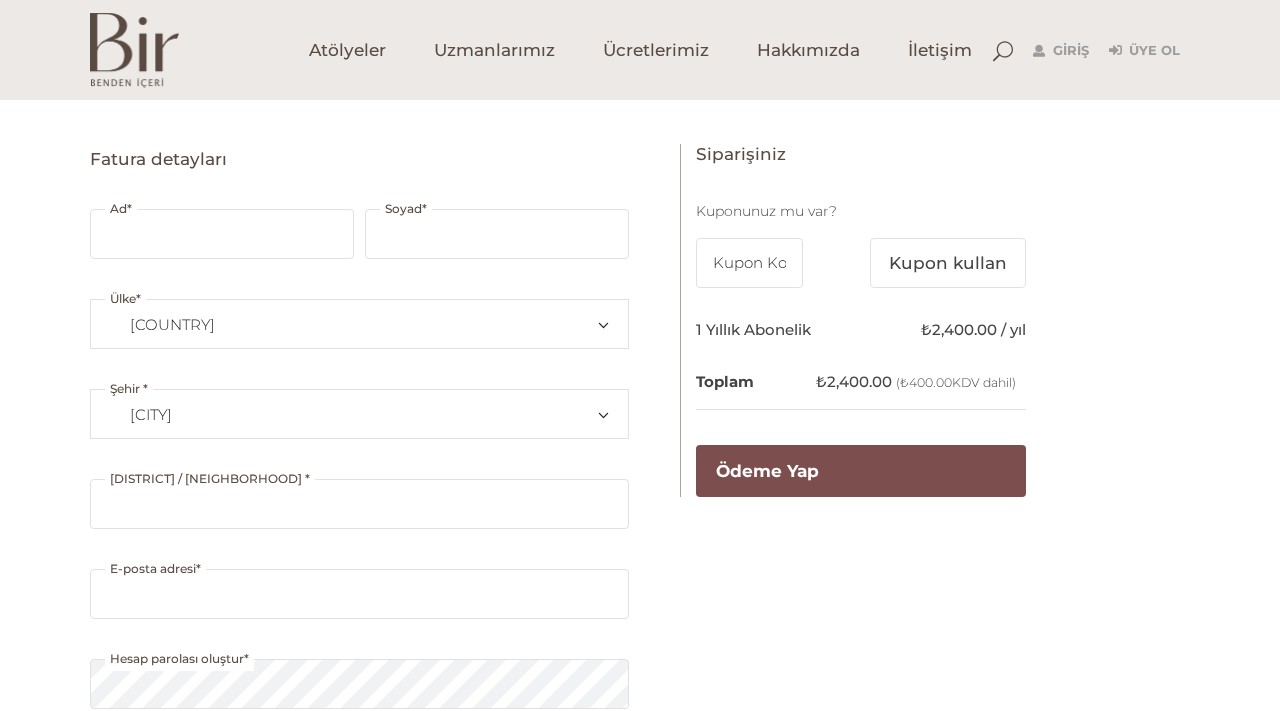 scroll, scrollTop: 168, scrollLeft: 0, axis: vertical 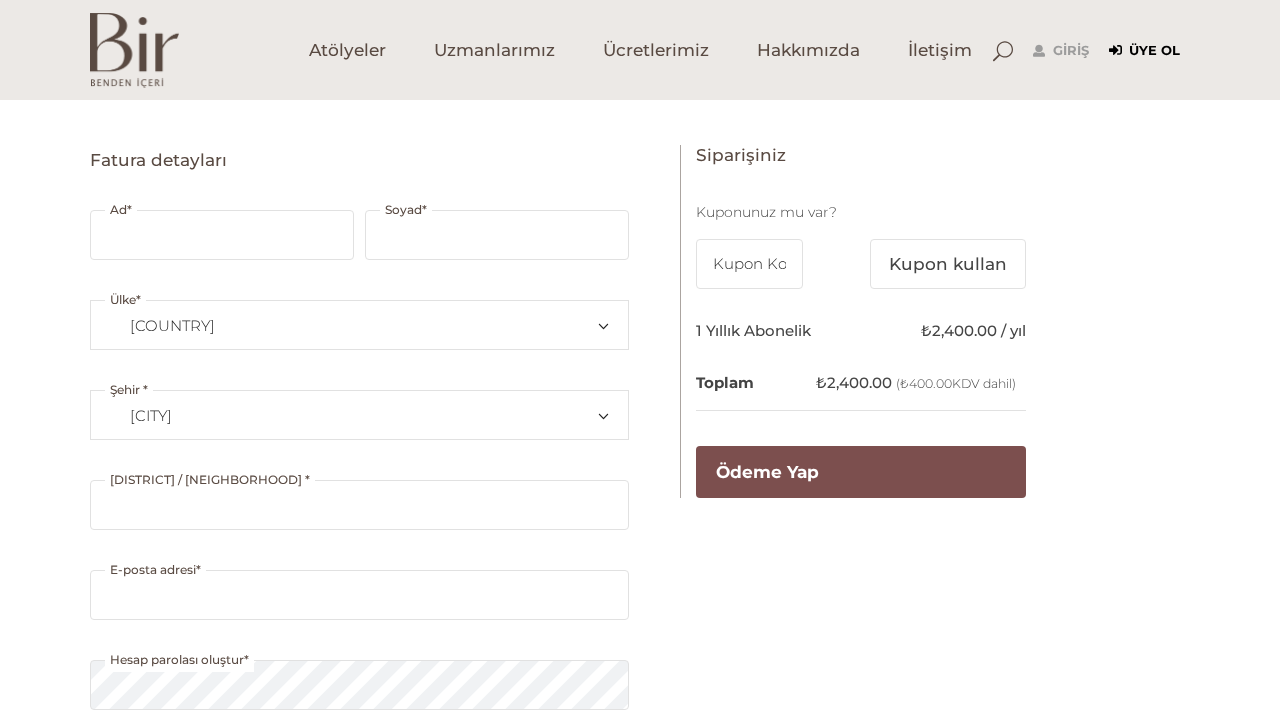 click on "Üye Ol" at bounding box center (1144, 51) 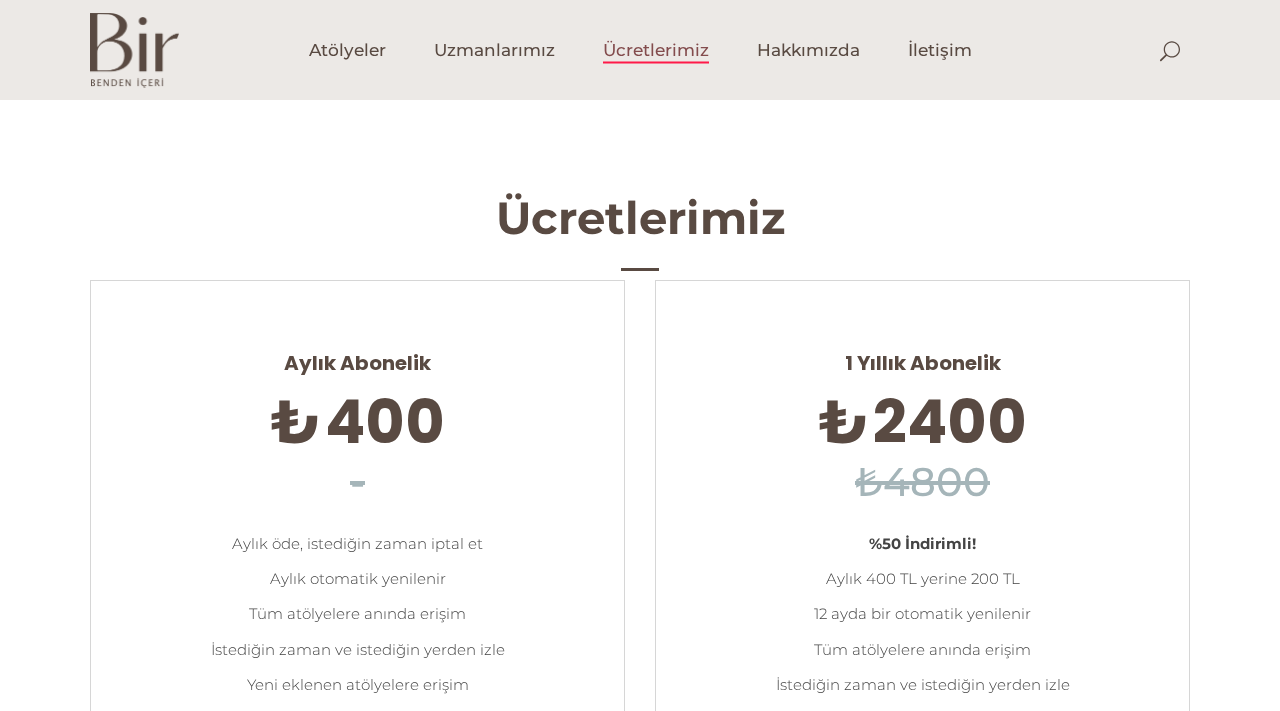 scroll, scrollTop: 0, scrollLeft: 0, axis: both 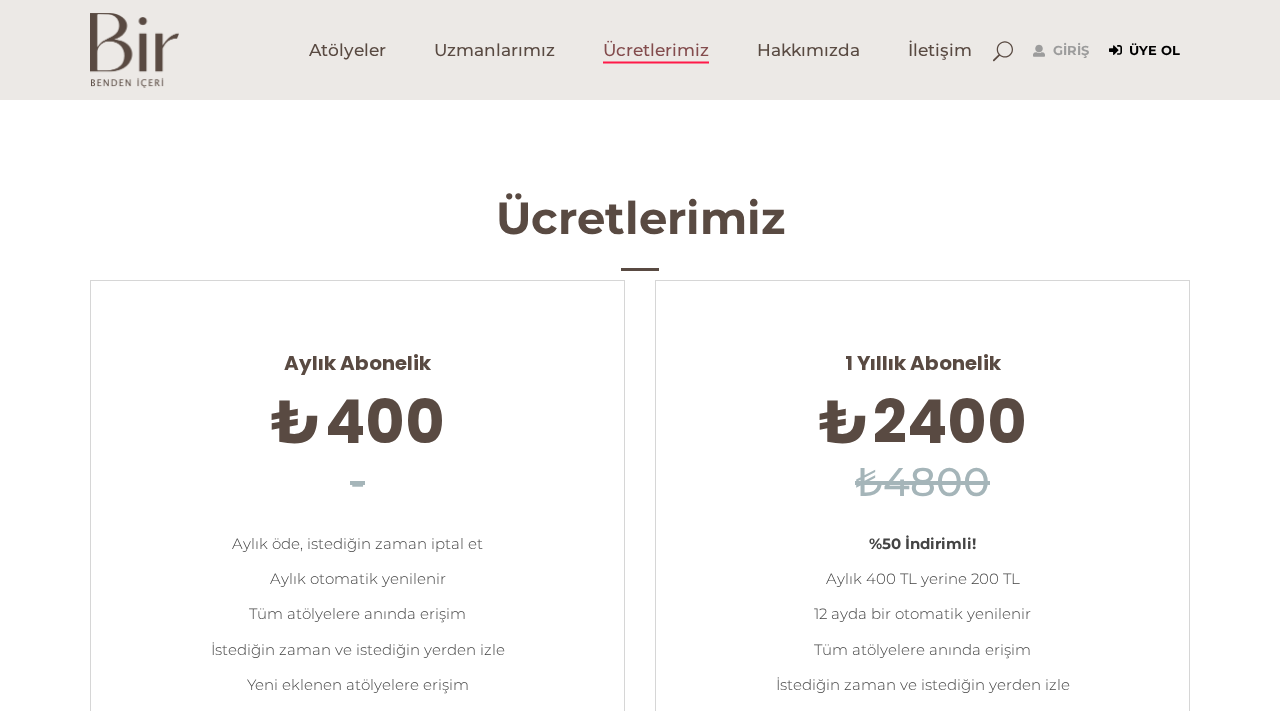 click on "Üye Ol" at bounding box center [1144, 51] 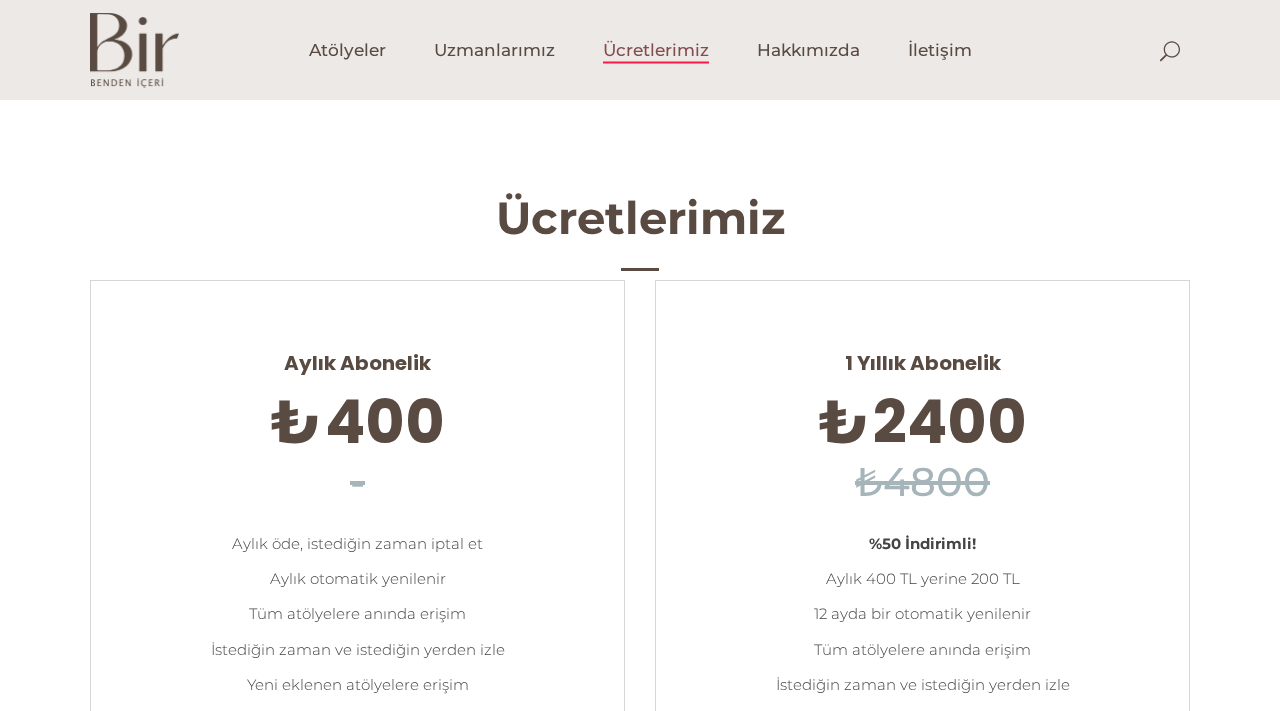 scroll, scrollTop: 0, scrollLeft: 0, axis: both 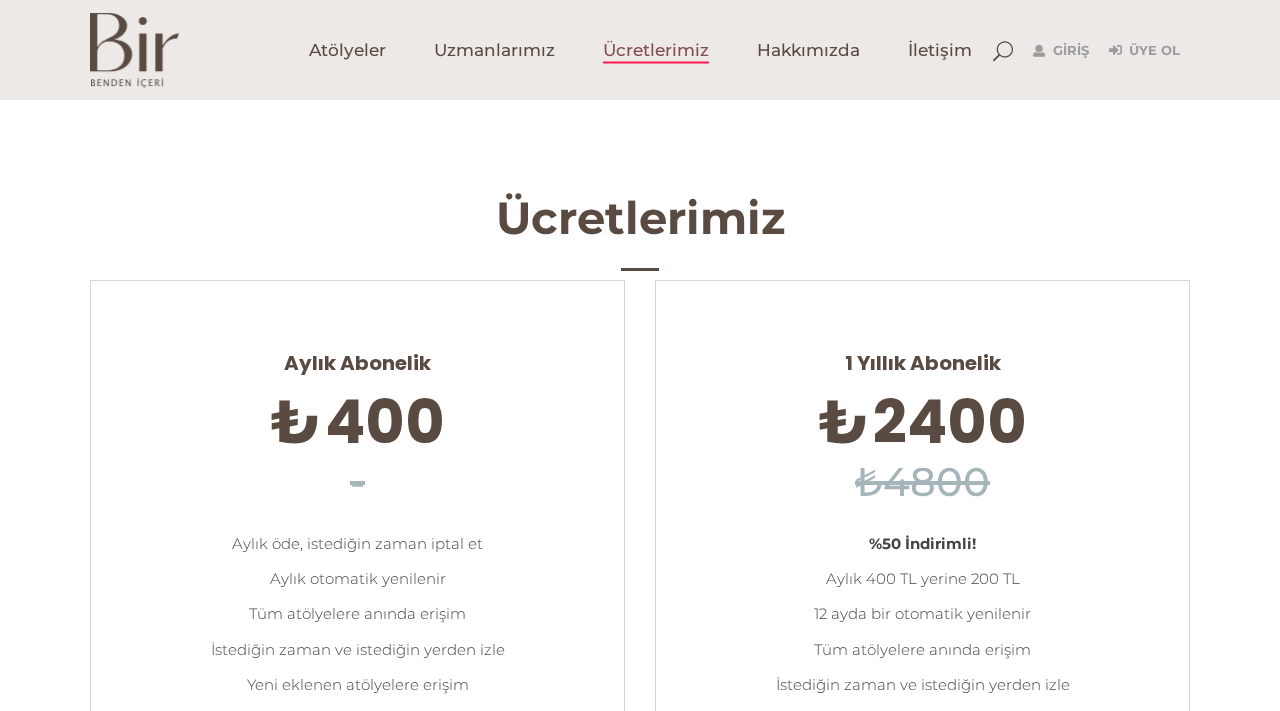 click on "Giriş" at bounding box center [1061, 51] 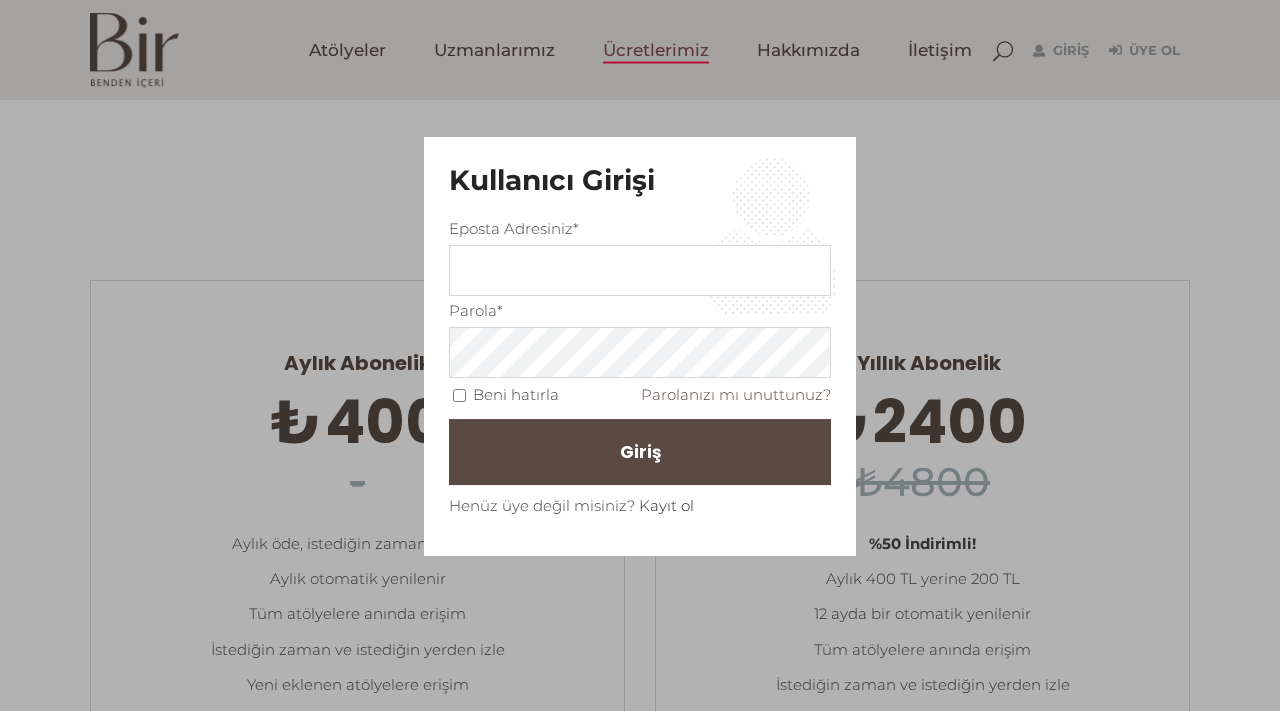 click on "Kayıt ol" at bounding box center [666, 505] 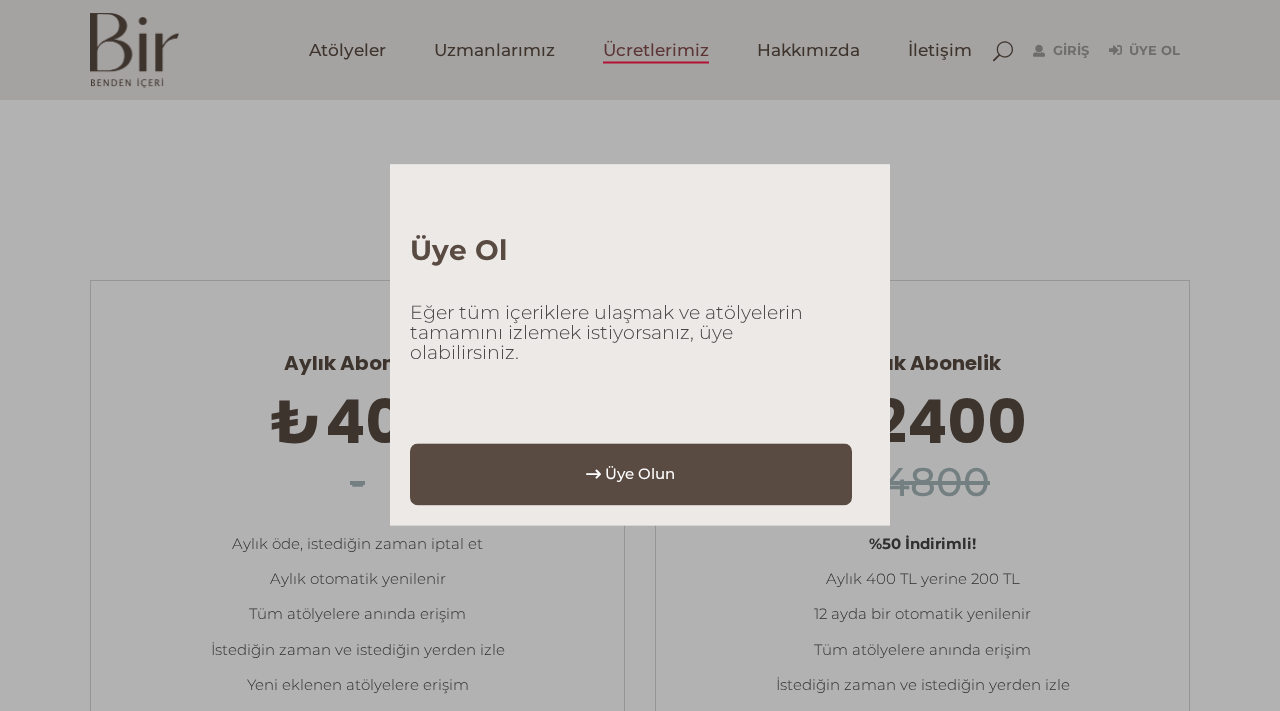 click on "Üye Olun" at bounding box center [640, 474] 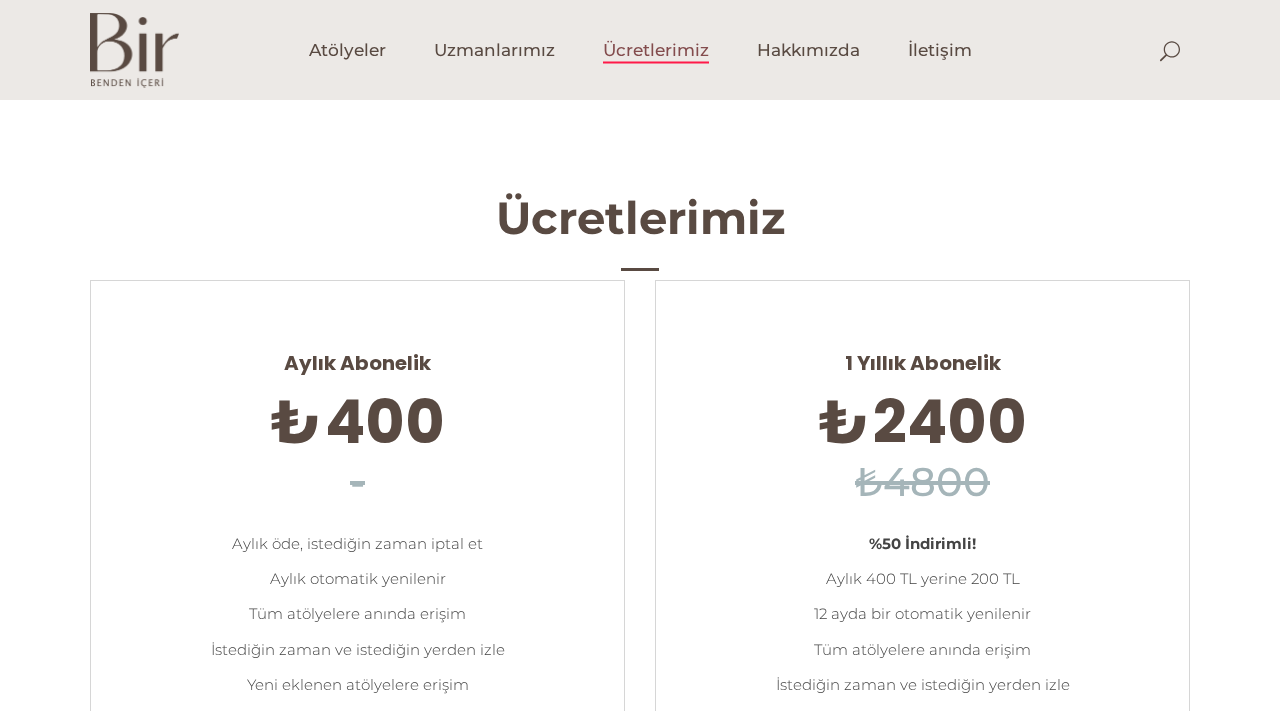 scroll, scrollTop: 0, scrollLeft: 0, axis: both 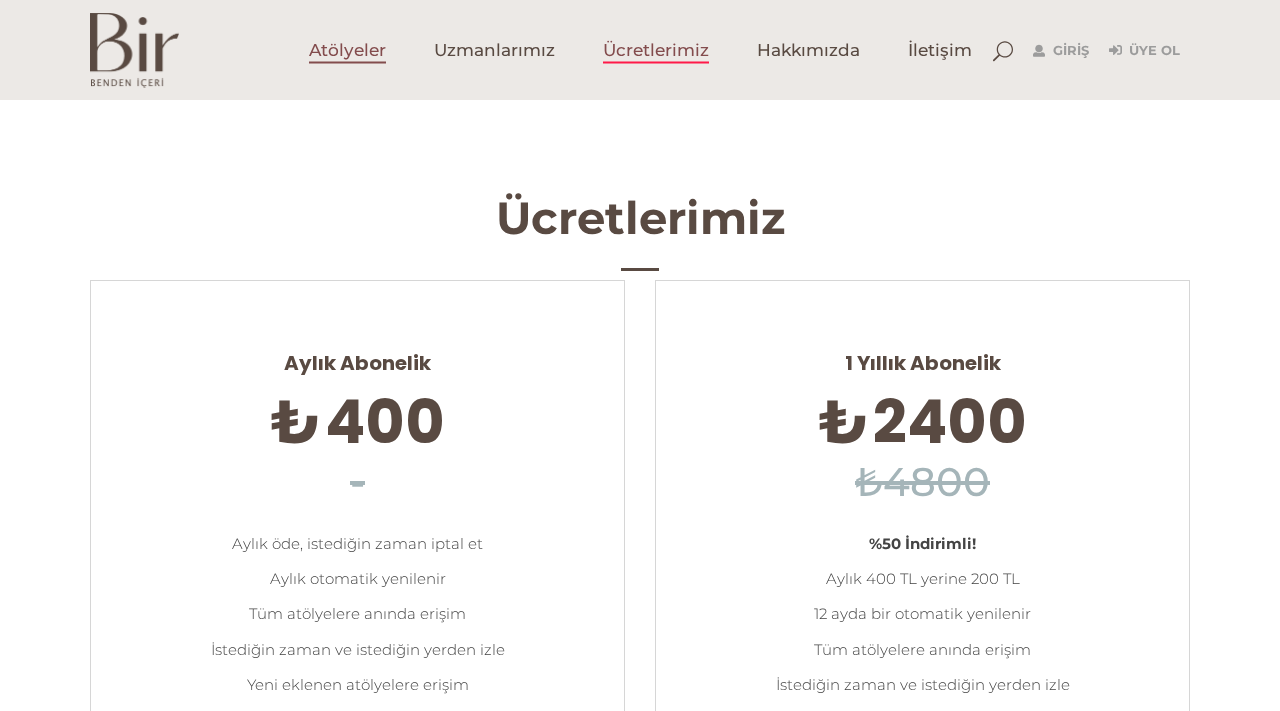 click on "Atölyeler" at bounding box center [347, 50] 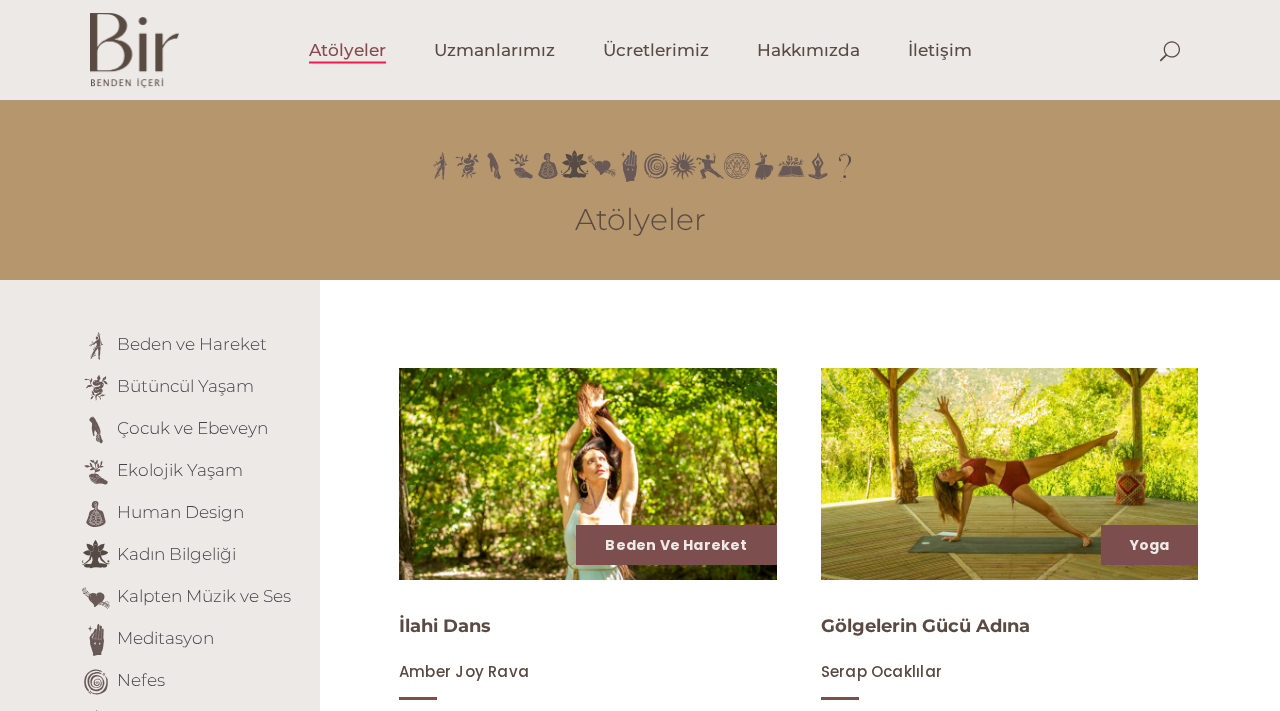 scroll, scrollTop: 0, scrollLeft: 0, axis: both 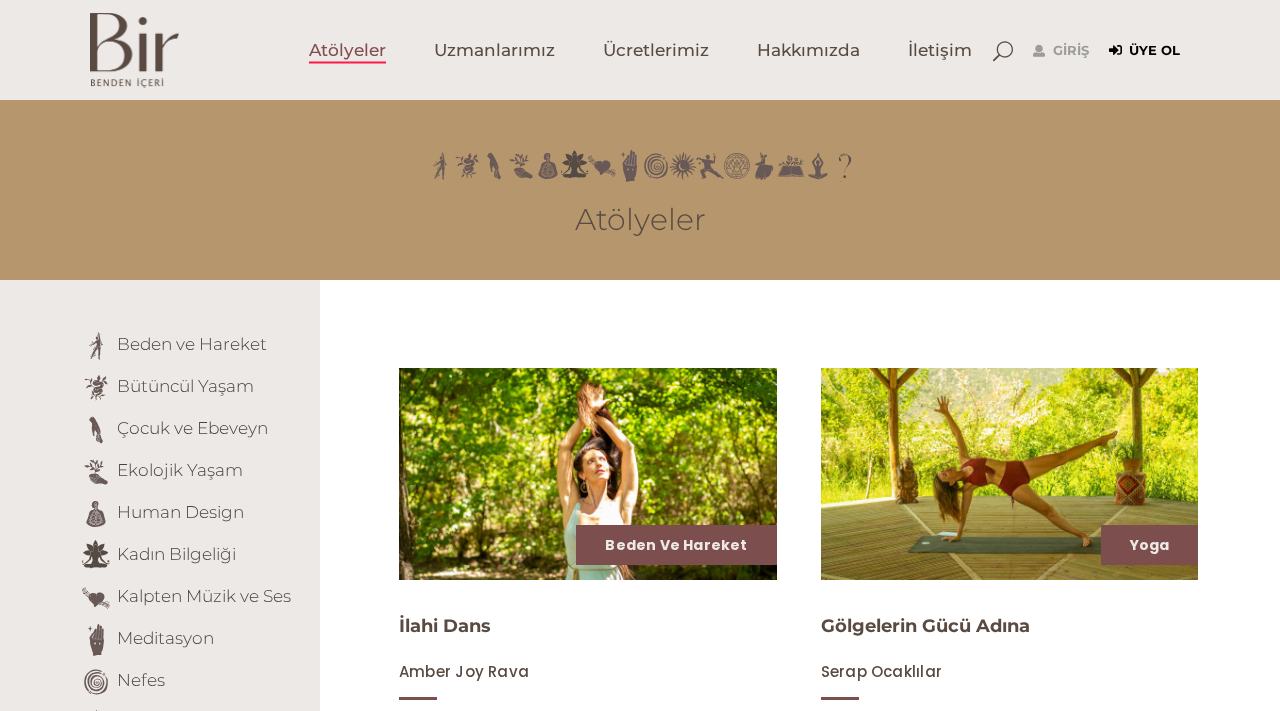 click on "Üye Ol" at bounding box center [1144, 51] 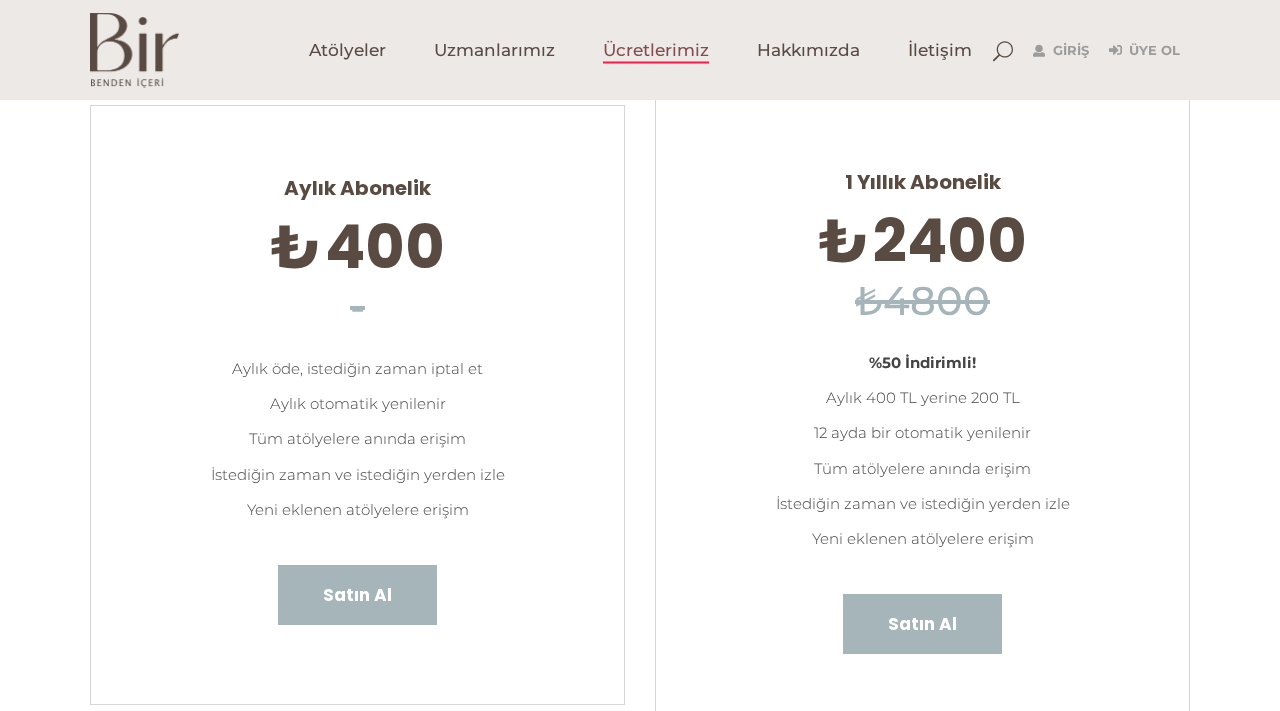scroll, scrollTop: 239, scrollLeft: 0, axis: vertical 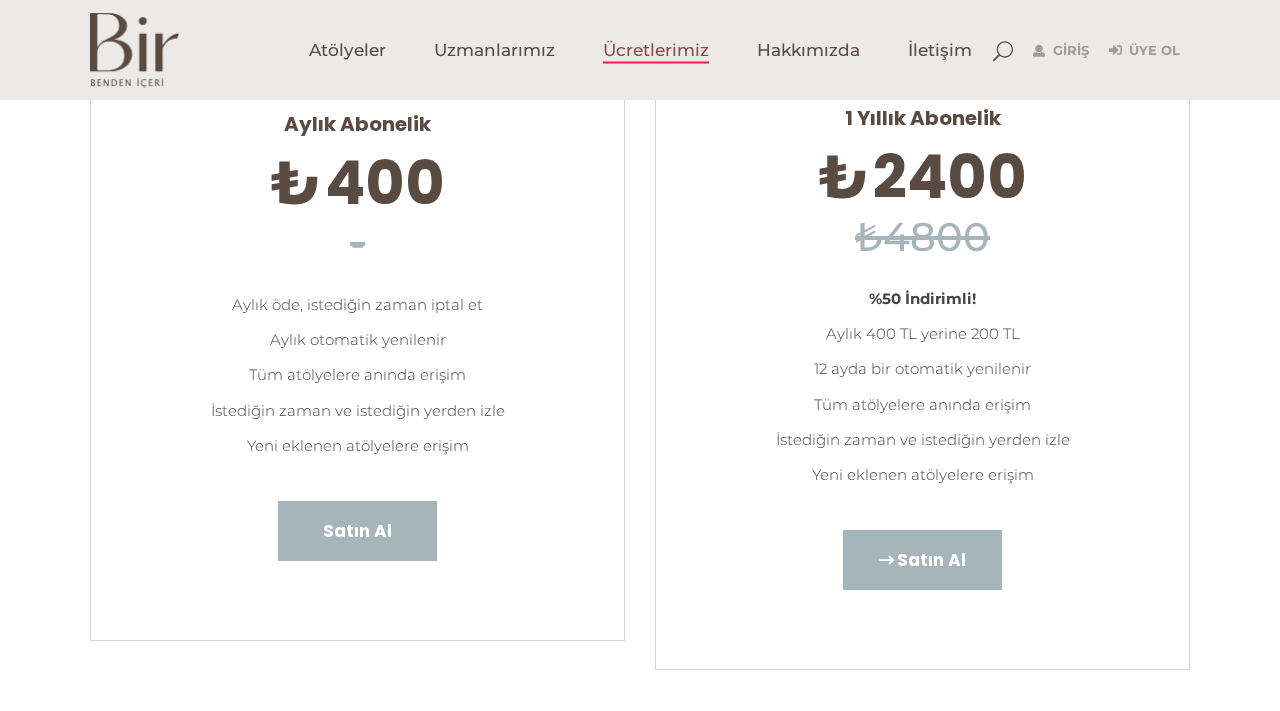 click on "Satın Al" at bounding box center (922, 560) 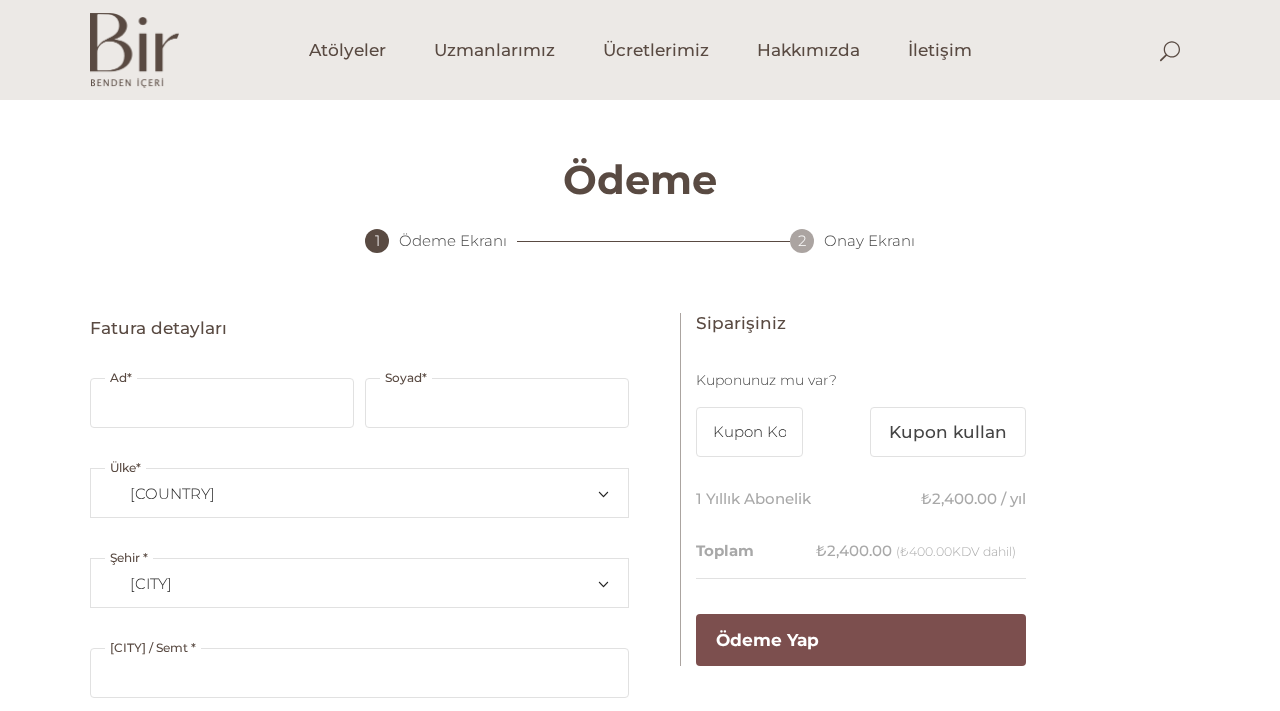 select on "TR34" 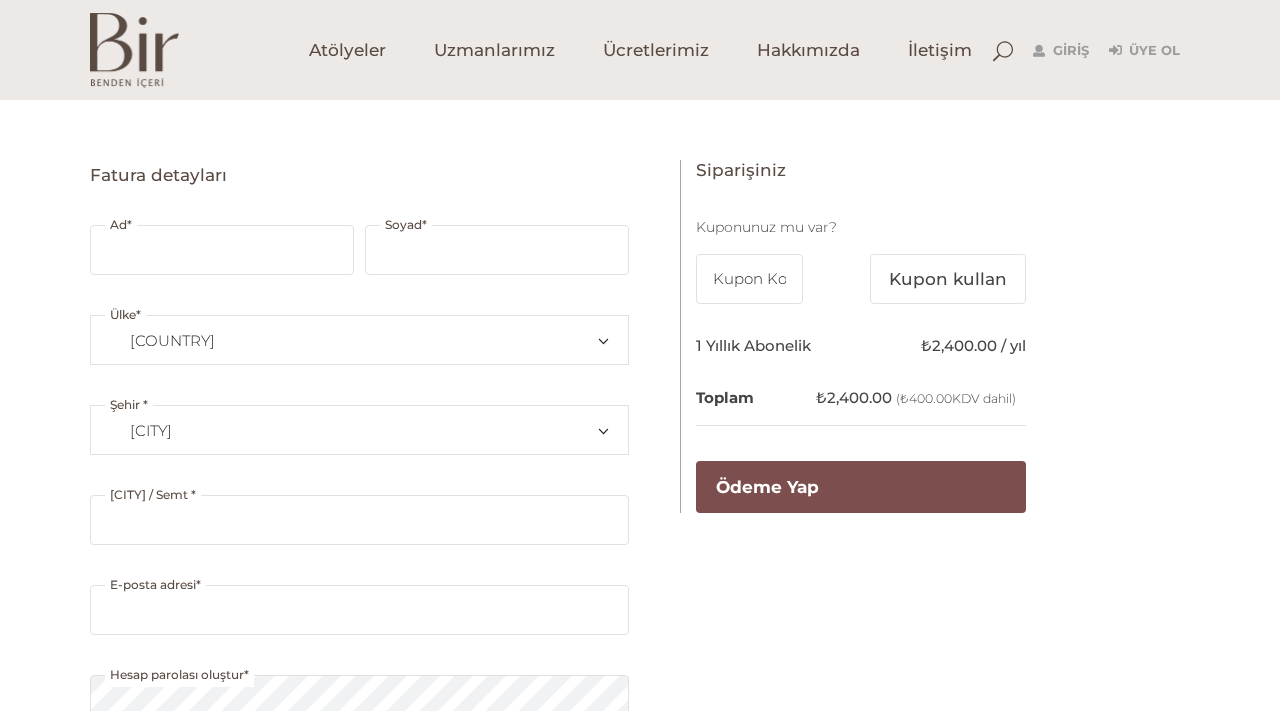 scroll, scrollTop: 152, scrollLeft: 0, axis: vertical 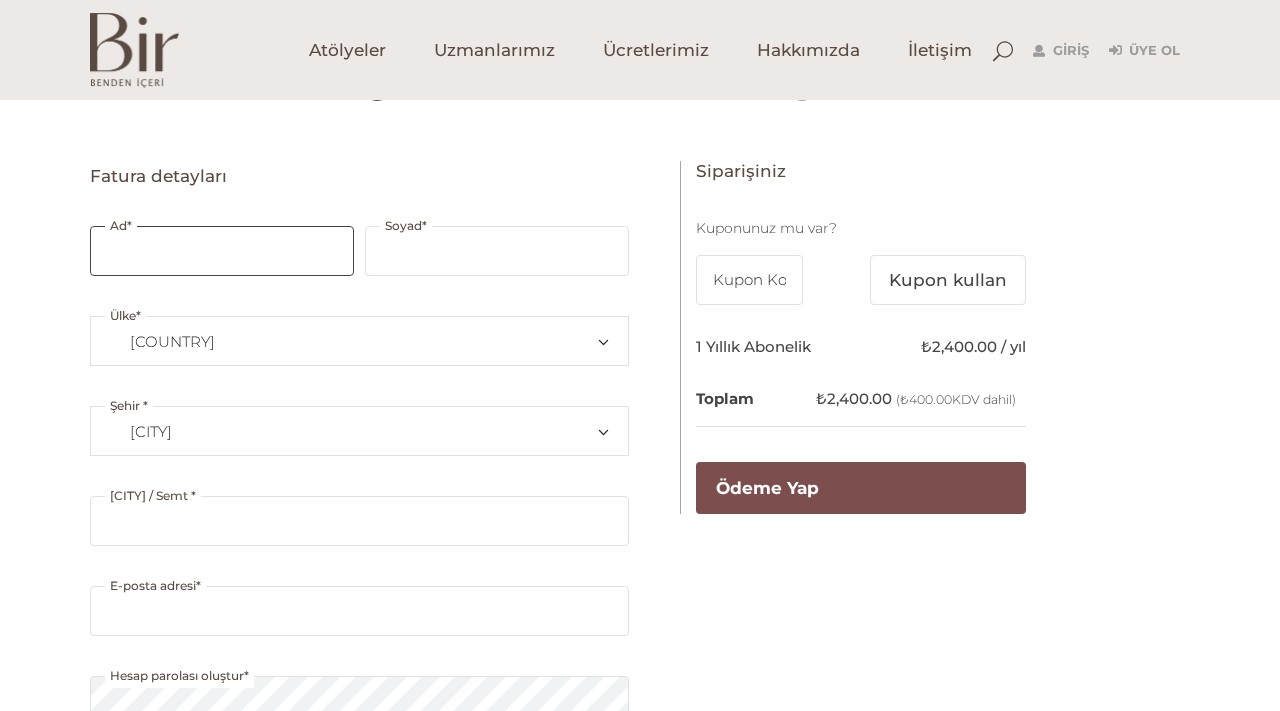 click on "Ad *" at bounding box center [222, 251] 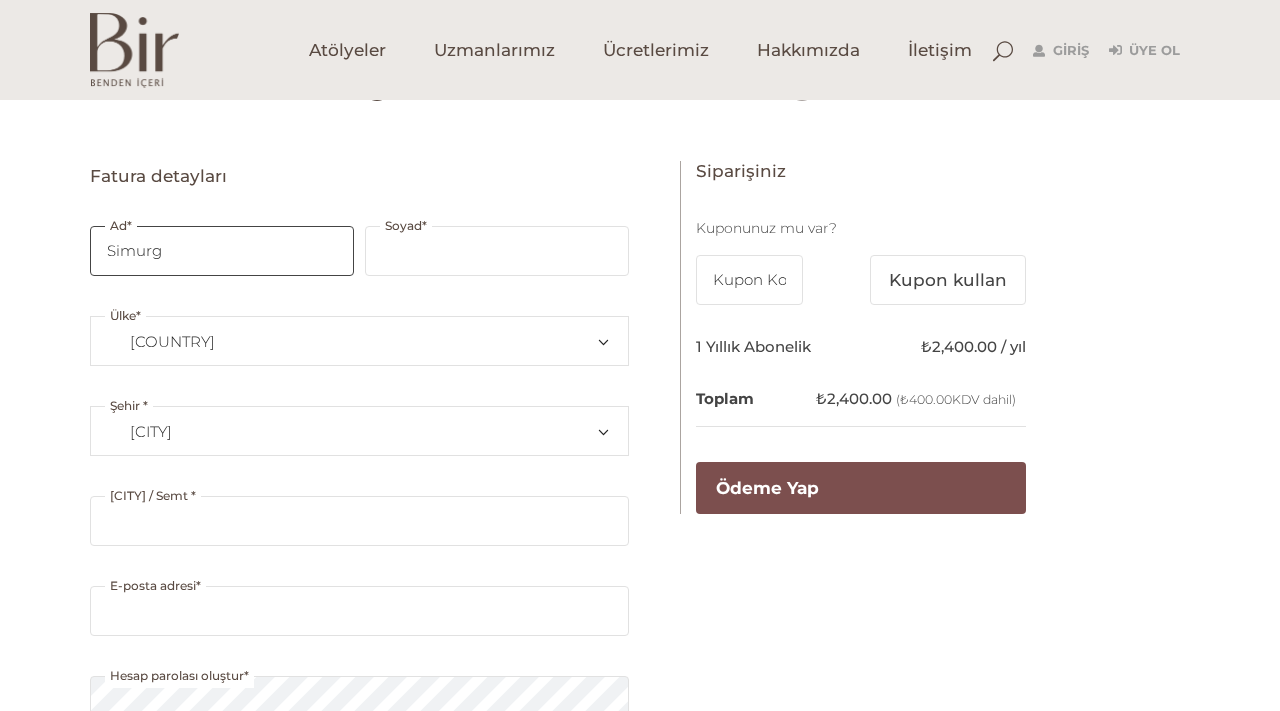 type on "Simurg" 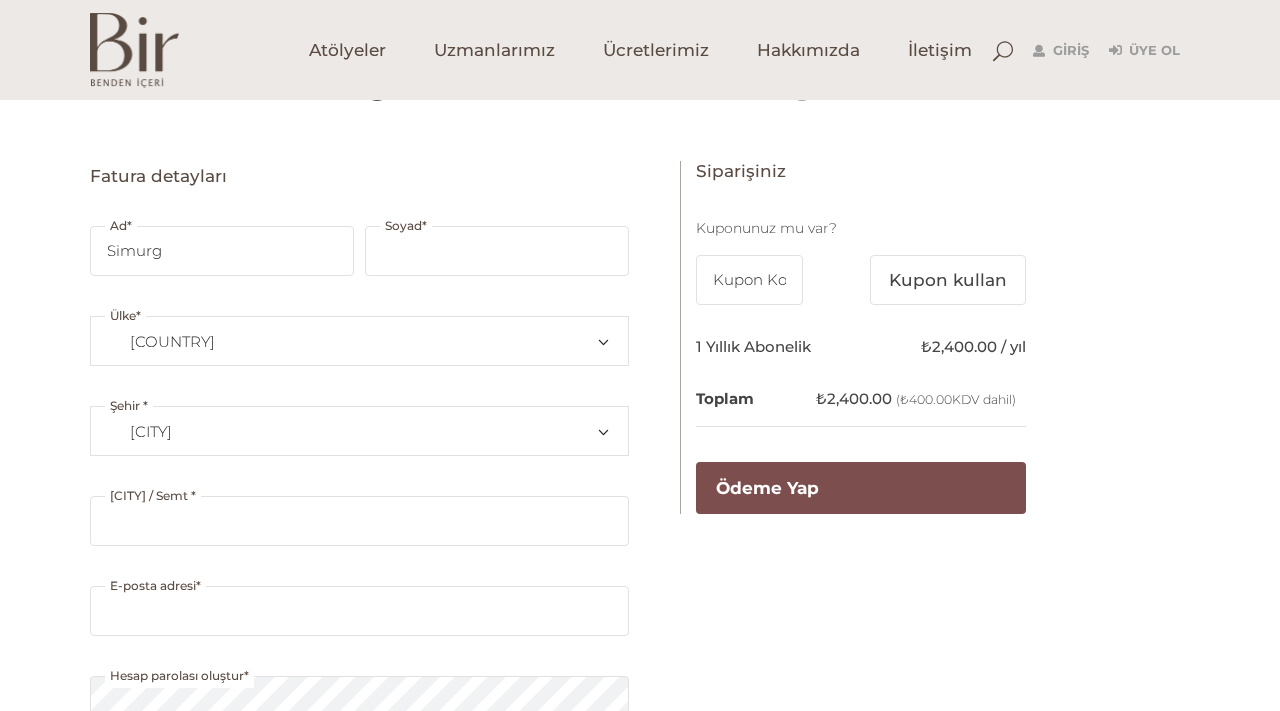 click on "Türkiye" at bounding box center [359, 342] 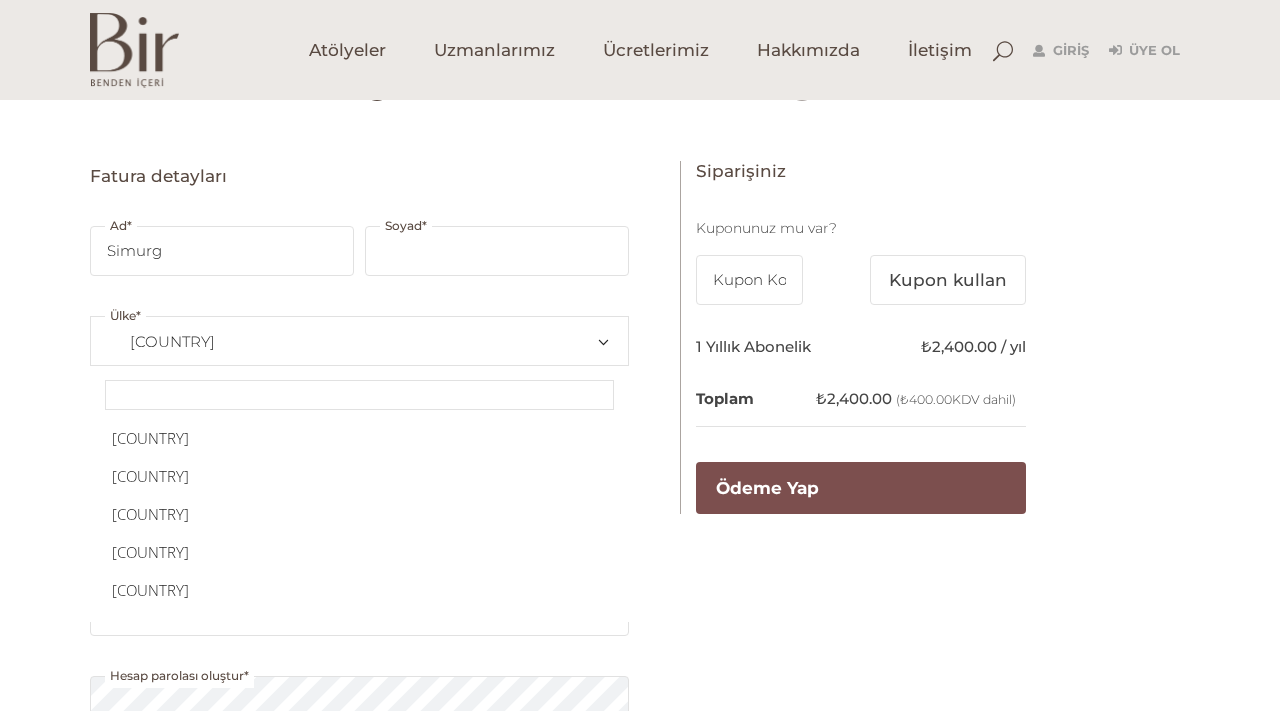 scroll, scrollTop: 8628, scrollLeft: 0, axis: vertical 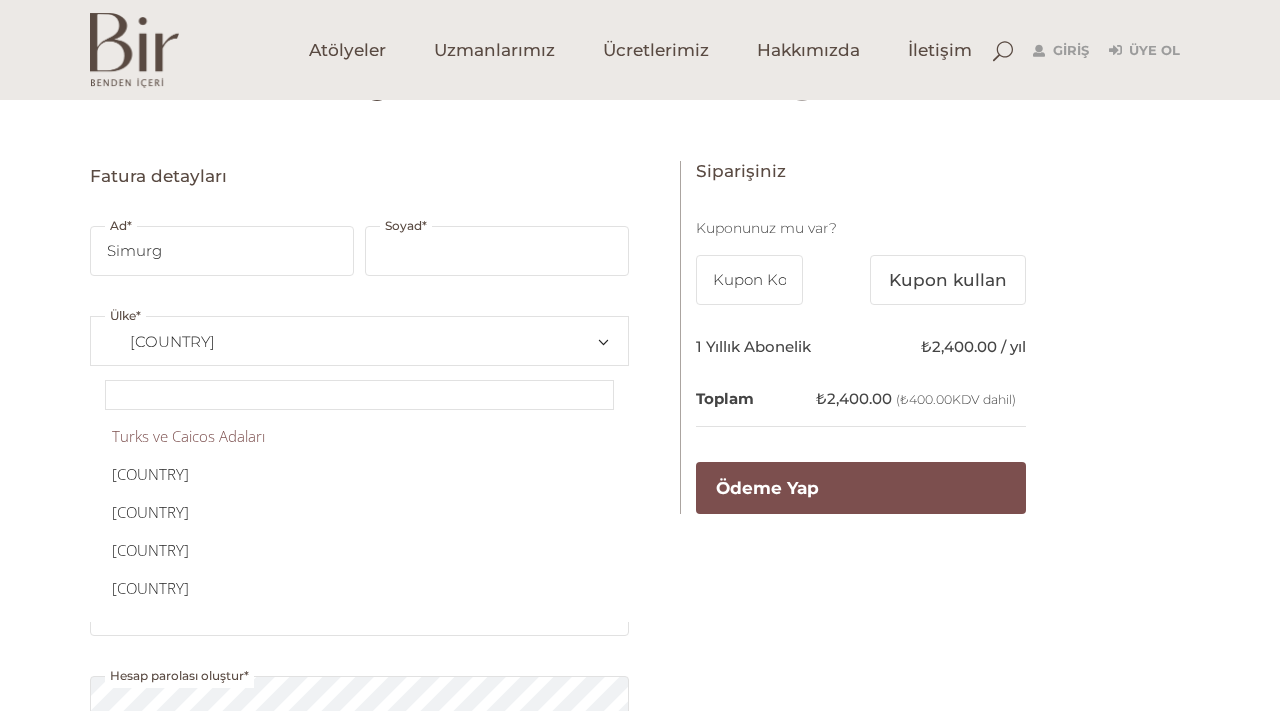 click on "Türkiye" at bounding box center [359, 342] 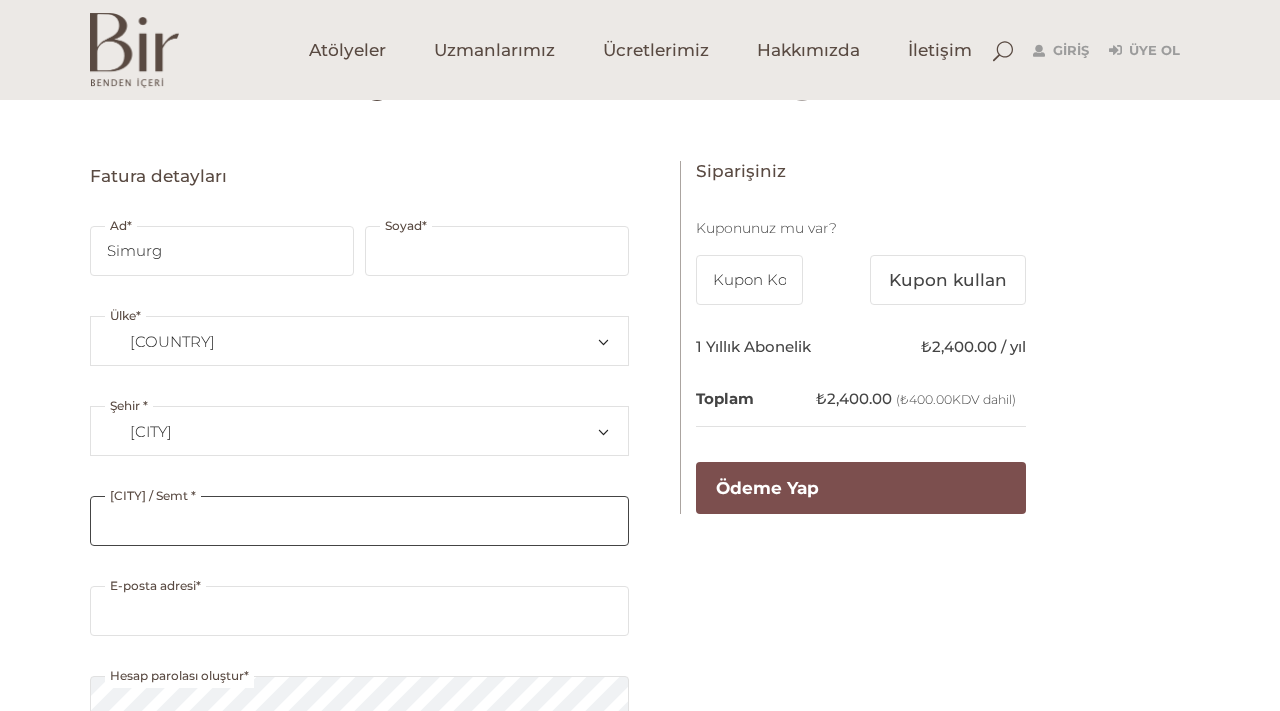 click on "İlçe / Semt   *" at bounding box center [359, 521] 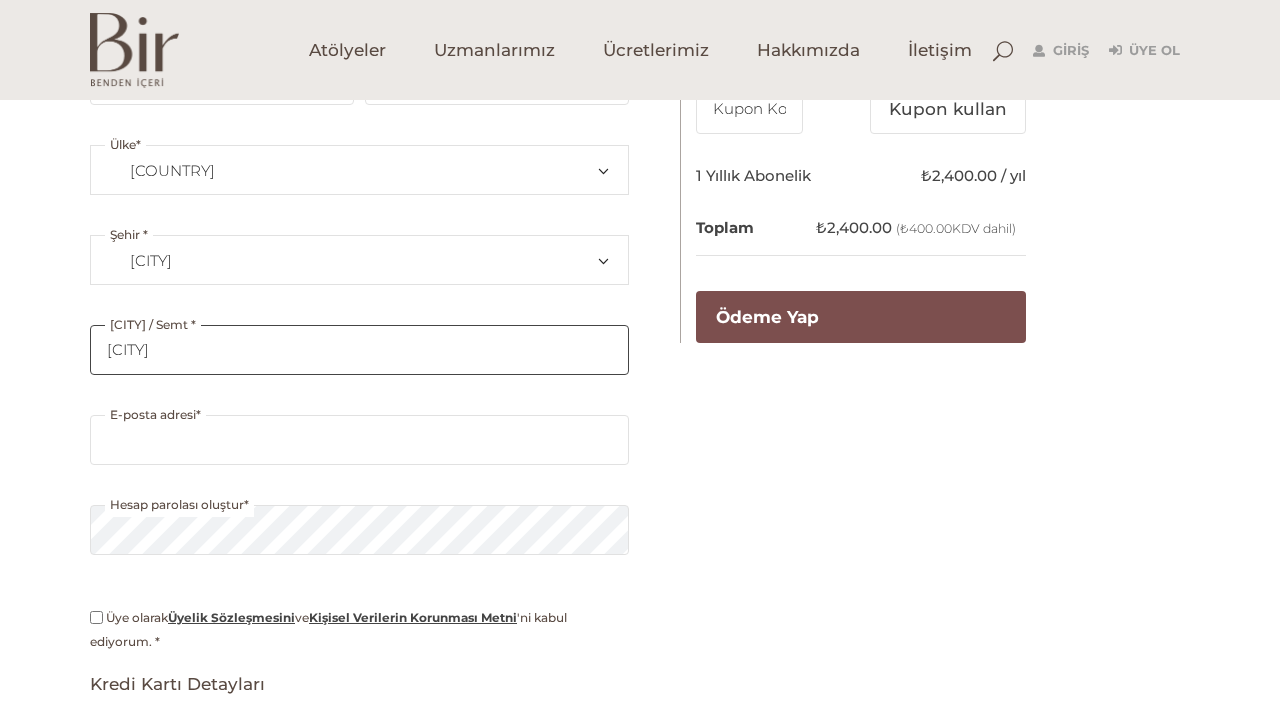 scroll, scrollTop: 327, scrollLeft: 0, axis: vertical 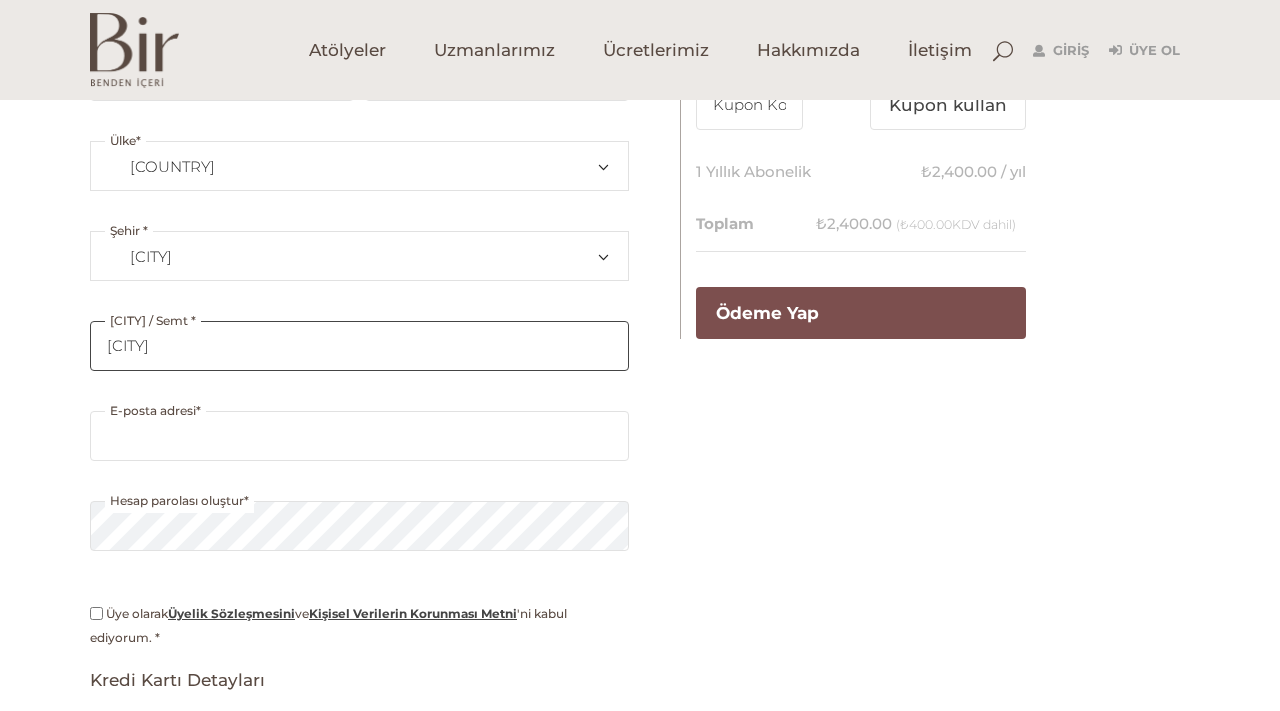 type on "Beykoz" 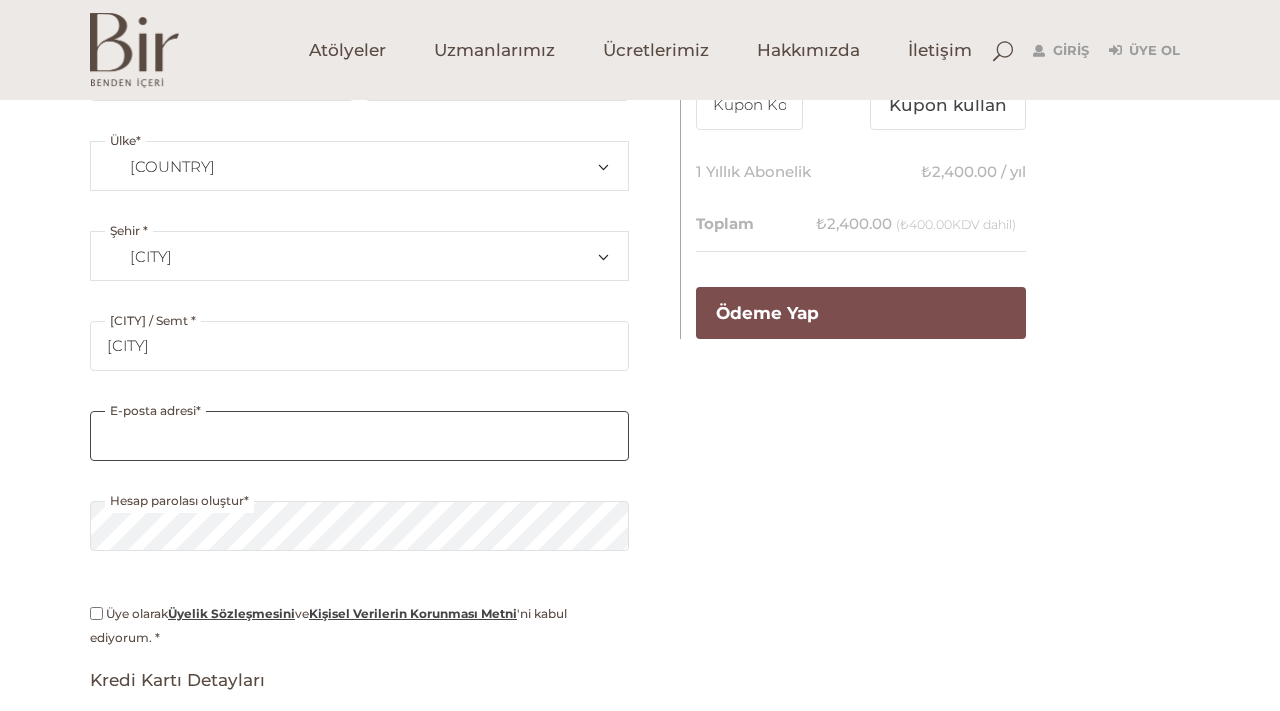 click on "E-posta adresi  *" at bounding box center (359, 436) 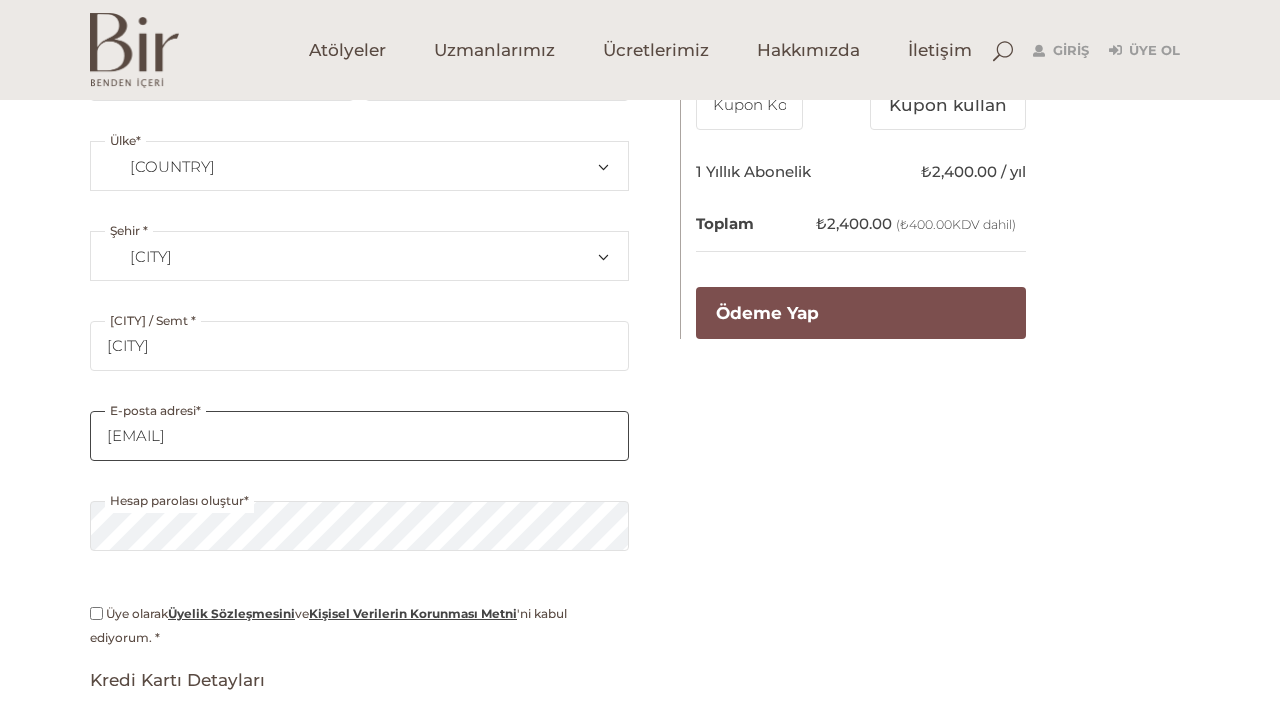 type on "simurgiie@gmail.com" 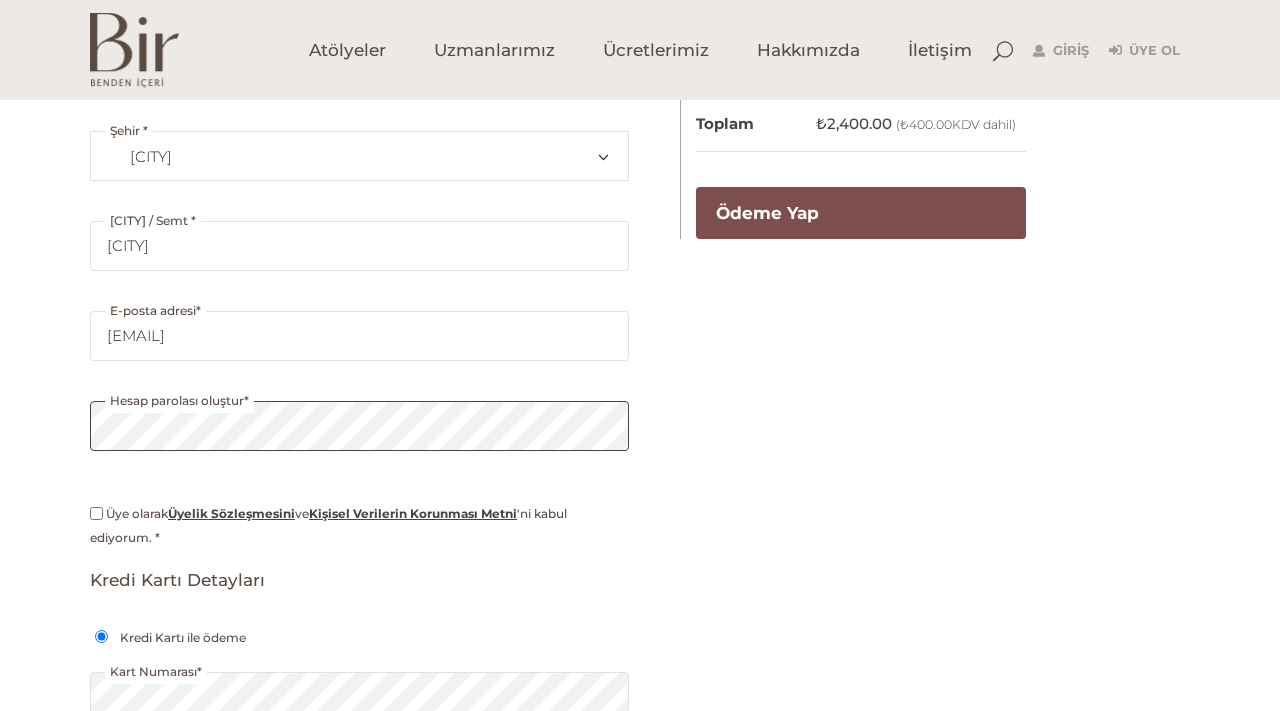 scroll, scrollTop: 429, scrollLeft: 0, axis: vertical 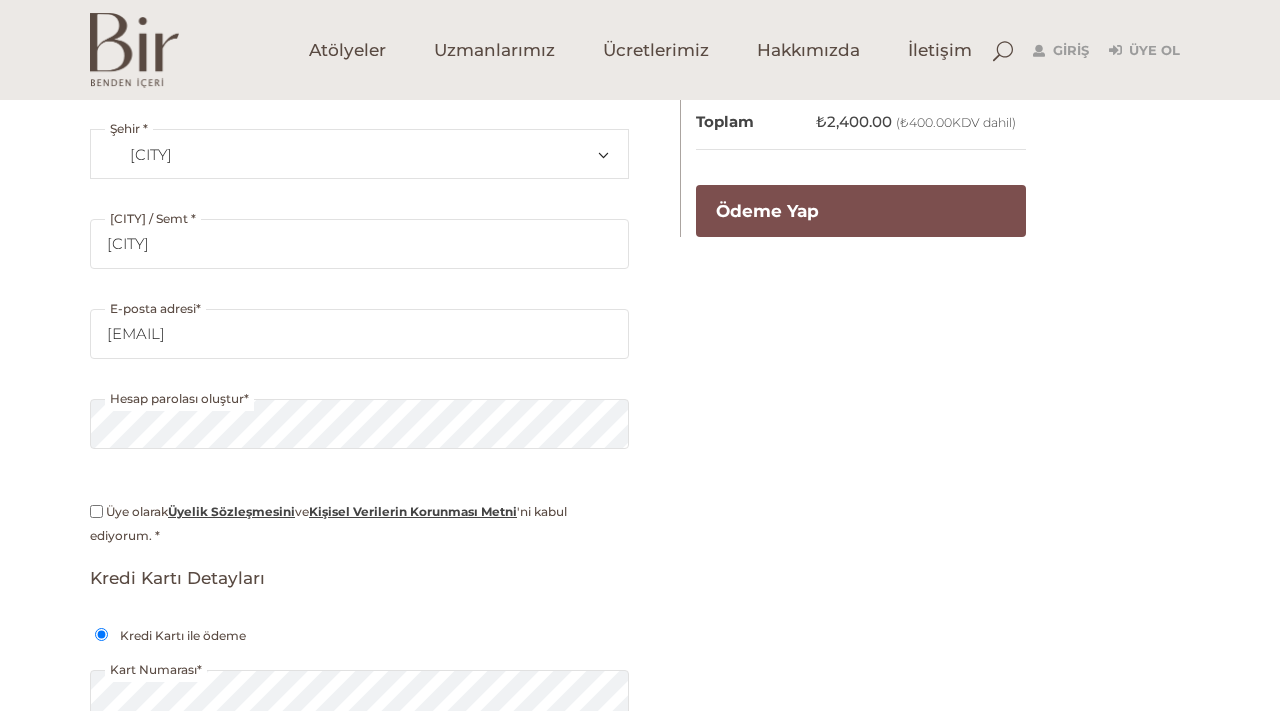 click on "Üye olarak  Üyelik Sözleşmesini  ve  Kişisel Verilerin Korunması Metni 'ni kabul ediyorum.    *" at bounding box center [96, 511] 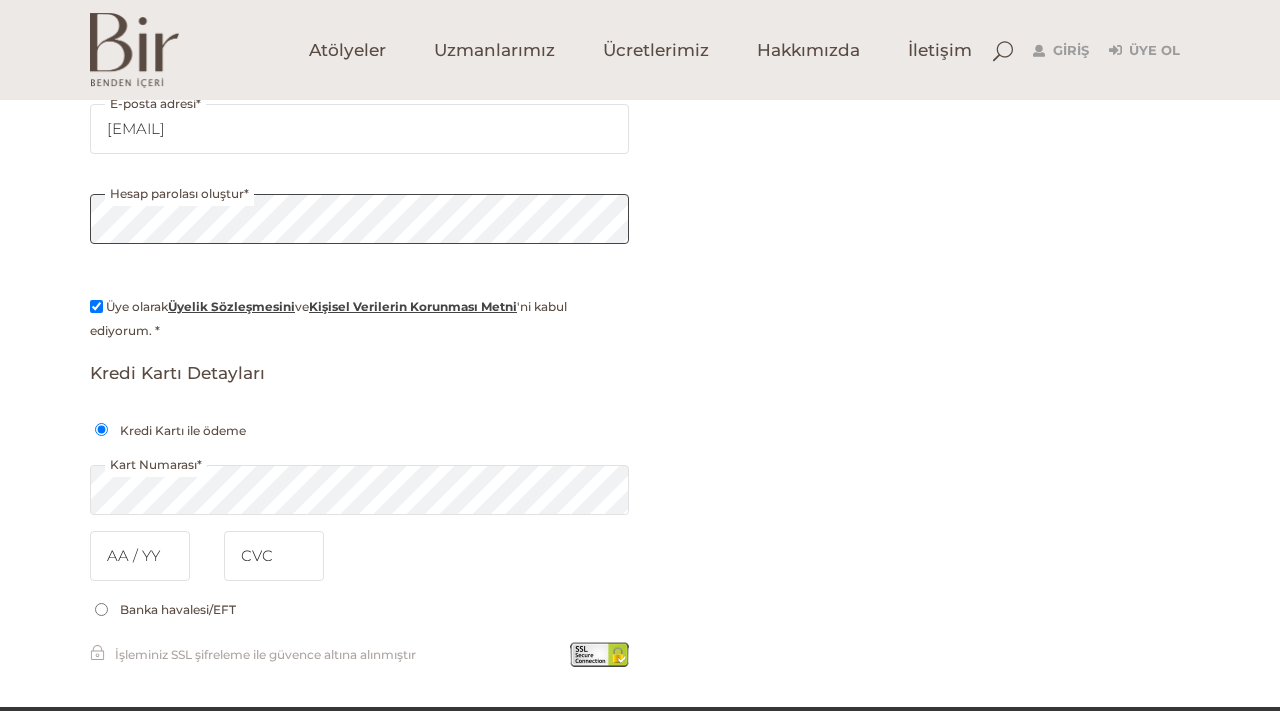 scroll, scrollTop: 651, scrollLeft: 0, axis: vertical 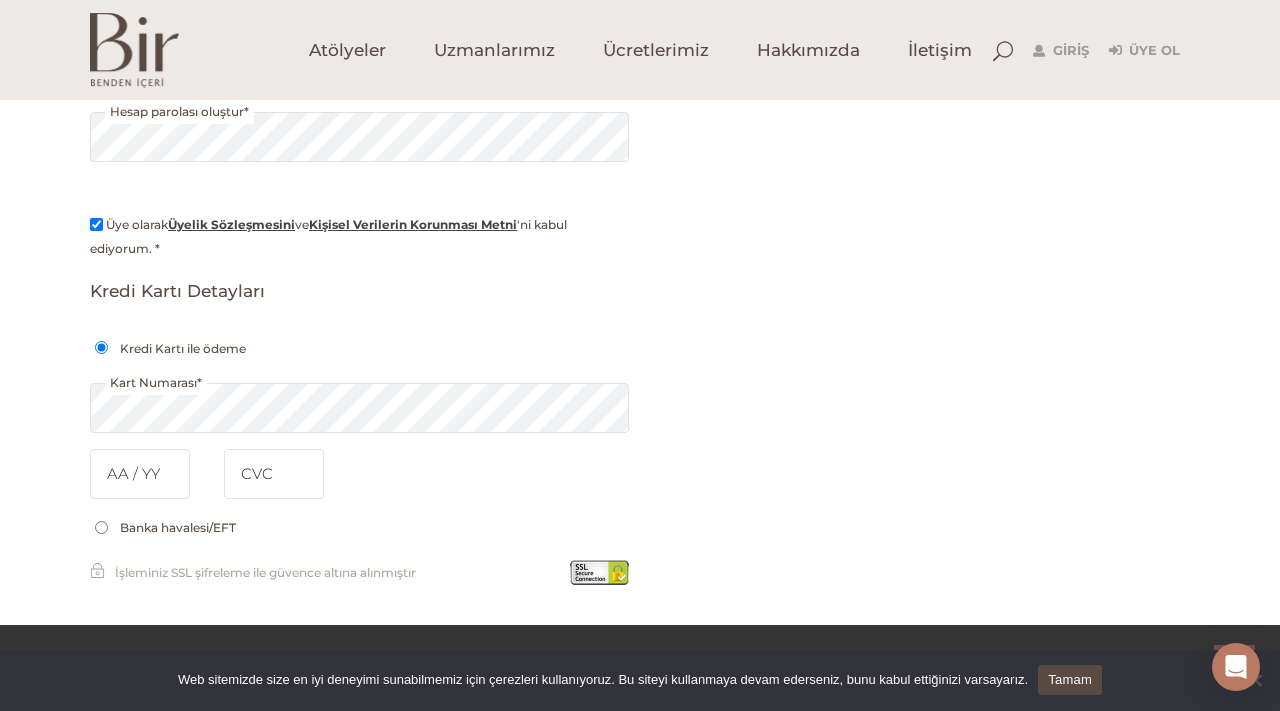 click on "Fatura detayları
Ad  * Simurg Soyad  * Ülke  * Bir ülke/bölge seçin… Afganistan Åland Adaları Almanya Amerika Birleşik Devletleri (ABD) Amerika Birleşik Devletleri (ABD) Küçük Dış Adaları Amerikan Samoası Andorra Angola Anguilla Antartika Antigua ve Barbuda Arjantin Arnavutluk Aruba Avustralya Avusturya Azerbaycan Bahamalar Bahreyn Bangladeş Barbados Batı Sahra Belau Belçika Belize Benin Bermuda Beyaz Rusya Birleşik Arap Emirlikleri Birleşik Krallık (UK) Bolivya Bonaire, Saint Eustatius and Saba Bosna Hersek Botsvana Bouvet Adası Brezilya Brunei Sultanlığı Bulgaristan Burkina Faso Burundi Butan Cape Verde Cayman Adaları Cebelitarık Cezayir Christmas Adaları Cibuti Cocos (Keeling) Adaları Comoros Cook Adaları Curaçao Çat Çek Cumhuriyeti Çin Danimarka Dominik Cumhuriyeti Dominika Ekvator Ekvator Ginesi El Salvador Endonezya Eritre Ermenistan Estonya Etiyopya Falkland Adaları Faroe Adaları Fas Fiji Fildişi Sahilleri Filipinler Gabon" at bounding box center [359, 91] 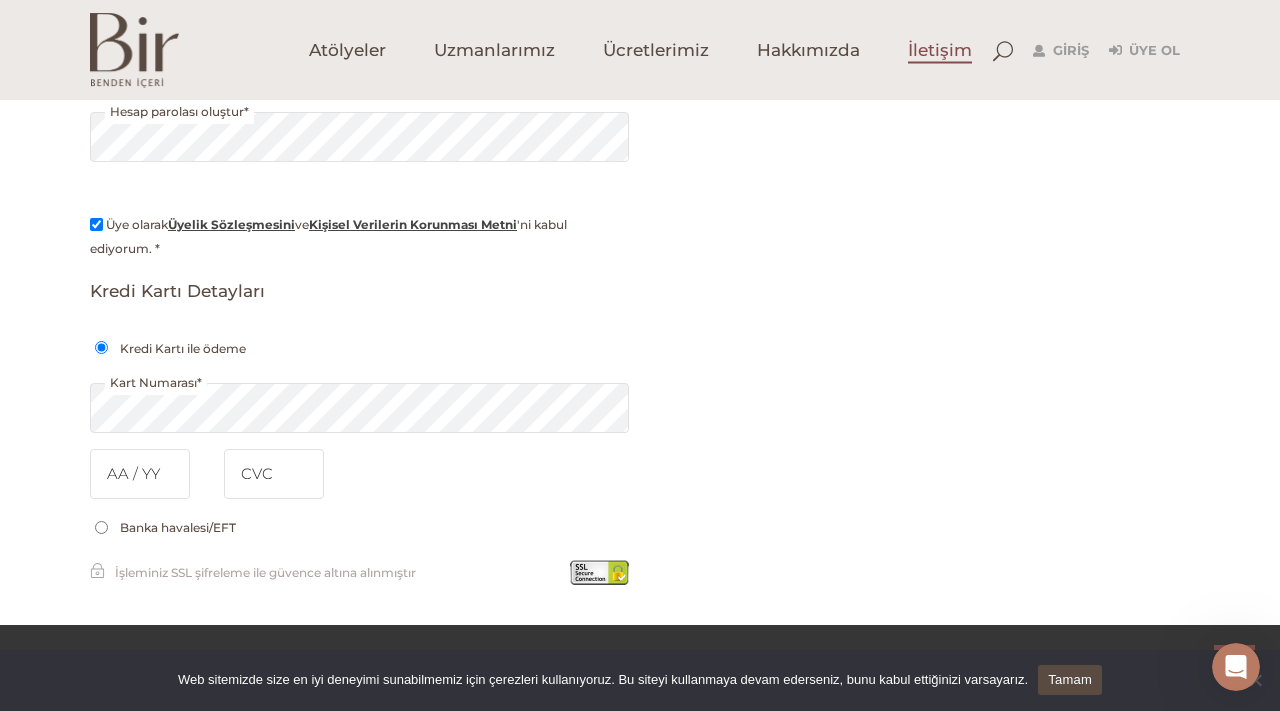 scroll, scrollTop: 0, scrollLeft: 0, axis: both 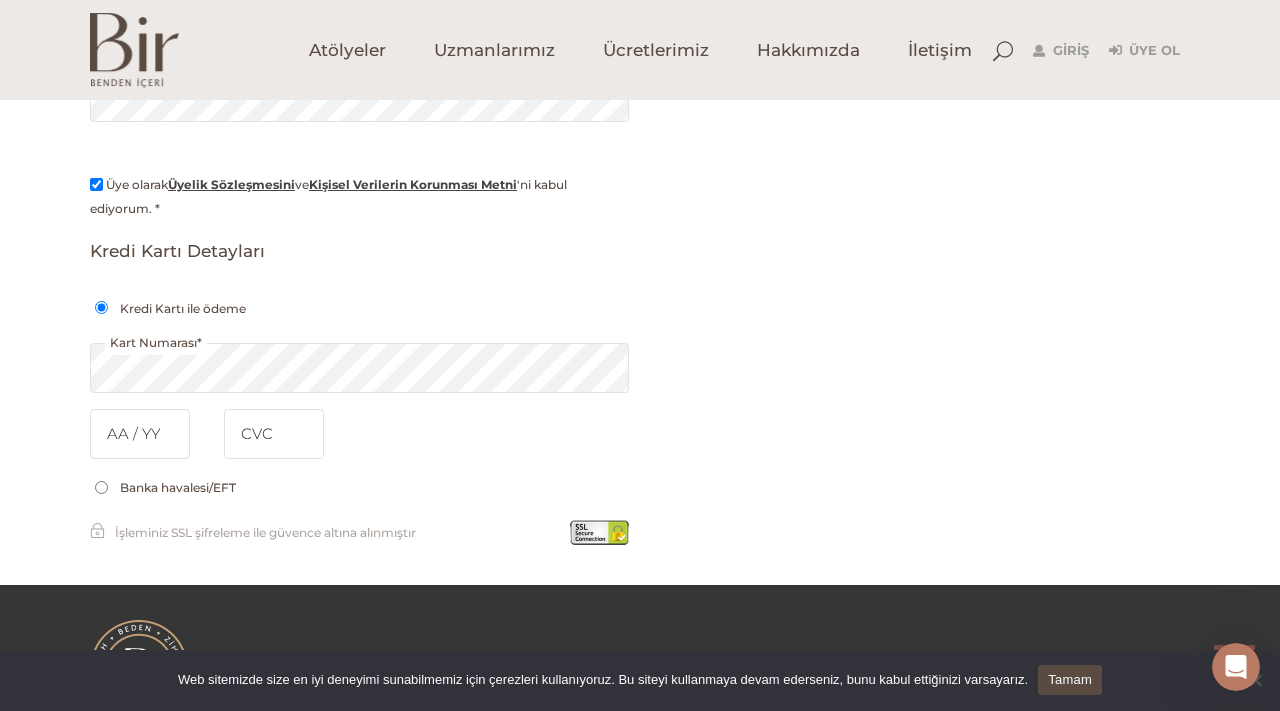 click on "Fatura detayları
Ad  * Simurg Soyad  * Ülke  * Bir ülke/bölge seçin… Afganistan Åland Adaları Almanya Amerika Birleşik Devletleri (ABD) Amerika Birleşik Devletleri (ABD) Küçük Dış Adaları Amerikan Samoası Andorra Angola Anguilla Antartika Antigua ve Barbuda Arjantin Arnavutluk Aruba Avustralya Avusturya Azerbaycan Bahamalar Bahreyn Bangladeş Barbados Batı Sahra Belau Belçika Belize Benin Bermuda Beyaz Rusya Birleşik Arap Emirlikleri Birleşik Krallık (UK) Bolivya Bonaire, Saint Eustatius and Saba Bosna Hersek Botsvana Bouvet Adası Brezilya Brunei Sultanlığı Bulgaristan Burkina Faso Burundi Butan Cape Verde Cayman Adaları Cebelitarık Cezayir Christmas Adaları Cibuti Cocos (Keeling) Adaları Comoros Cook Adaları Curaçao Çat Çek Cumhuriyeti Çin Danimarka Dominik Cumhuriyeti Dominika Ekvator Ekvator Ginesi El Salvador Endonezya Eritre Ermenistan Estonya Etiyopya Falkland Adaları Faroe Adaları Fas Fiji Fildişi Sahilleri" at bounding box center (640, 66) 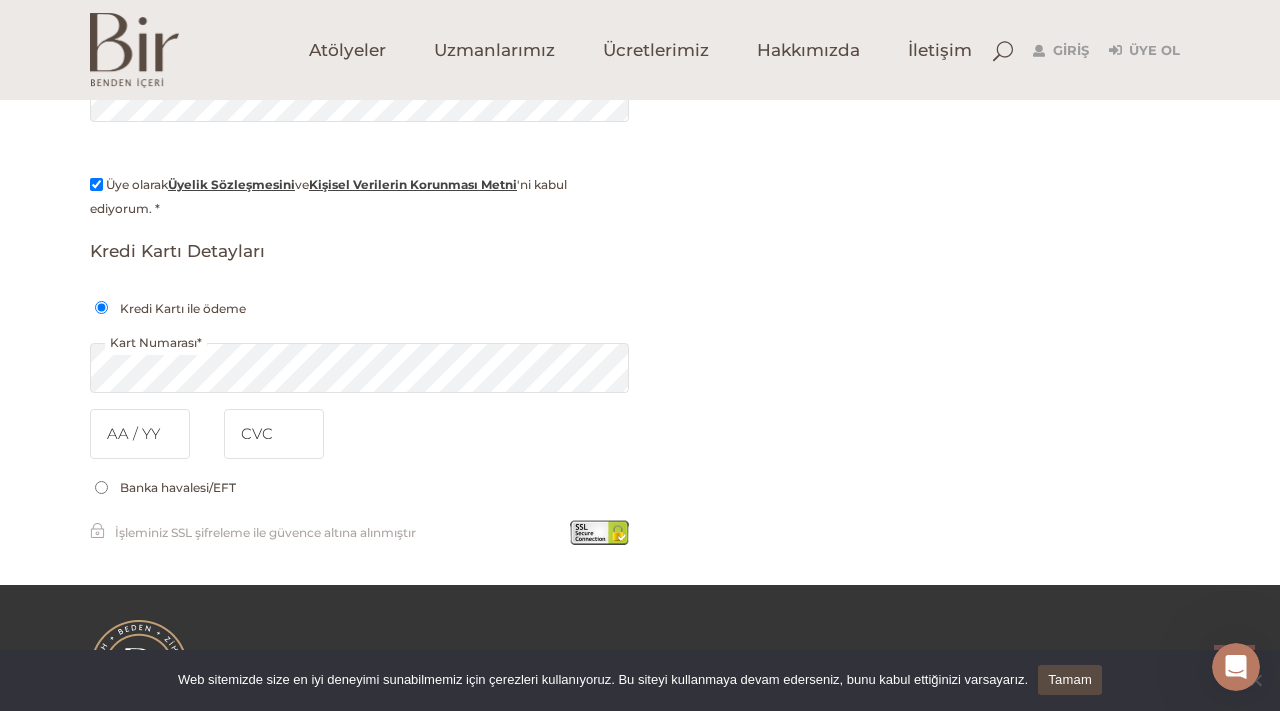 click on "Banka havalesi/EFT" at bounding box center [101, 487] 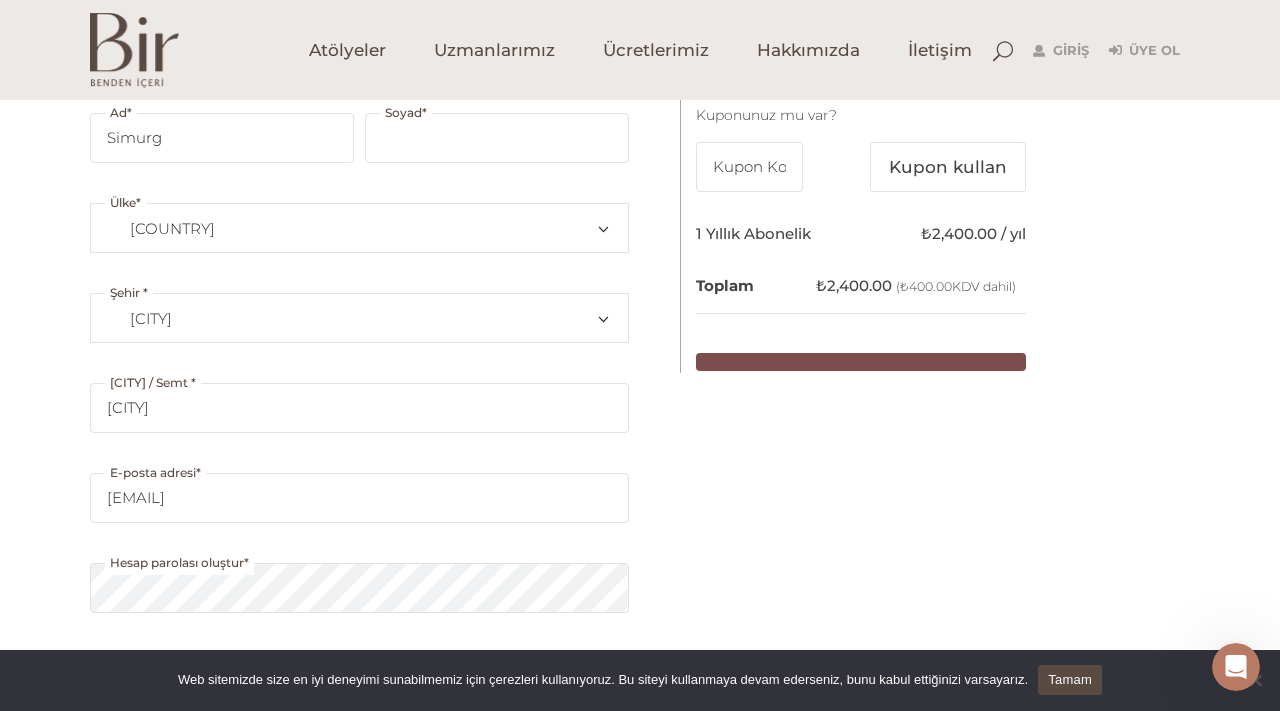 scroll, scrollTop: 273, scrollLeft: 0, axis: vertical 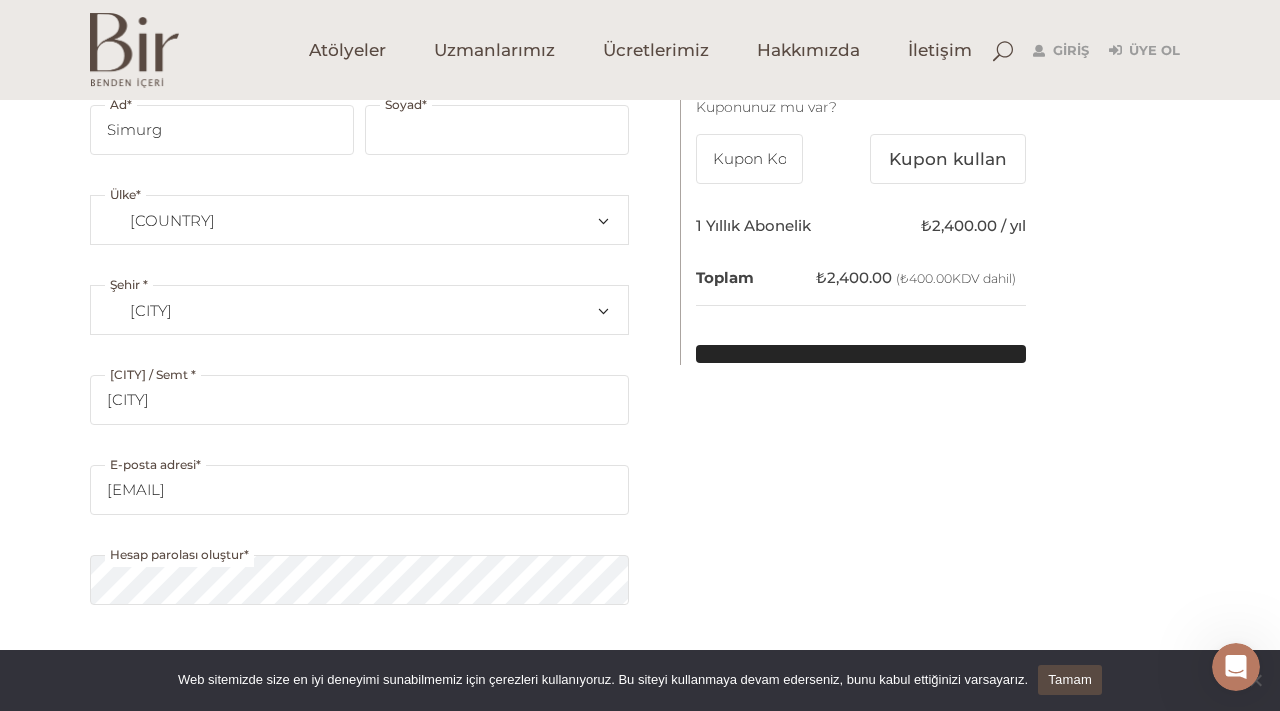 click at bounding box center (861, 354) 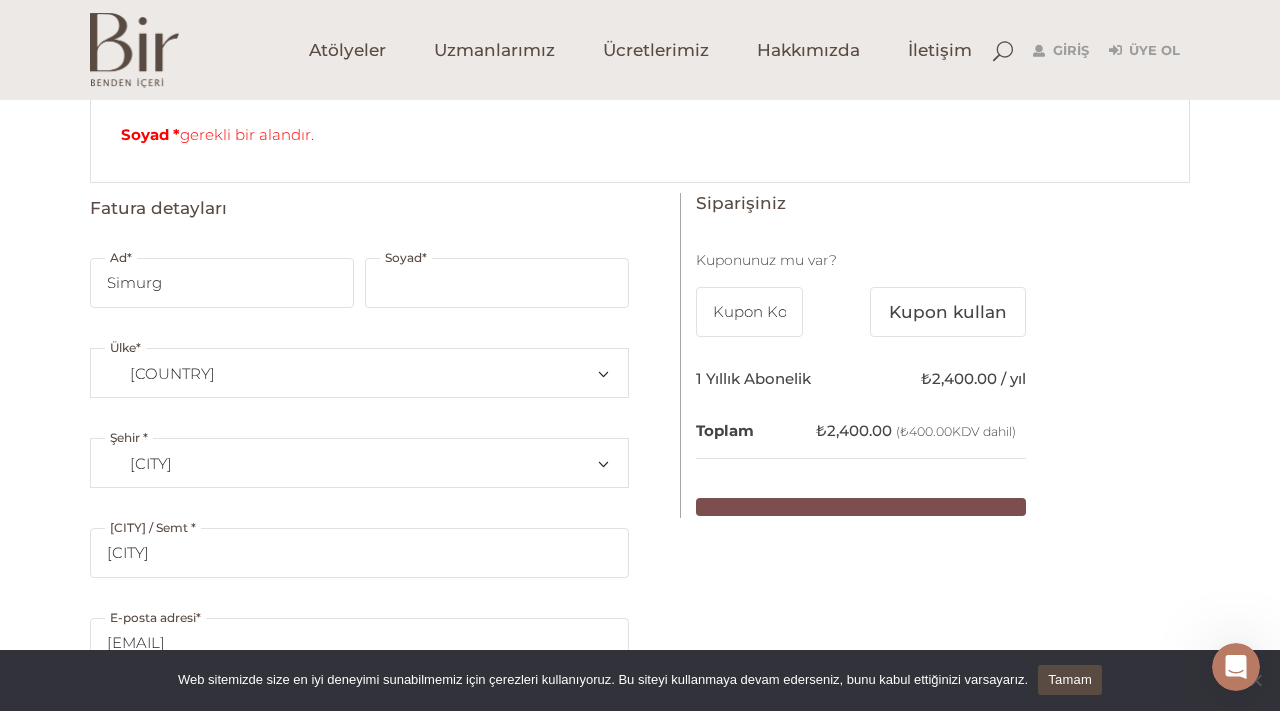 scroll, scrollTop: 213, scrollLeft: 0, axis: vertical 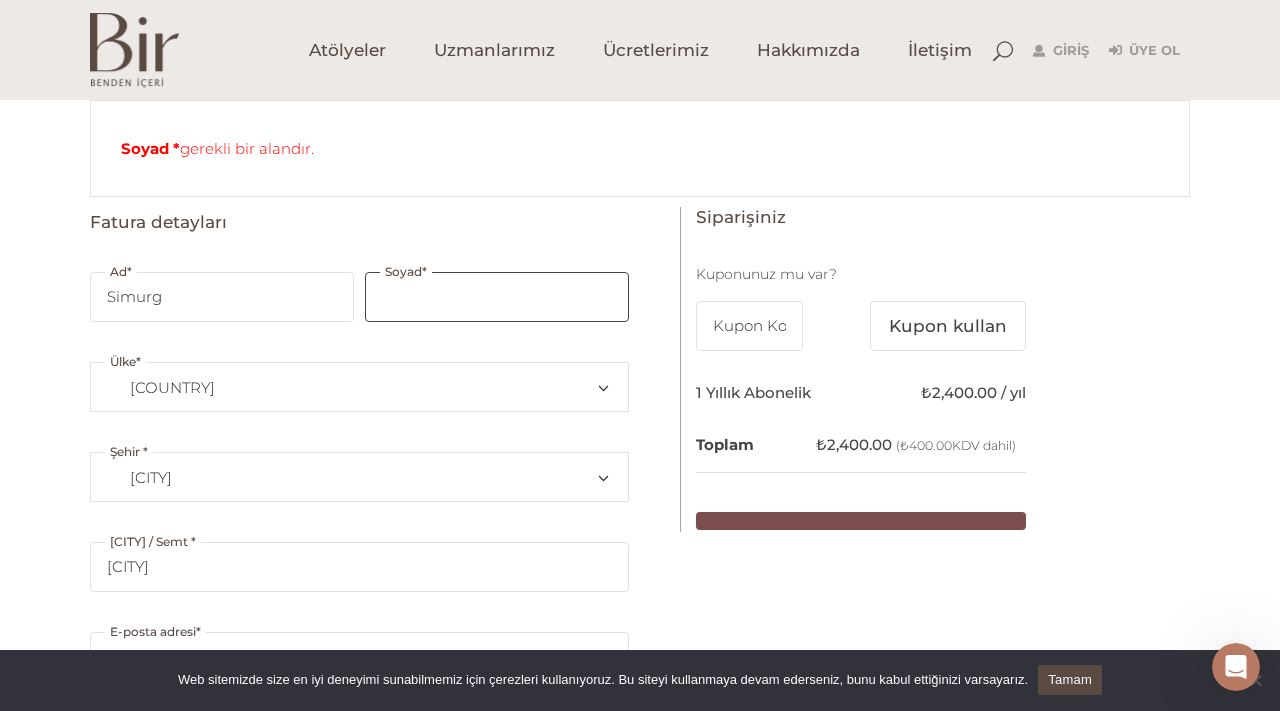 click on "Soyad  *" at bounding box center (497, 297) 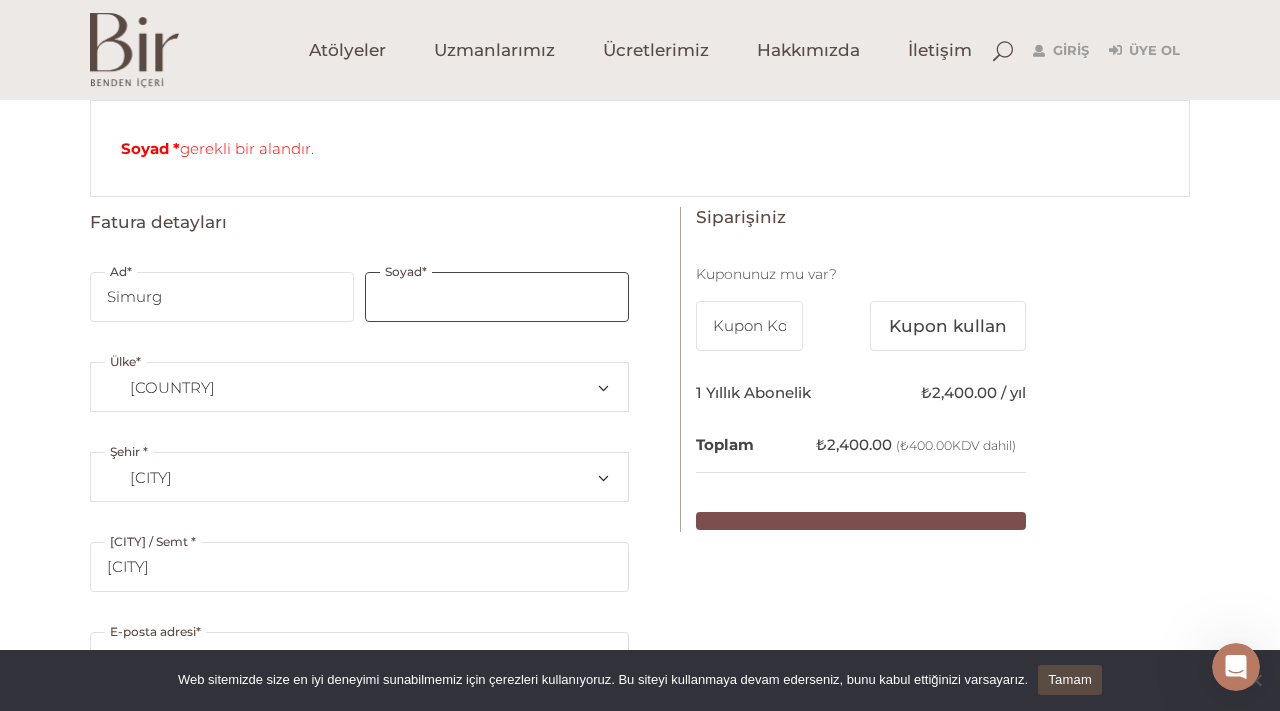 type on "." 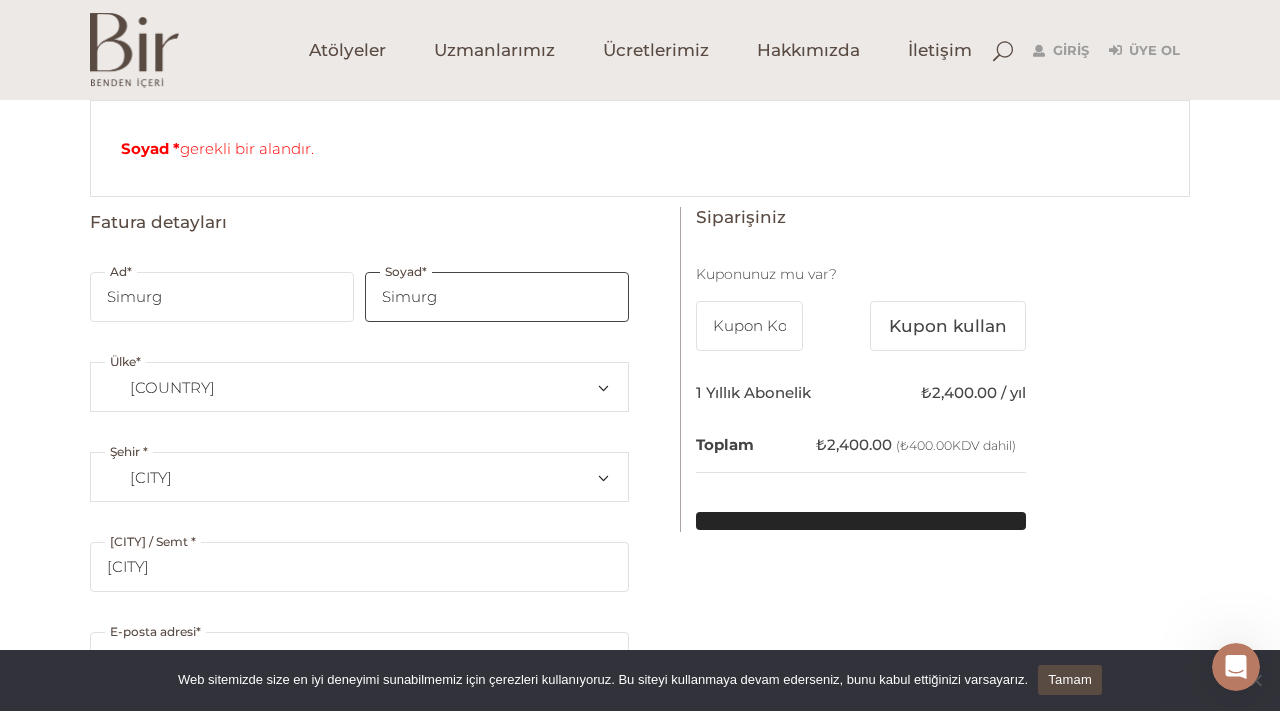 type on "Simurg" 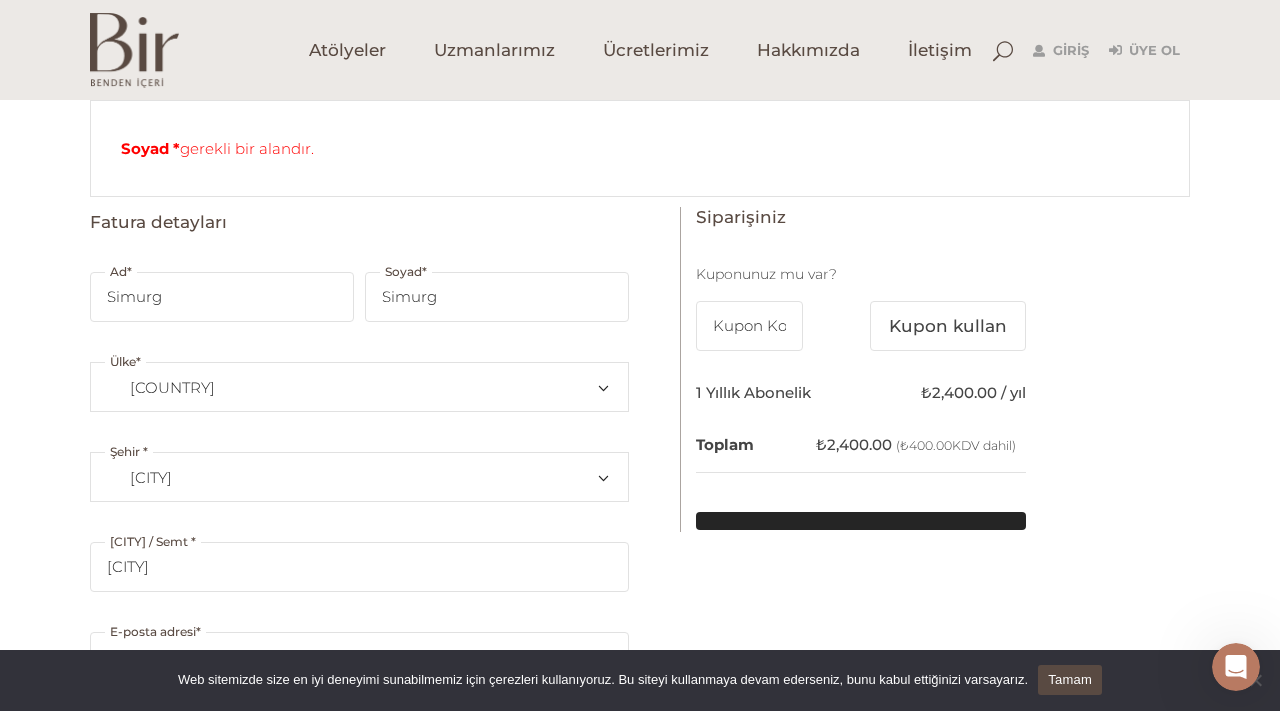 click at bounding box center [861, 521] 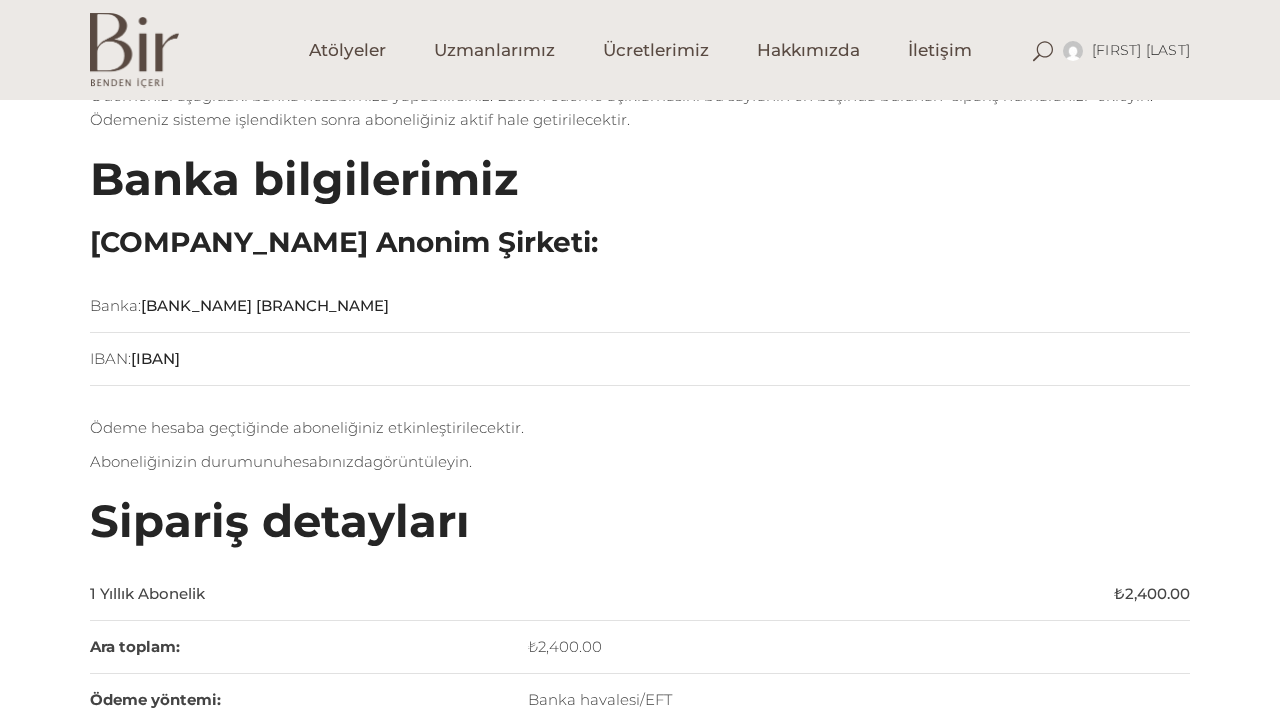 scroll, scrollTop: 453, scrollLeft: 0, axis: vertical 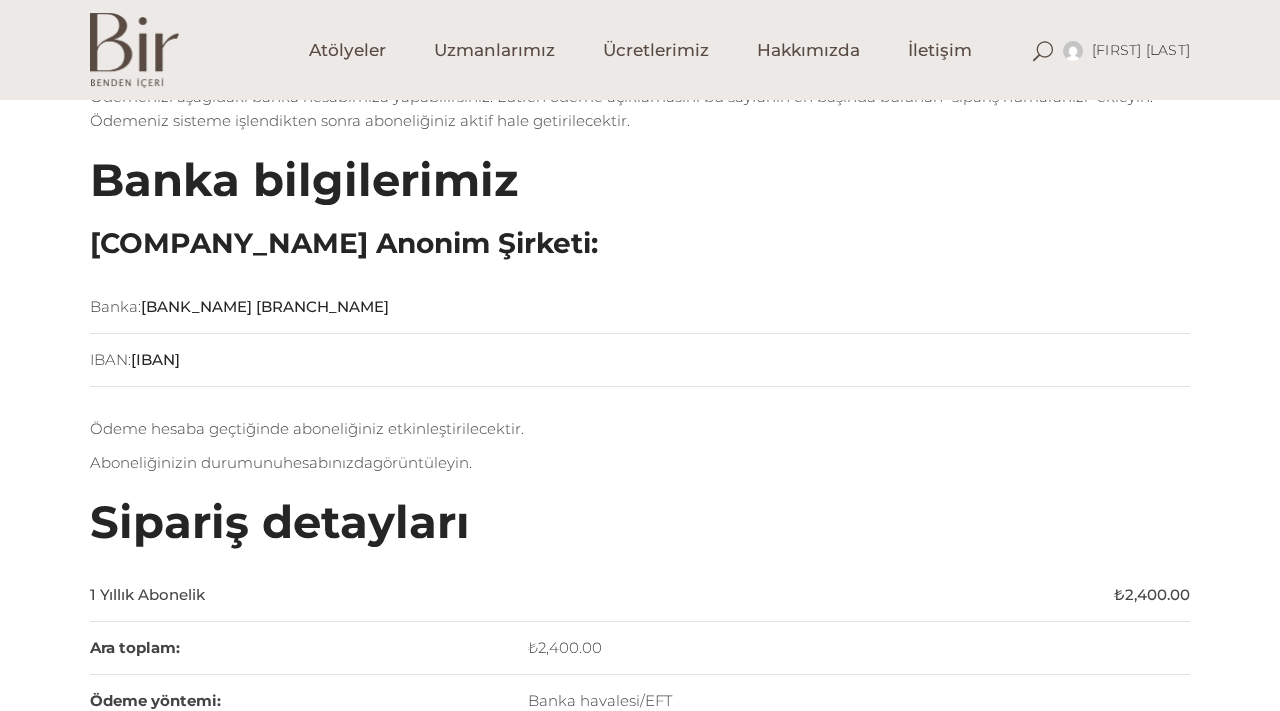 click on "[IBAN]" at bounding box center [155, 359] 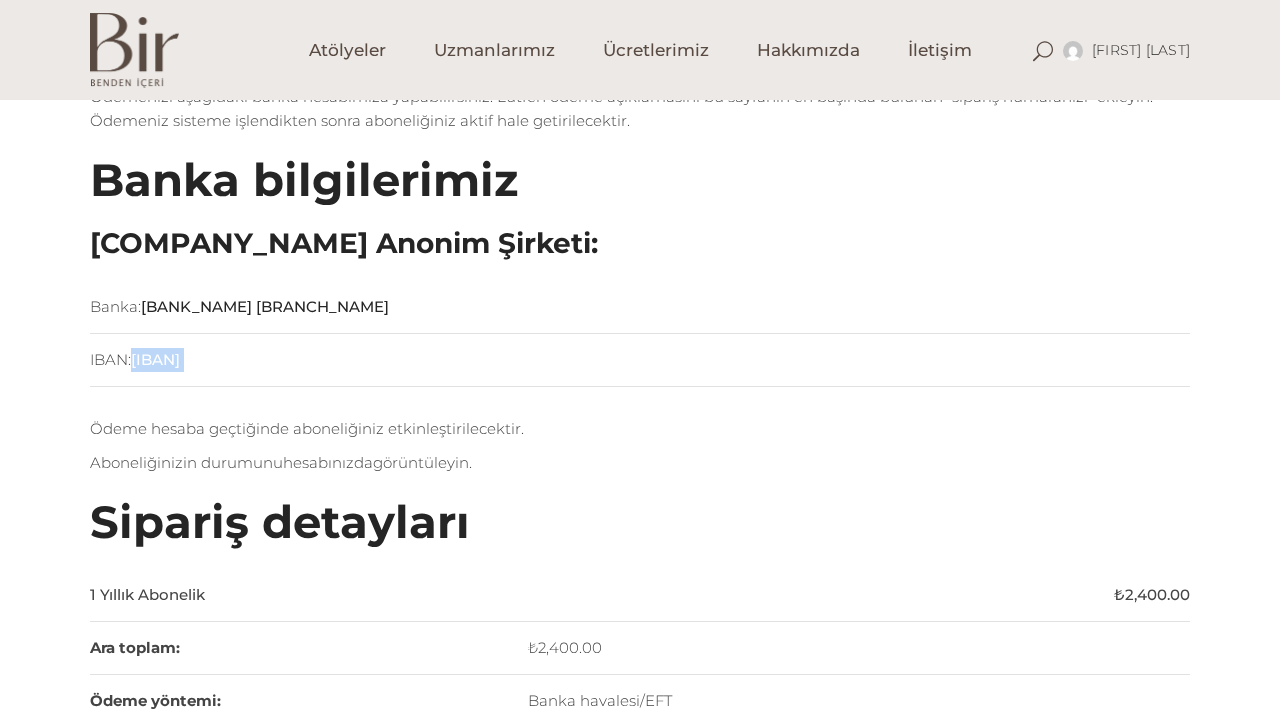 drag, startPoint x: 406, startPoint y: 352, endPoint x: 154, endPoint y: 357, distance: 252.04959 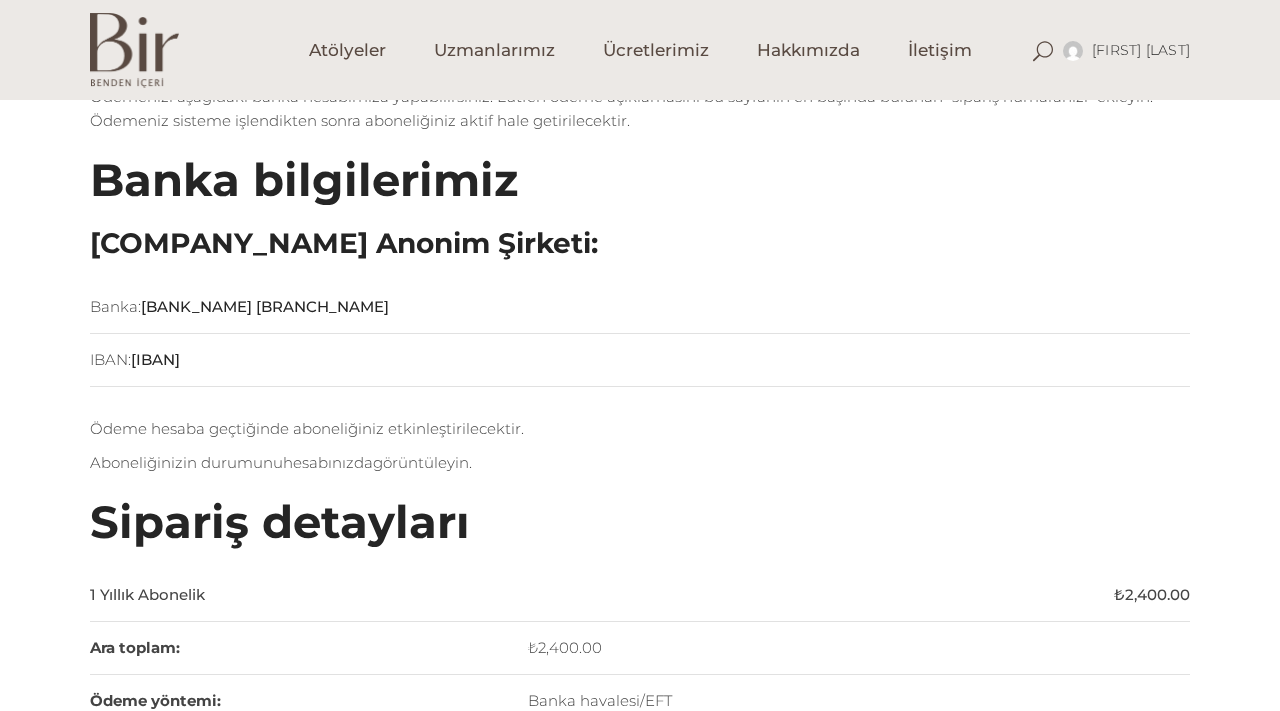 click on "Garanti Bankası Suadiye Şubesi" at bounding box center (265, 306) 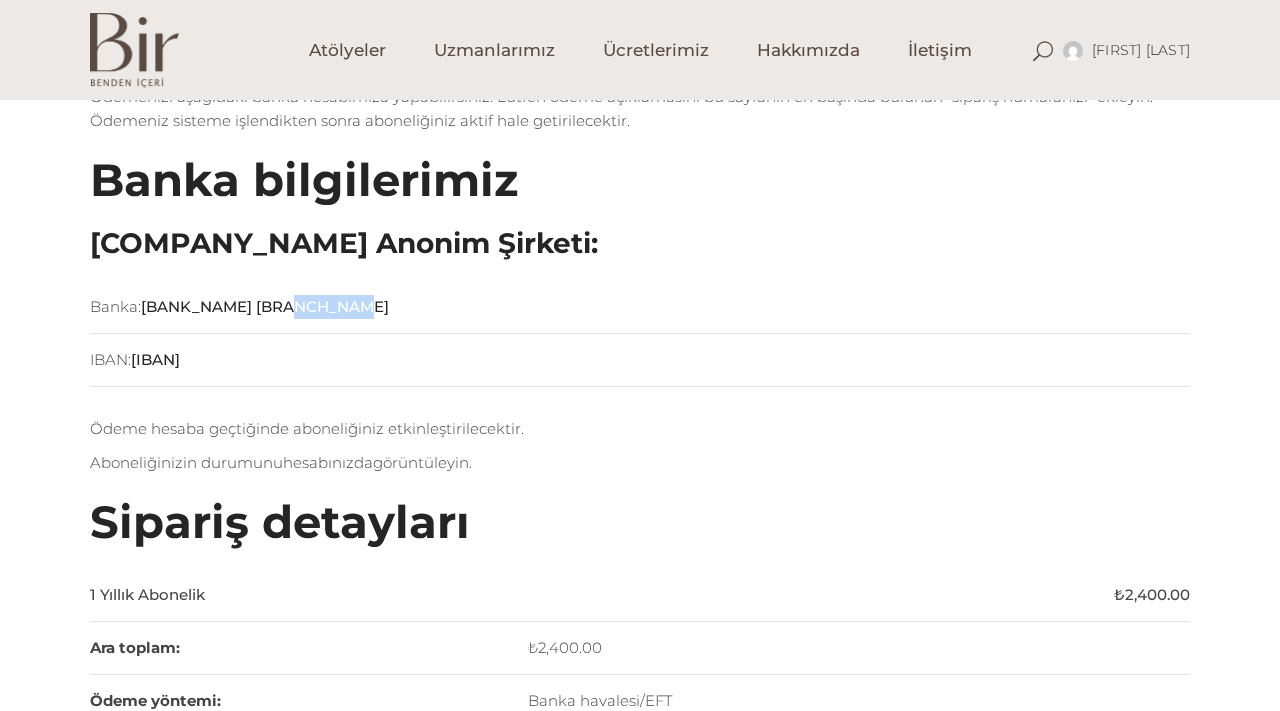 click on "Garanti Bankası Suadiye Şubesi" at bounding box center [265, 306] 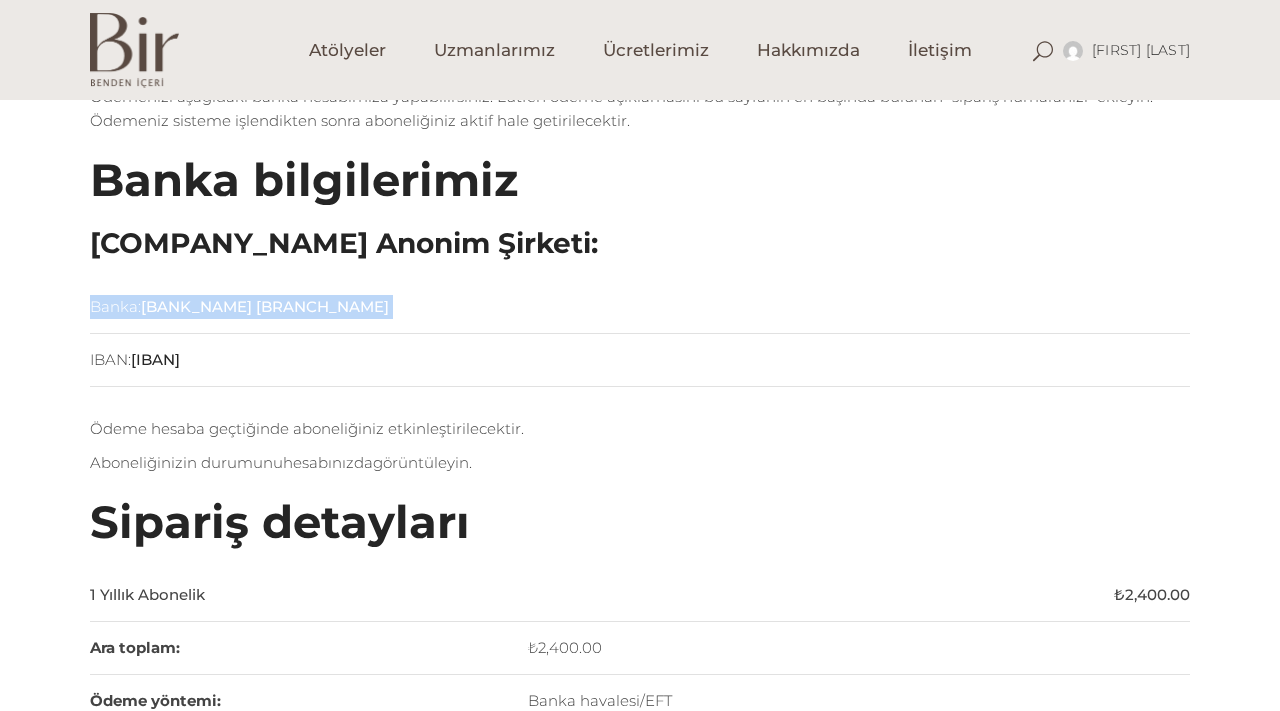 copy on "Banka:  Garanti Bankası Suadiye Şubesi" 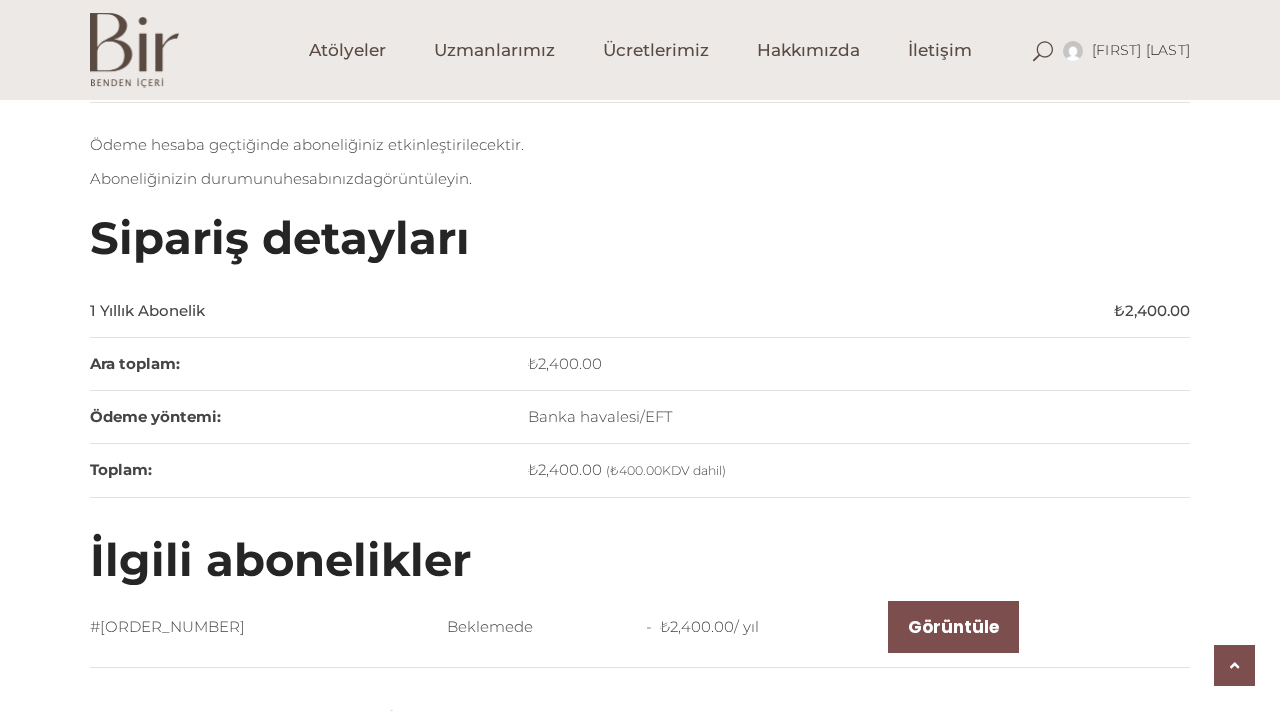 scroll, scrollTop: 1224, scrollLeft: 0, axis: vertical 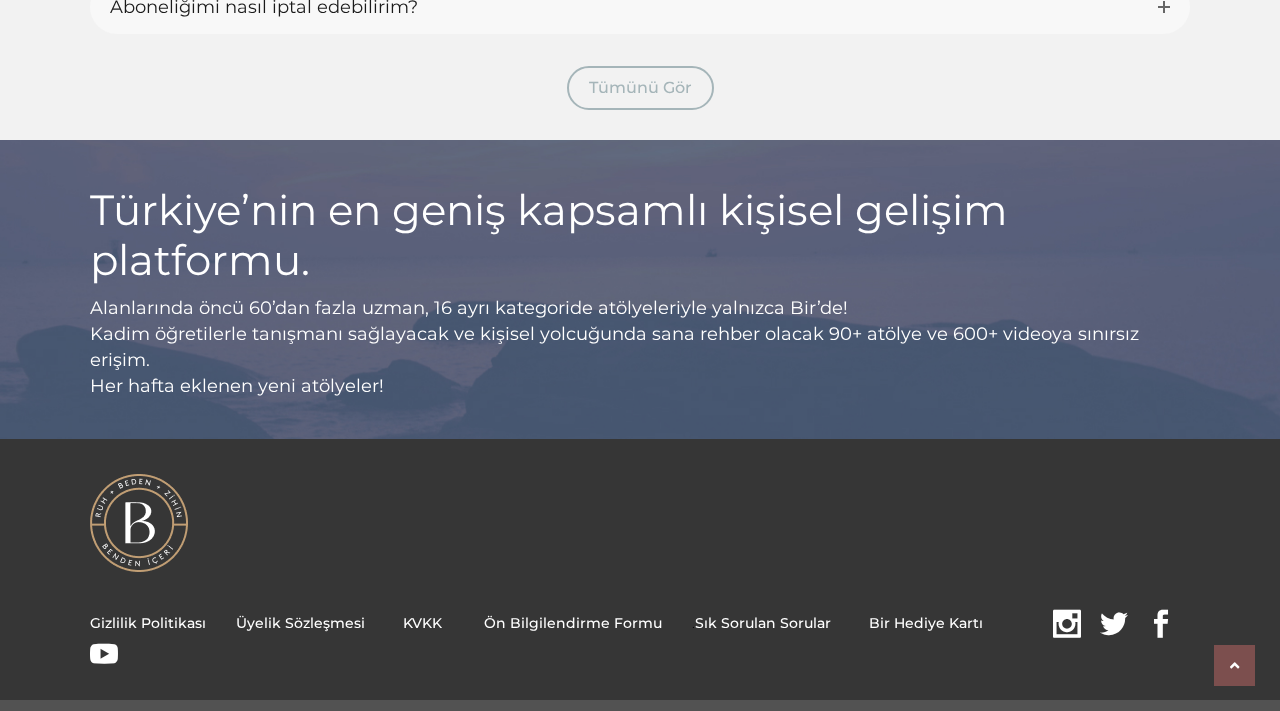 click on "Sık Sorulan Sorular" at bounding box center [763, 623] 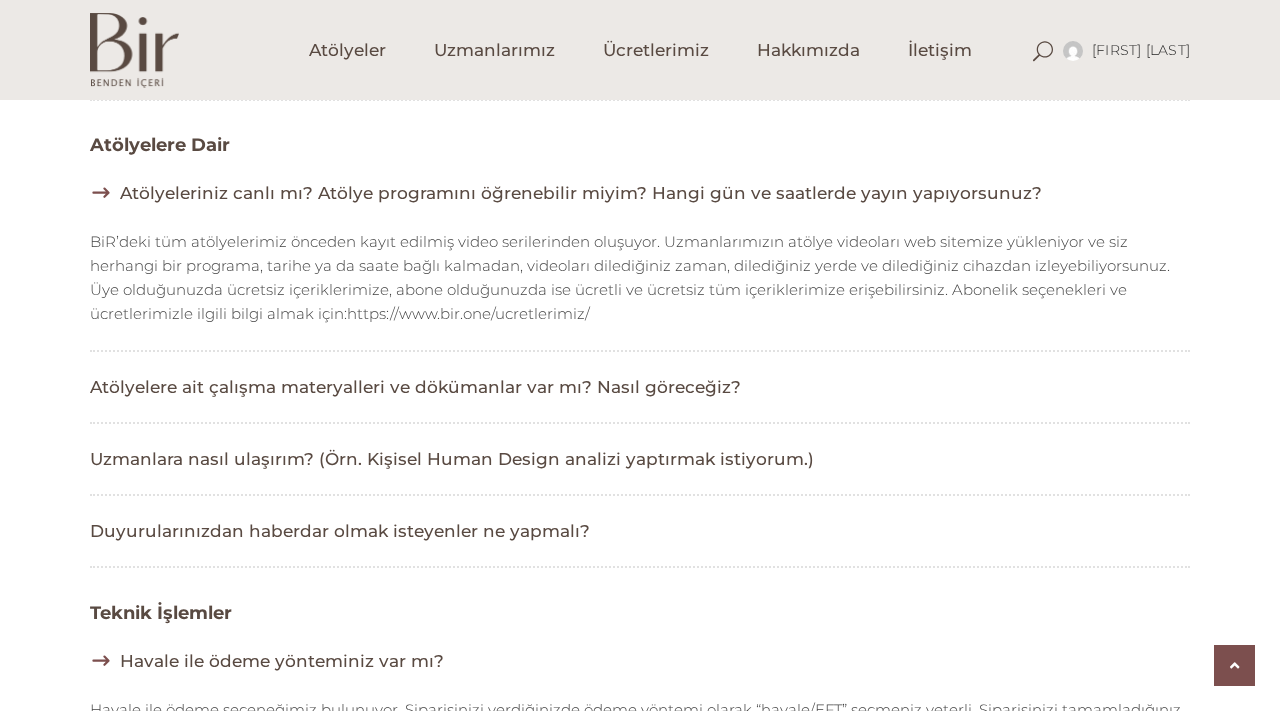 scroll, scrollTop: 0, scrollLeft: 0, axis: both 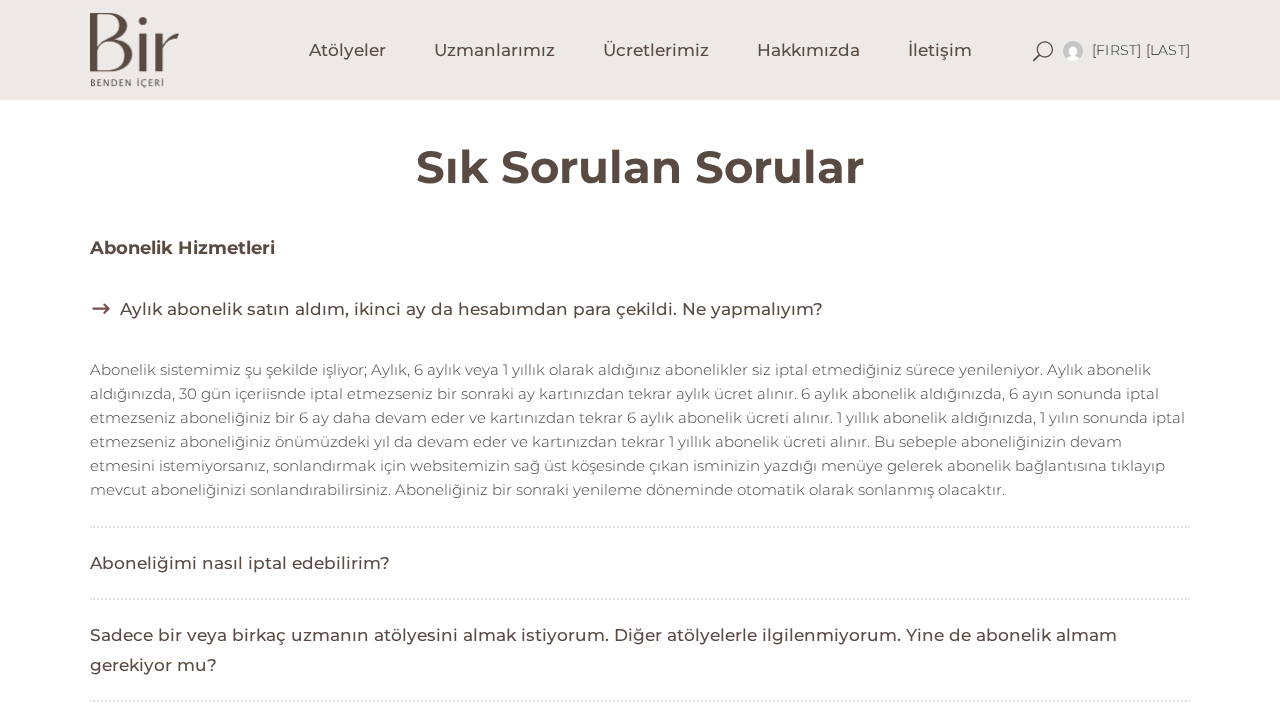 click at bounding box center [134, 50] 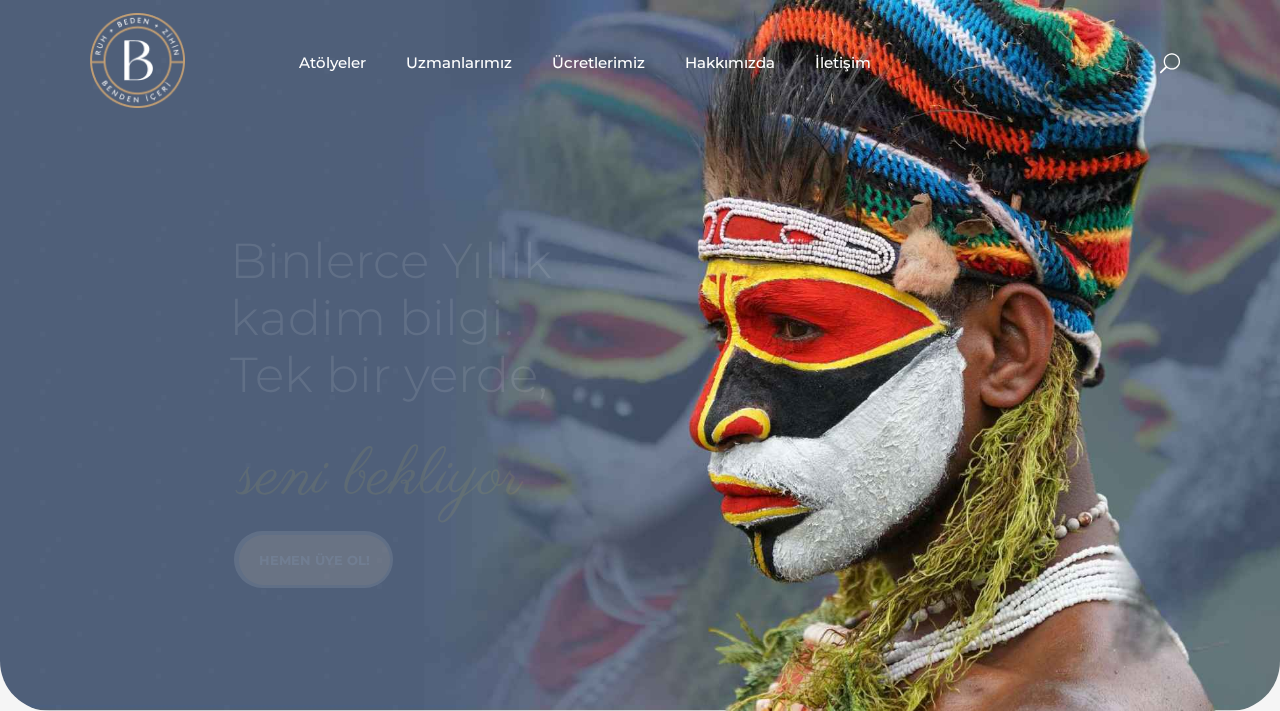 scroll, scrollTop: 0, scrollLeft: 0, axis: both 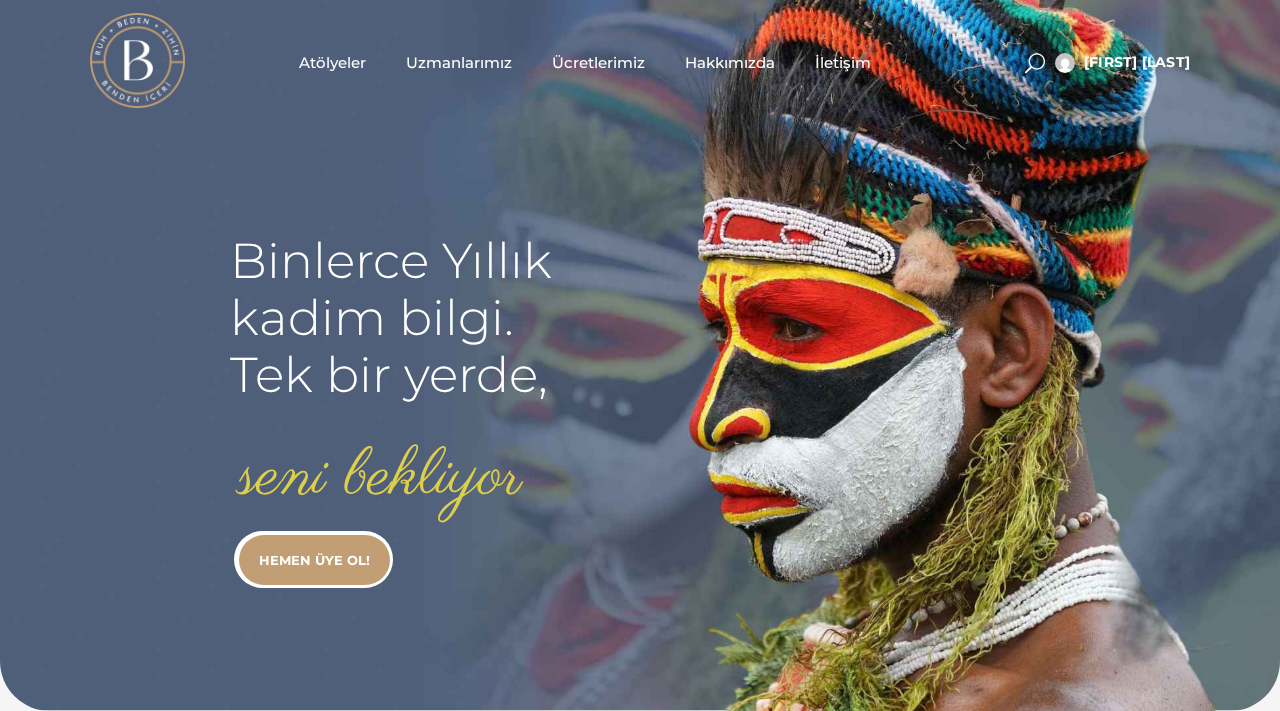 click on "Atölyeler" at bounding box center (332, 62) 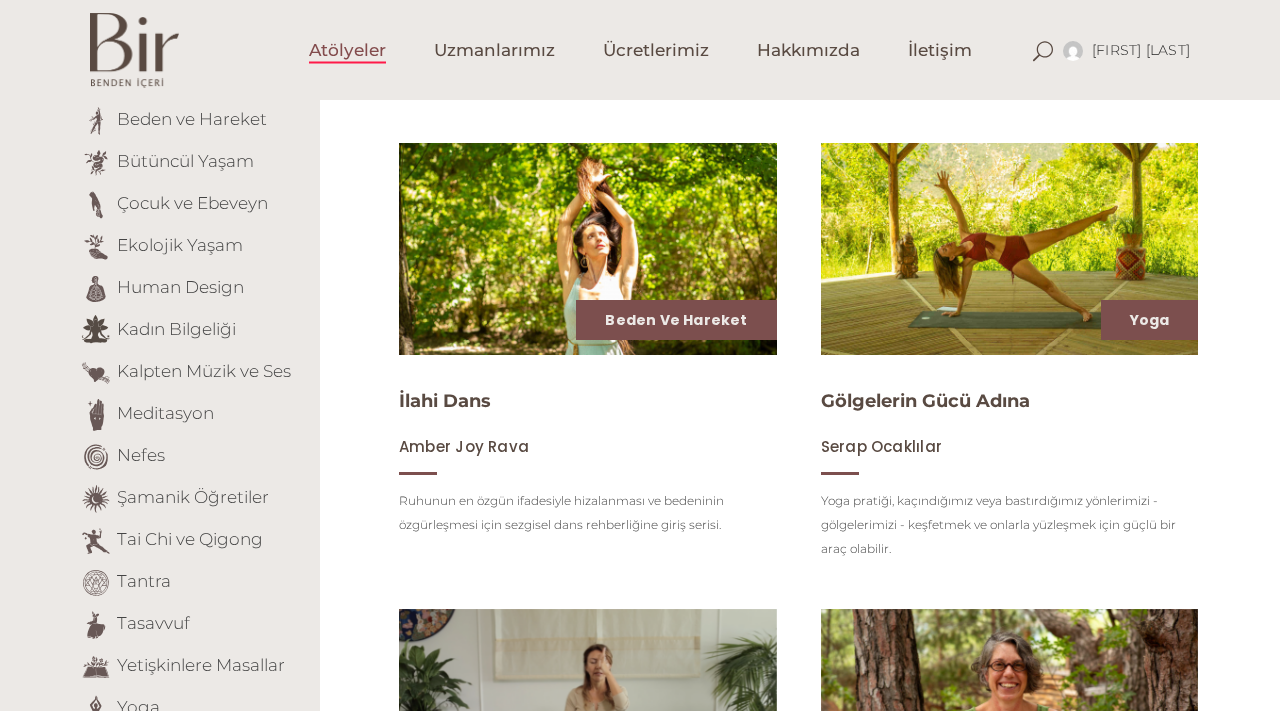 scroll, scrollTop: 229, scrollLeft: 0, axis: vertical 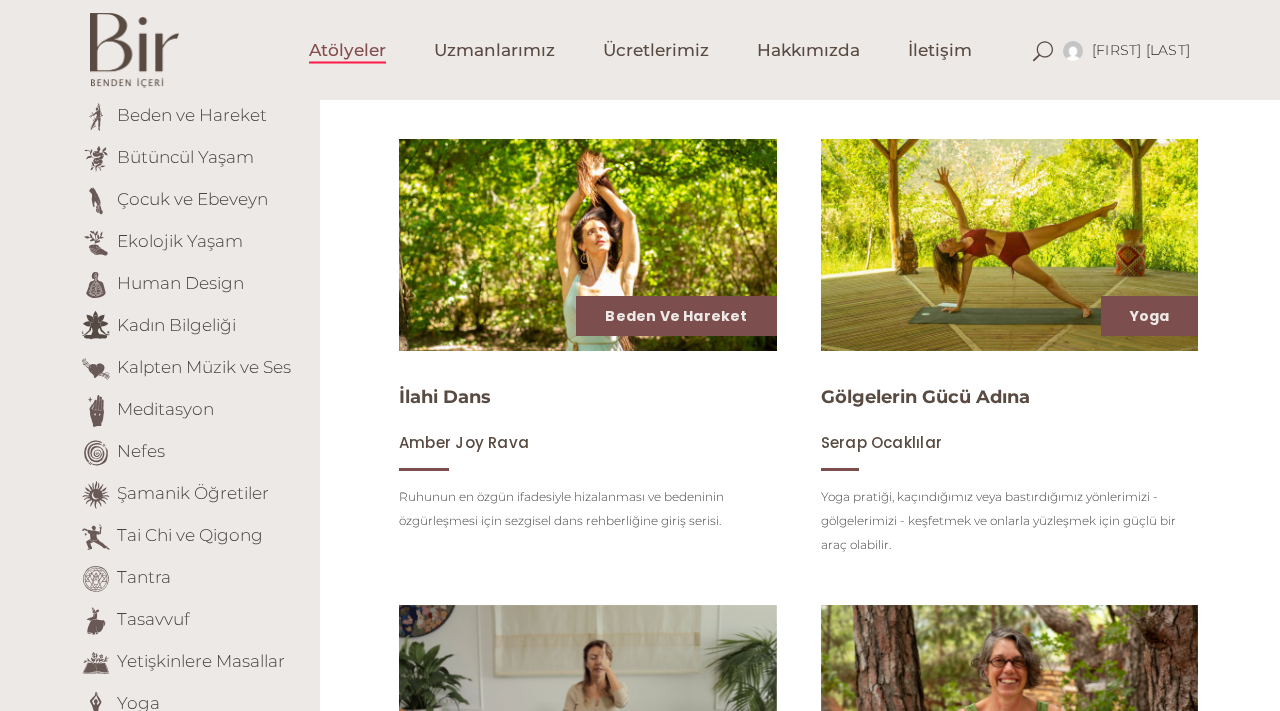 click at bounding box center [587, 245] 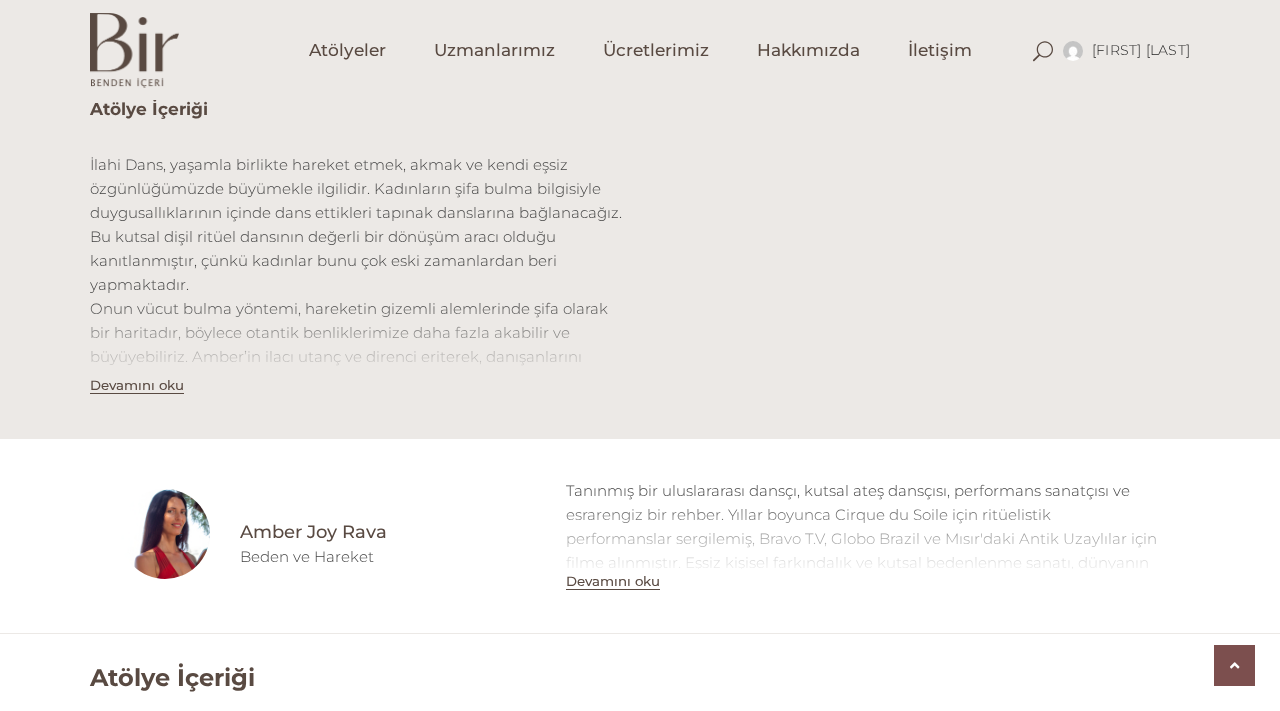 scroll, scrollTop: 757, scrollLeft: 0, axis: vertical 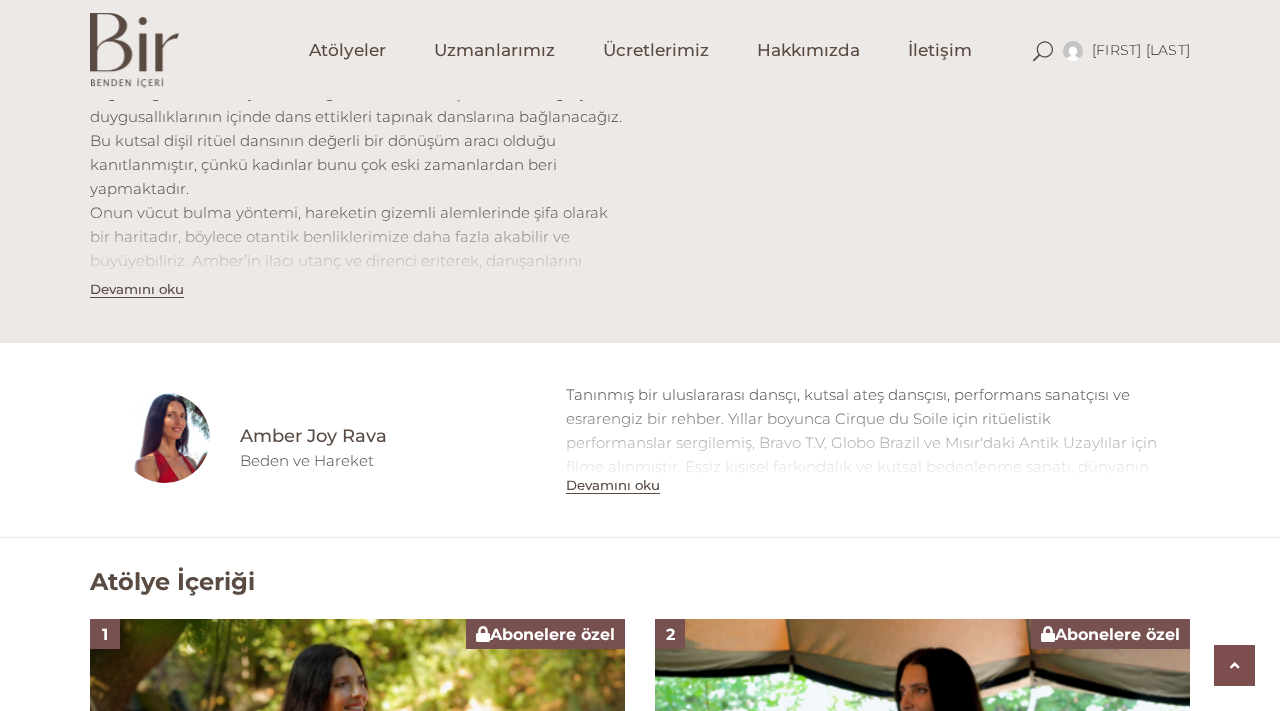 click on "Devamını oku" at bounding box center (613, 485) 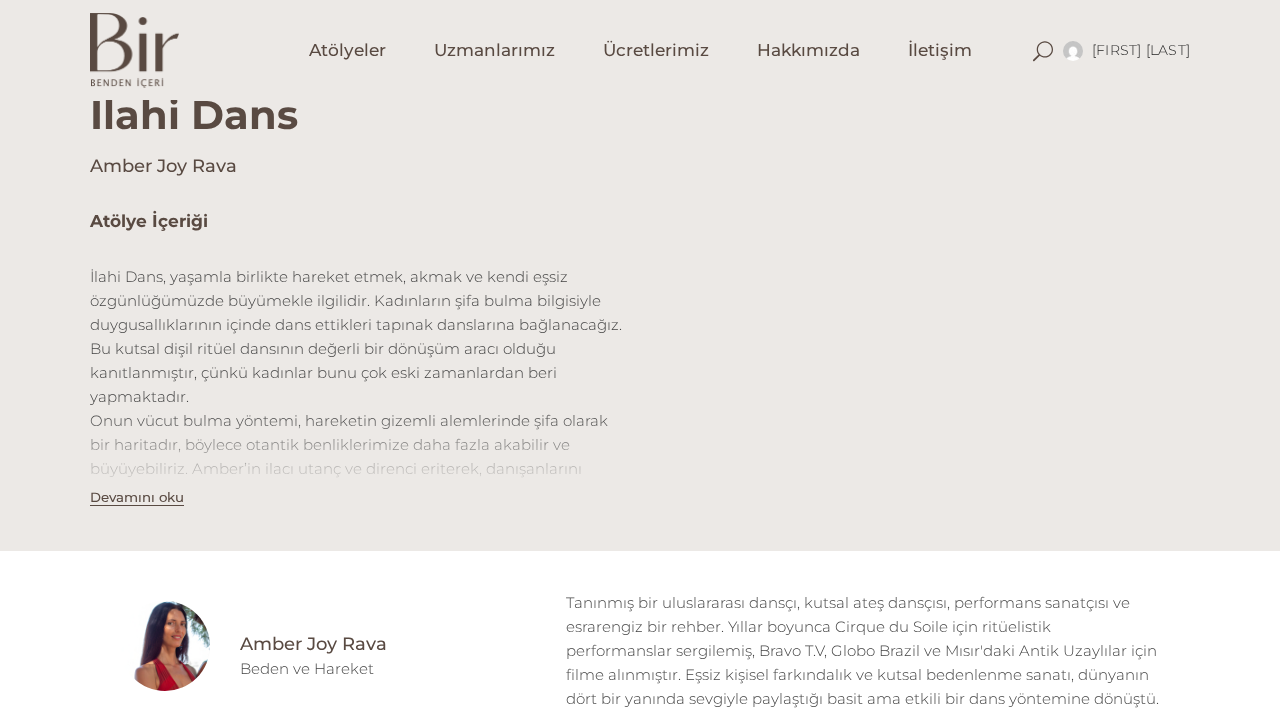 scroll, scrollTop: 527, scrollLeft: 0, axis: vertical 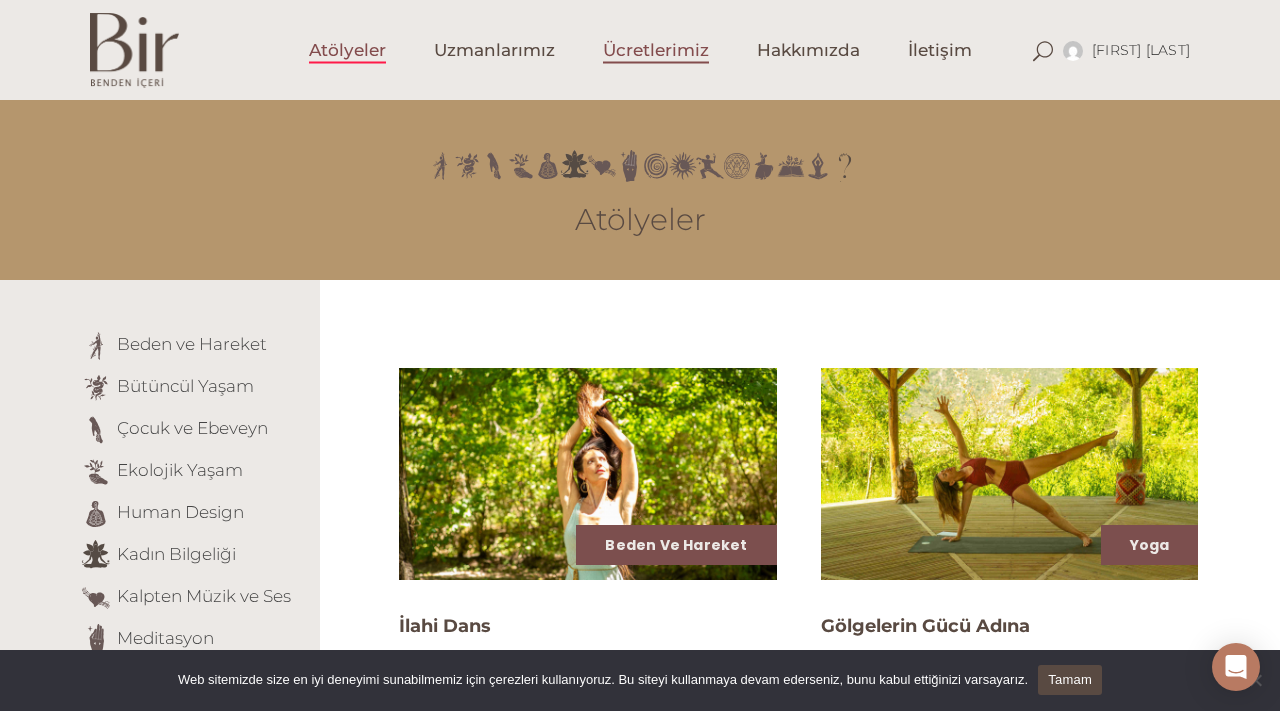 click on "Ücretlerimiz" at bounding box center (656, 50) 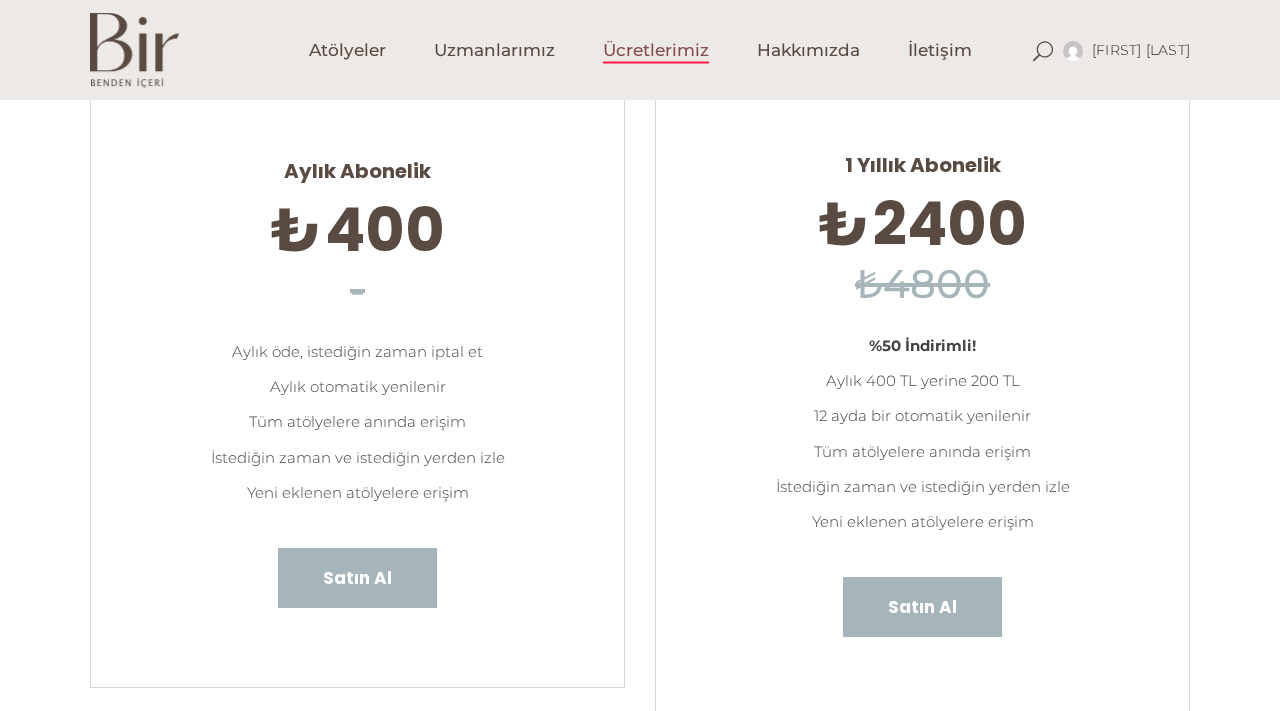 scroll, scrollTop: 0, scrollLeft: 0, axis: both 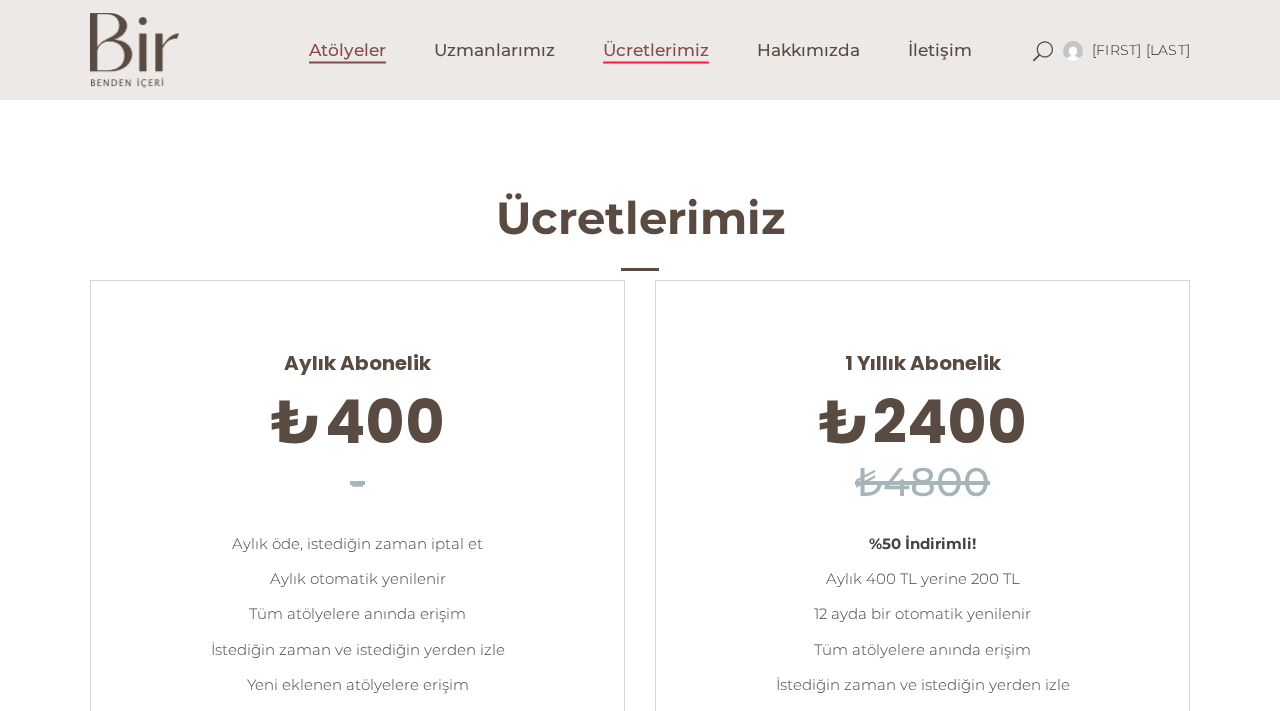 click on "Atölyeler" at bounding box center [347, 50] 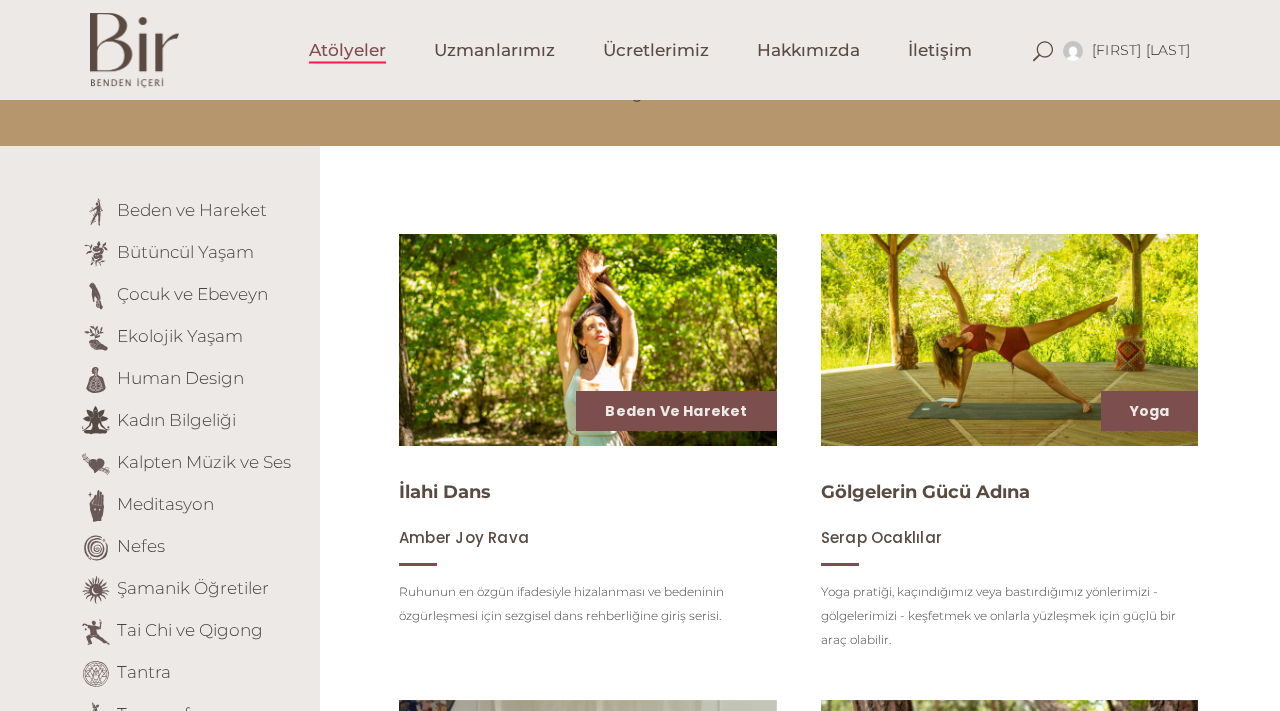 scroll, scrollTop: 168, scrollLeft: 0, axis: vertical 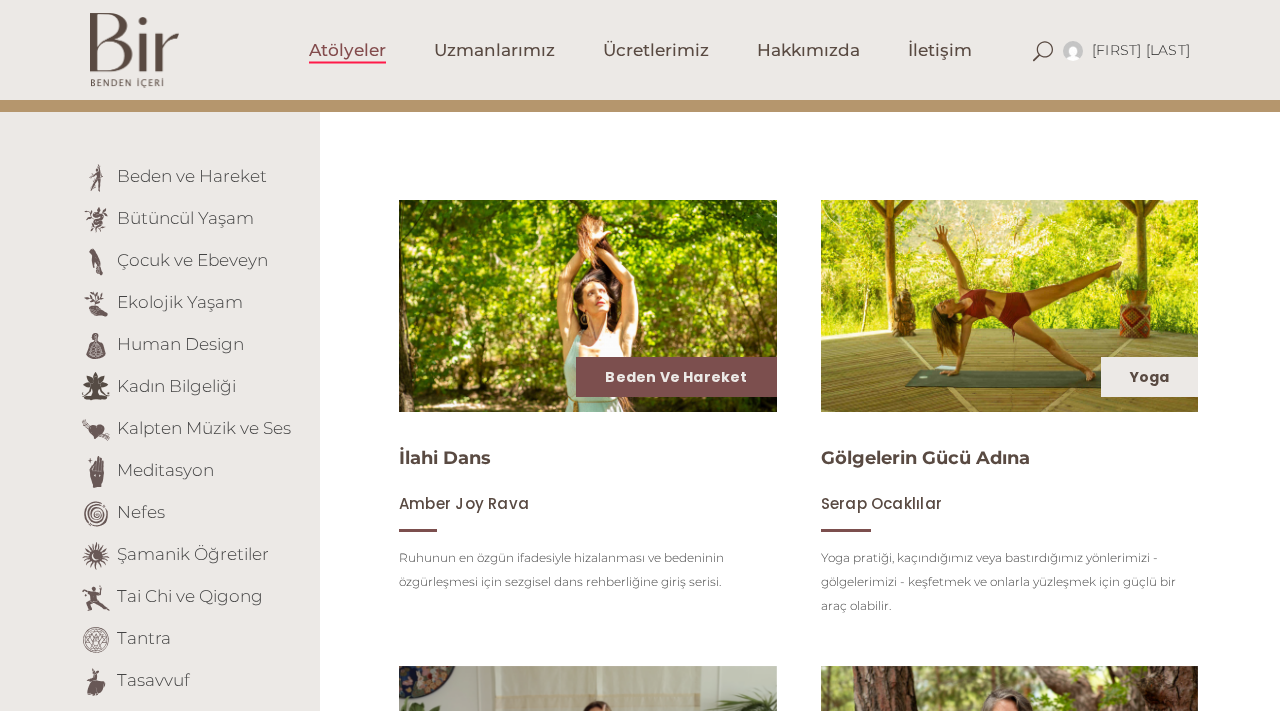 click on "Yoga" at bounding box center (1150, 377) 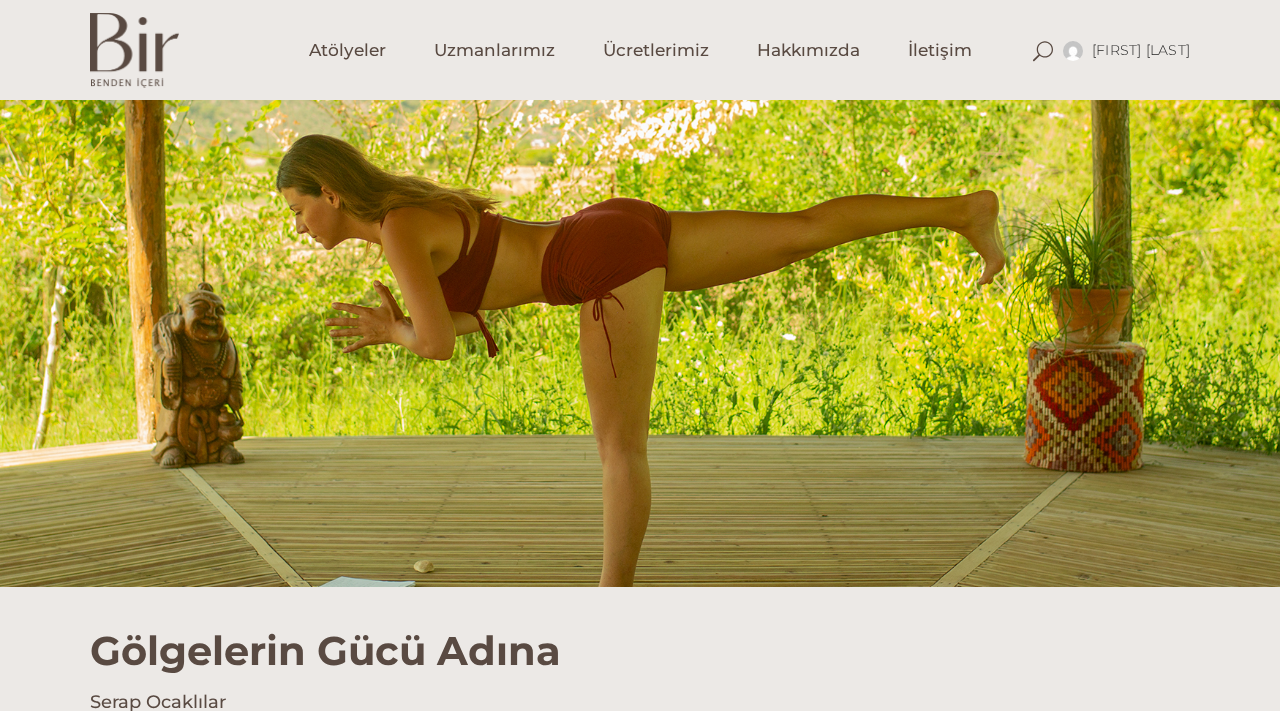scroll, scrollTop: 0, scrollLeft: 0, axis: both 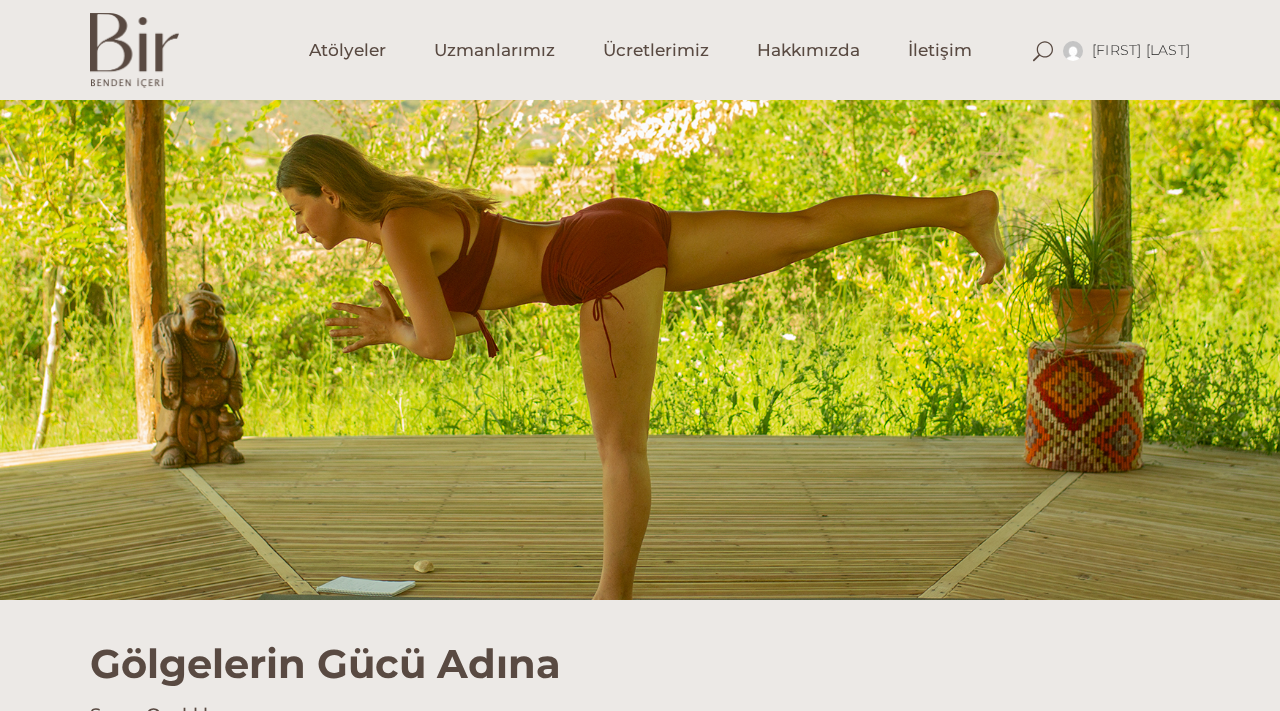 click at bounding box center [134, 50] 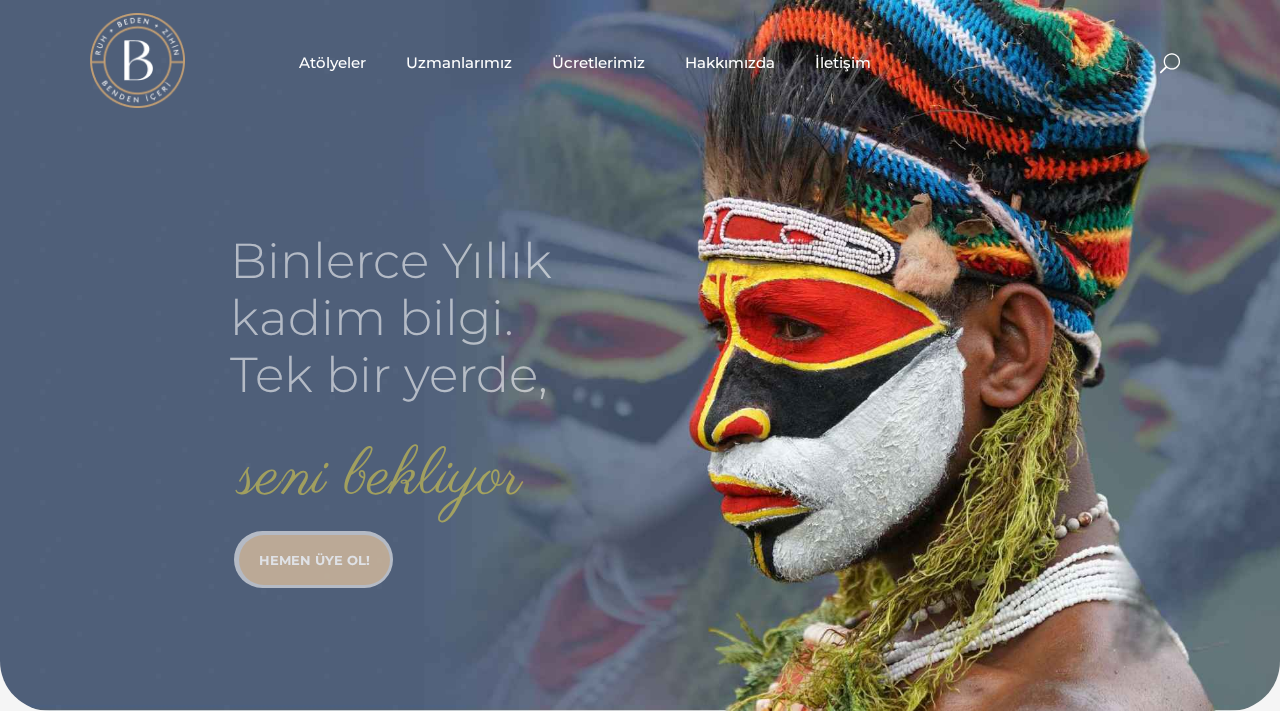 scroll, scrollTop: 0, scrollLeft: 0, axis: both 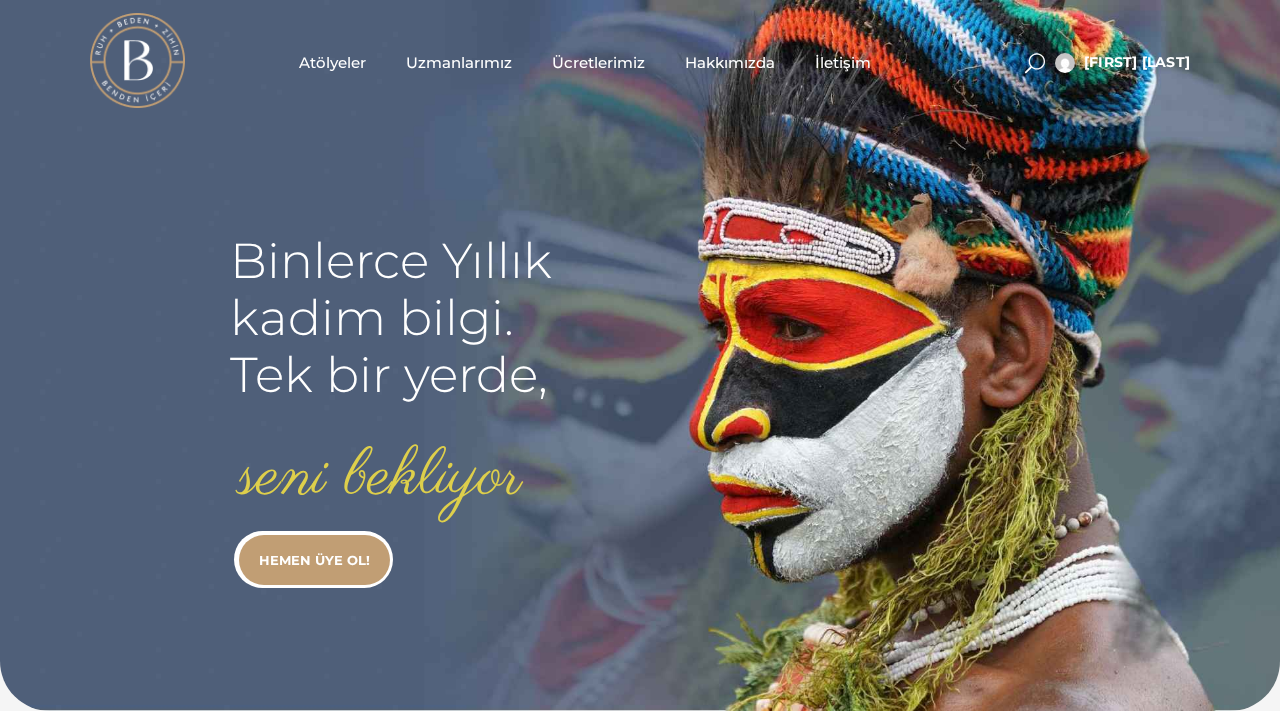 click on "Atölyeler" at bounding box center (332, 62) 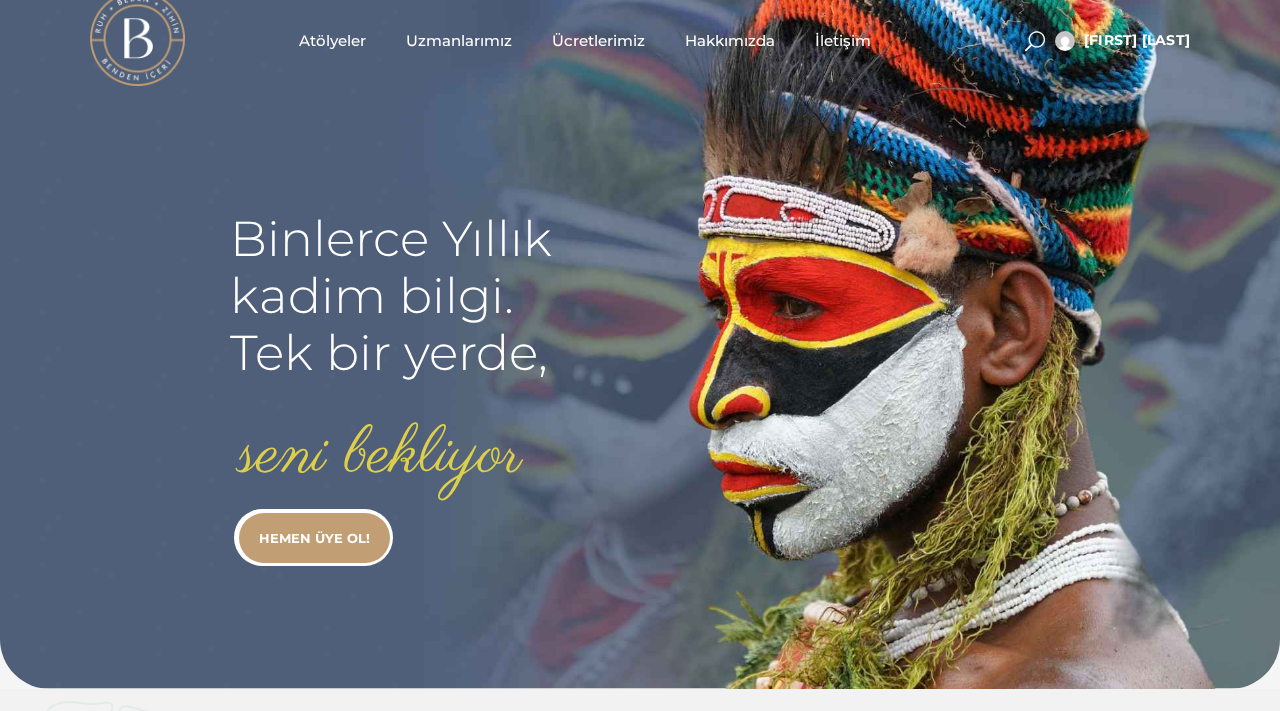 scroll, scrollTop: 0, scrollLeft: 0, axis: both 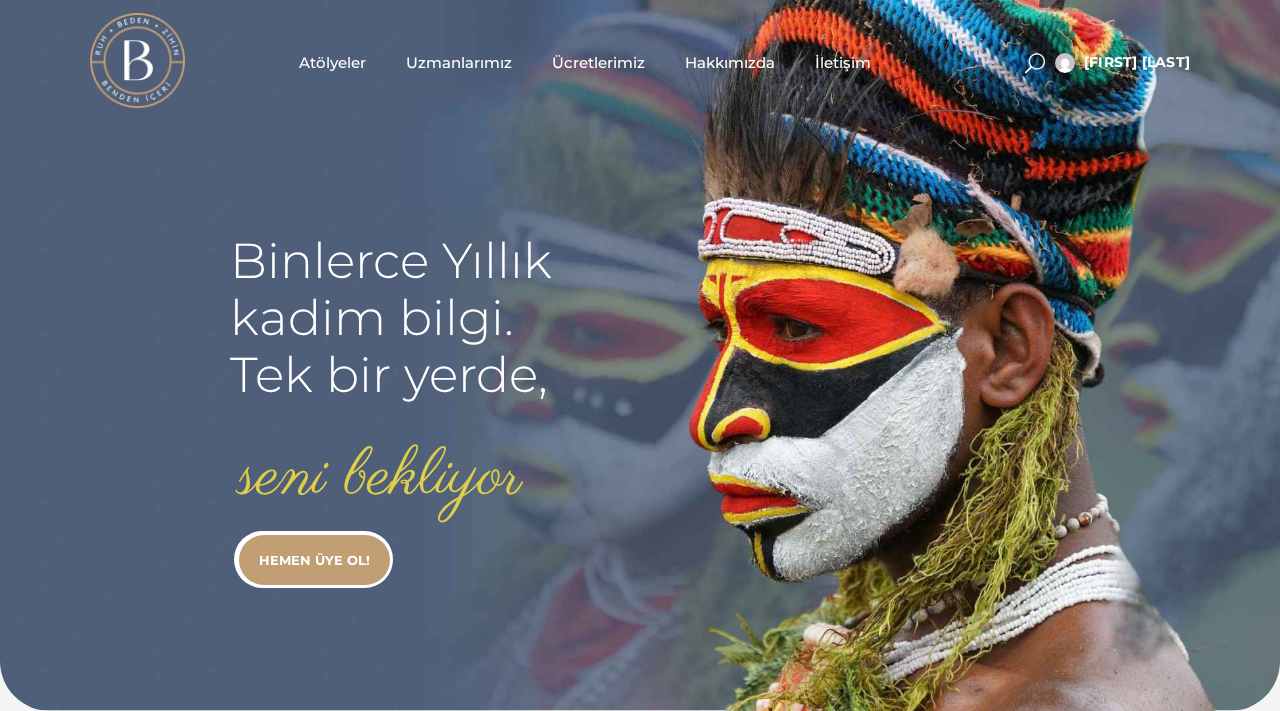 click on "Atölyeler" at bounding box center (332, 62) 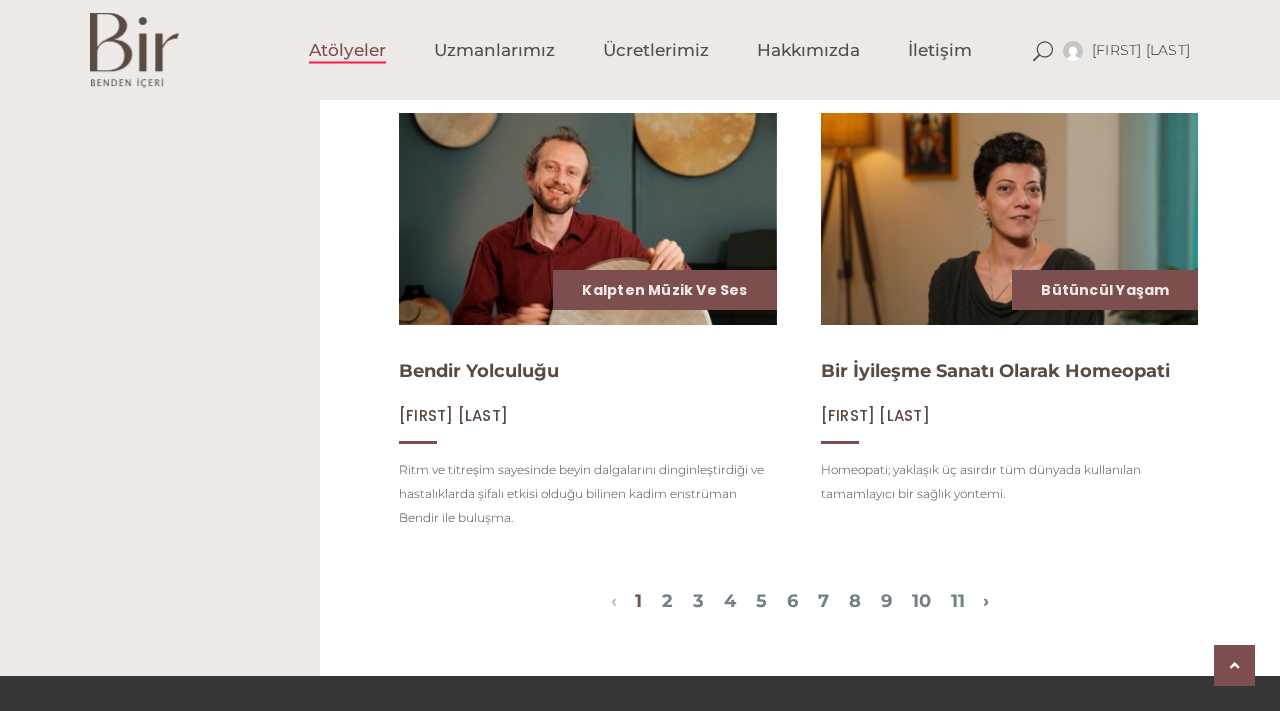 scroll, scrollTop: 2123, scrollLeft: 0, axis: vertical 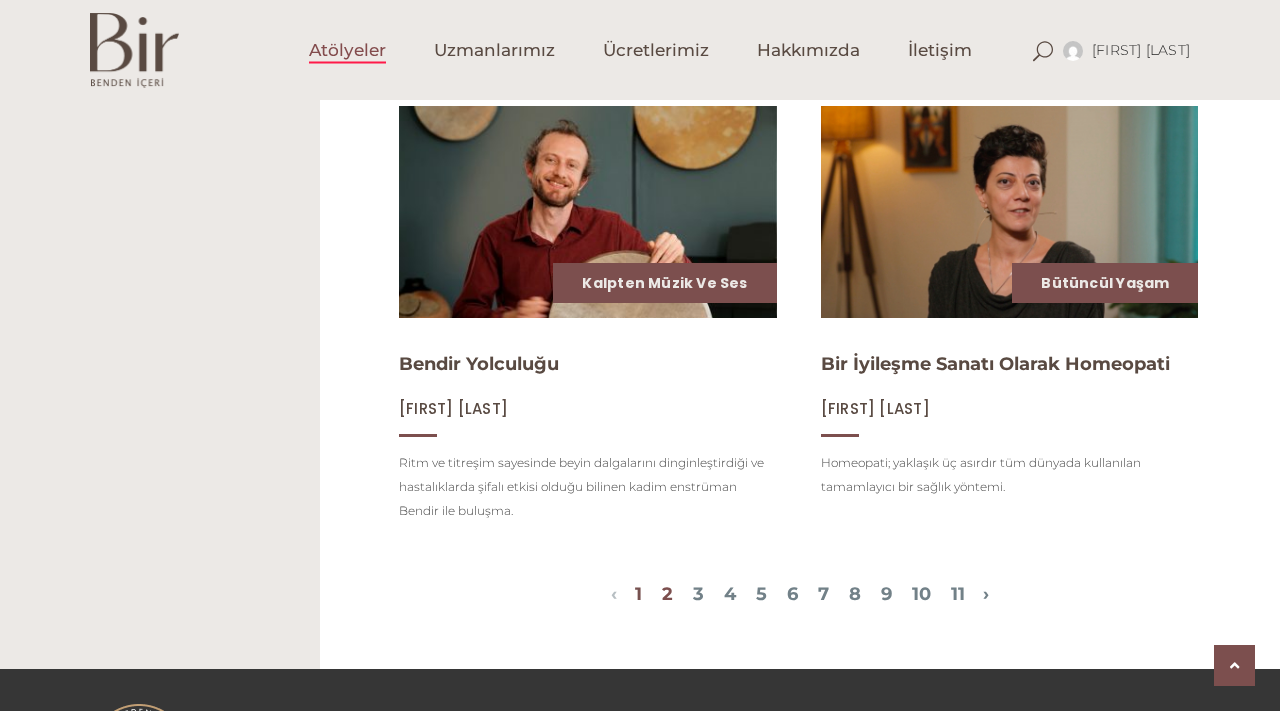 click on "2" at bounding box center (667, 594) 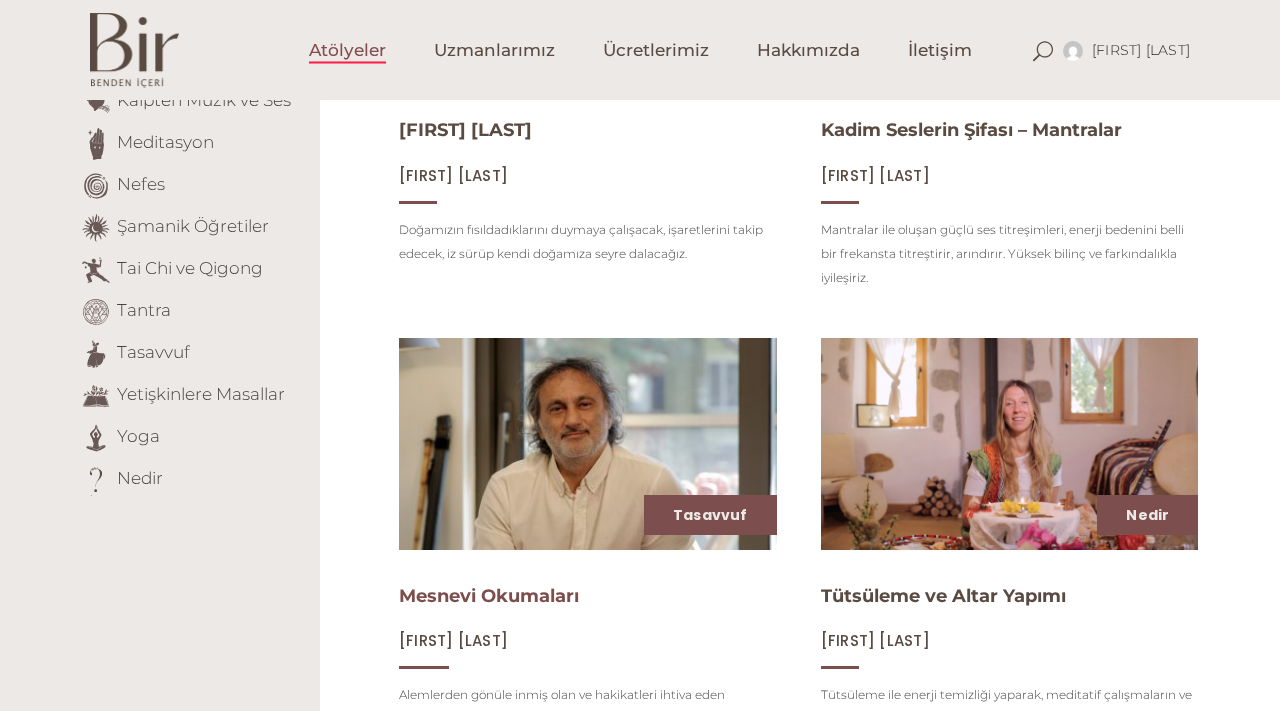 scroll, scrollTop: 490, scrollLeft: 0, axis: vertical 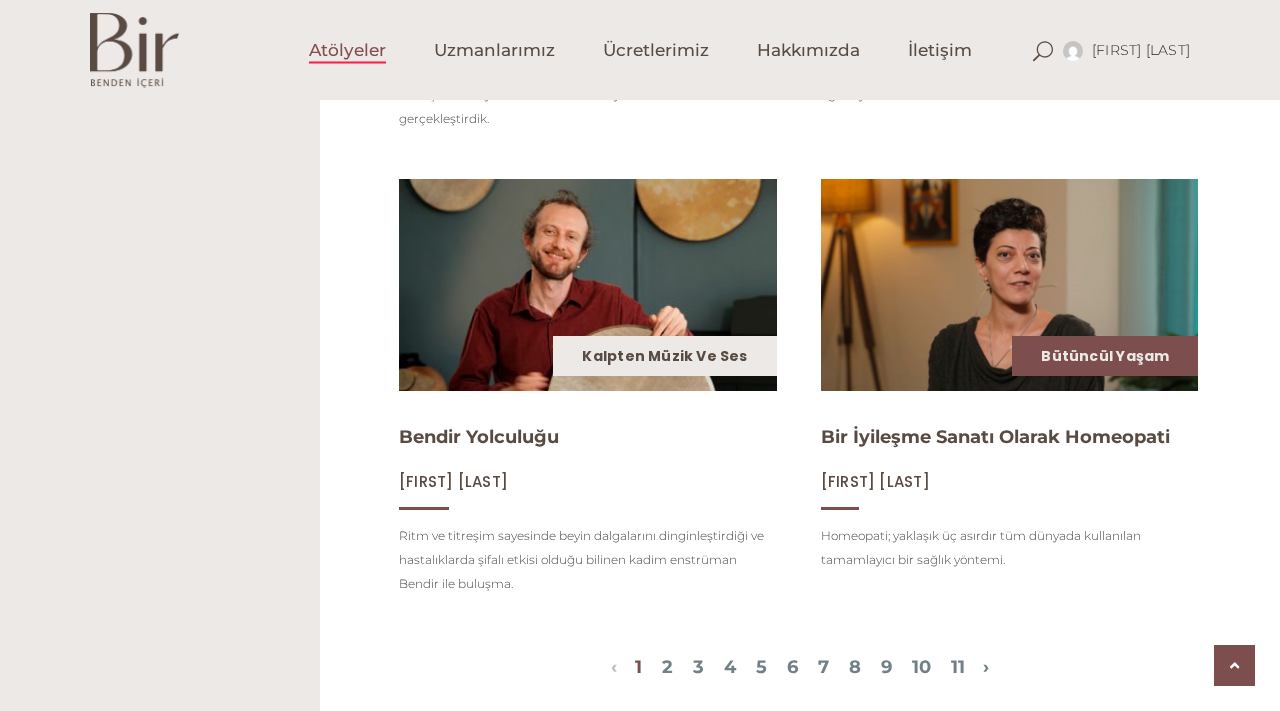 click on "Kalpten Müzik ve Ses" at bounding box center [664, 356] 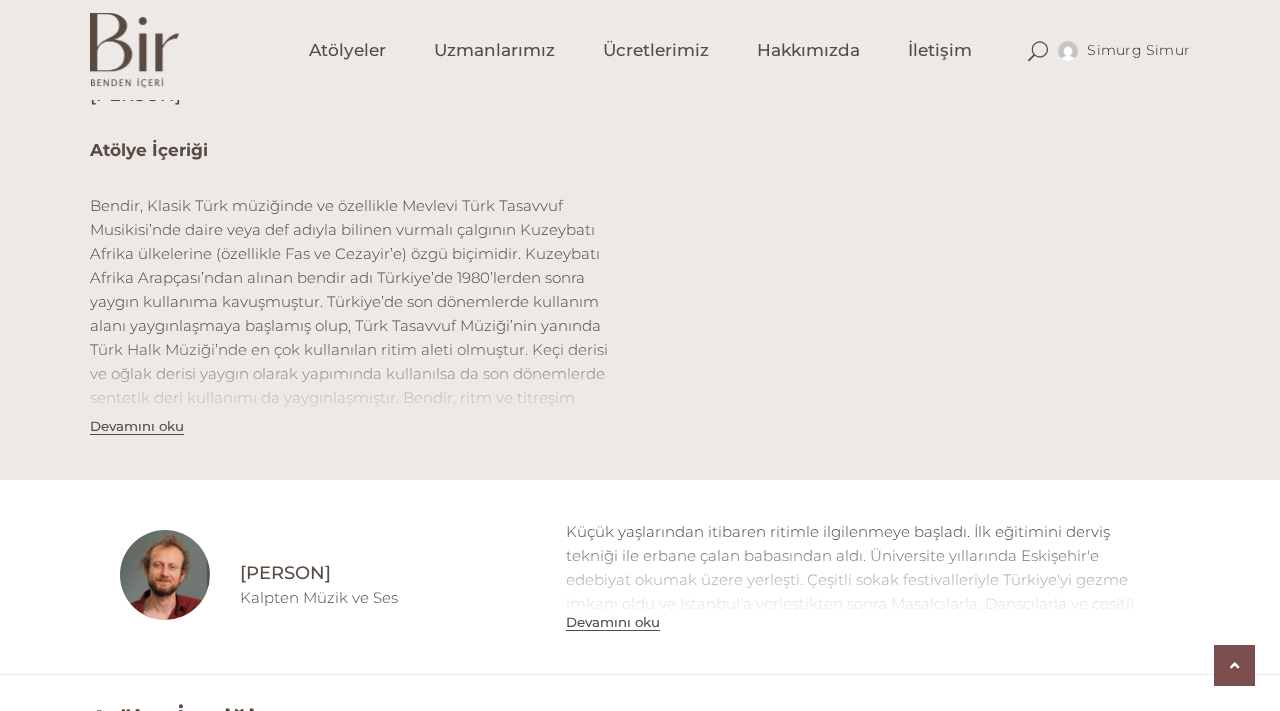 scroll, scrollTop: 600, scrollLeft: 0, axis: vertical 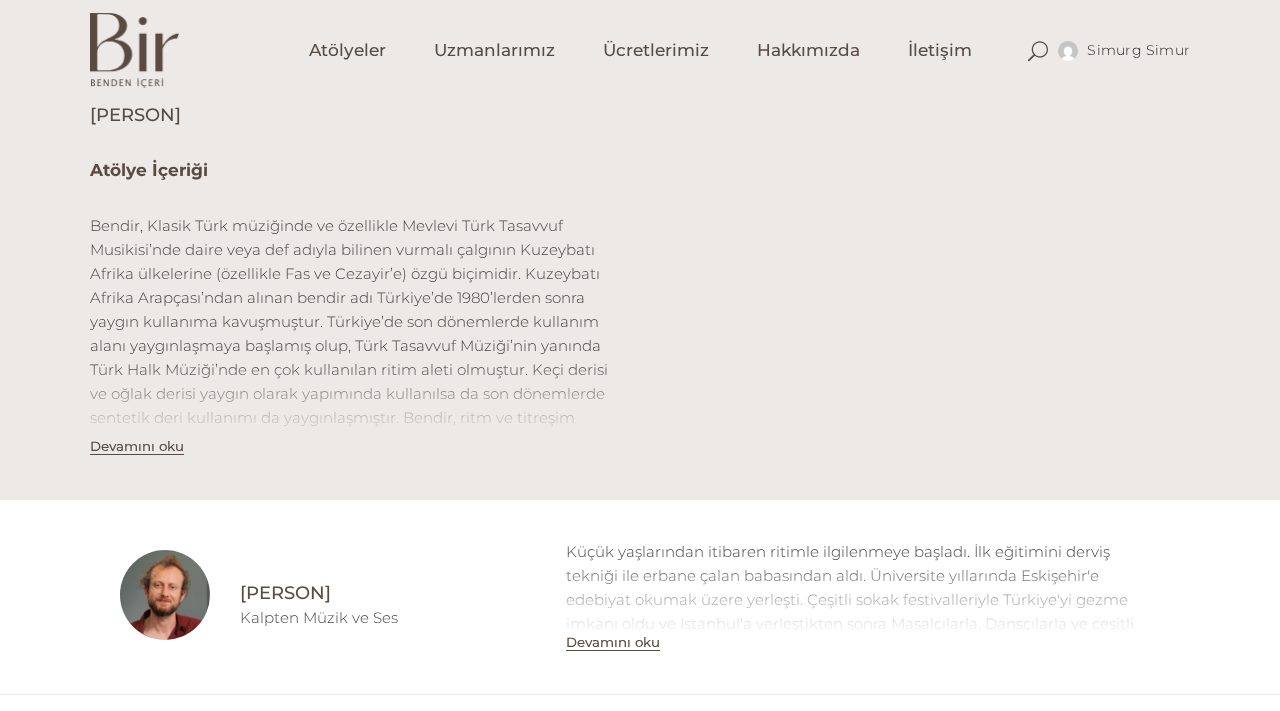 click on "Devamını oku" at bounding box center [613, 642] 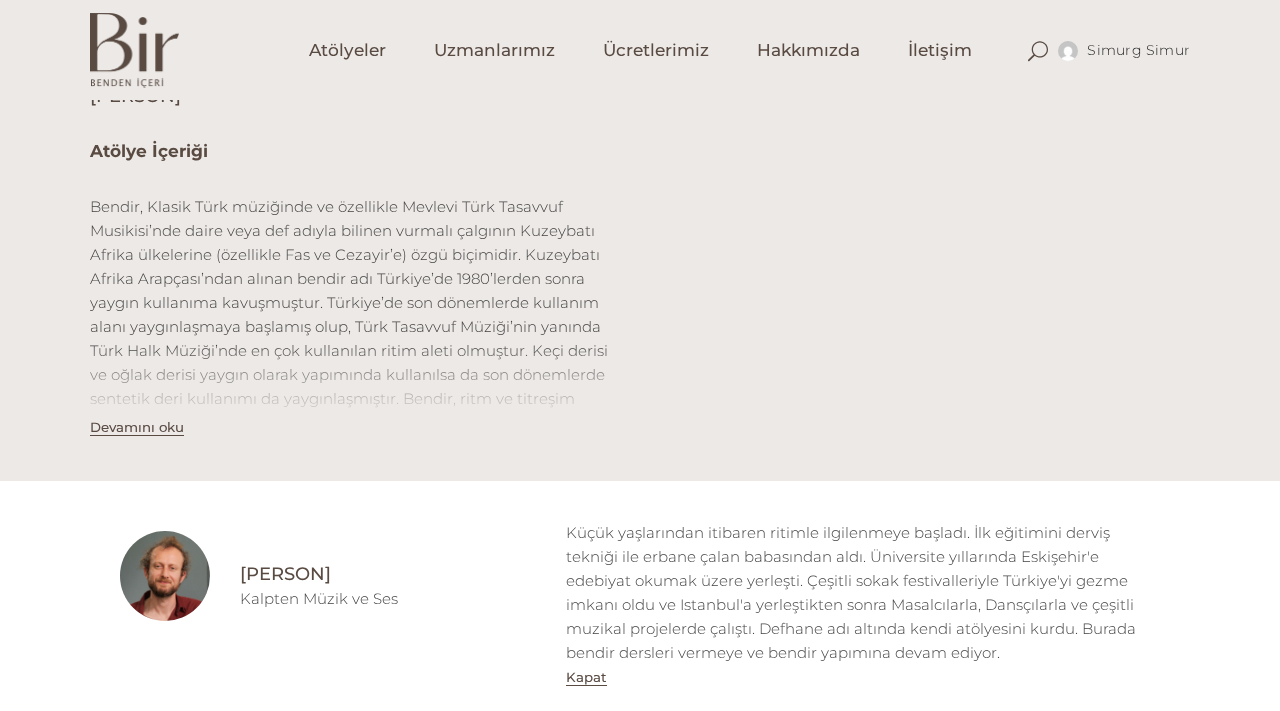 scroll, scrollTop: 627, scrollLeft: 0, axis: vertical 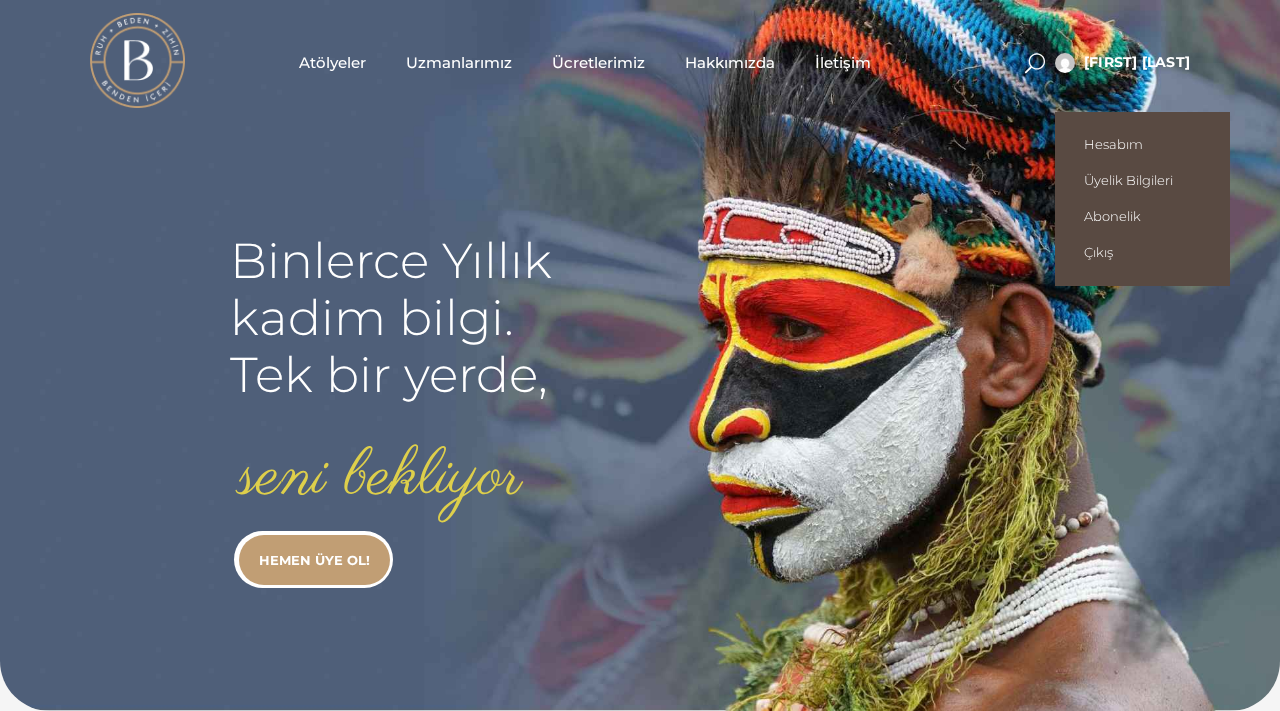 click on "[FIRST] [LAST]" at bounding box center [1137, 62] 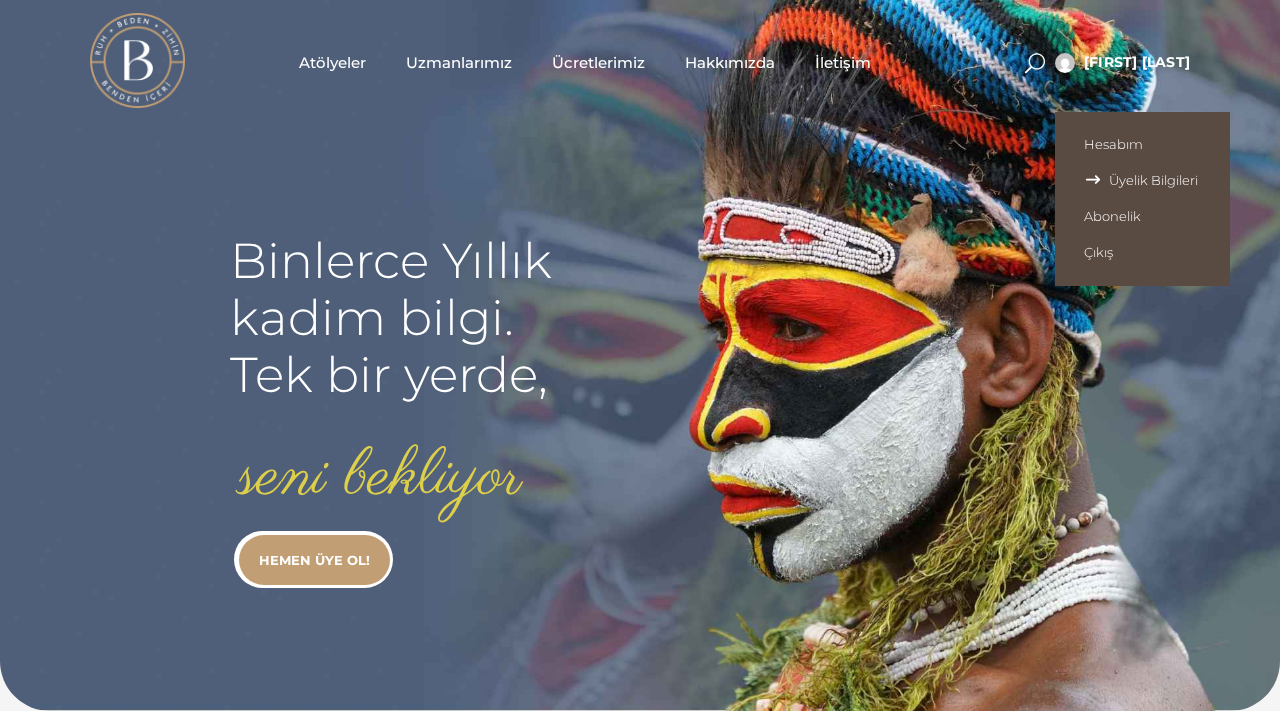 click on "Üyelik Bilgileri" at bounding box center (1142, 180) 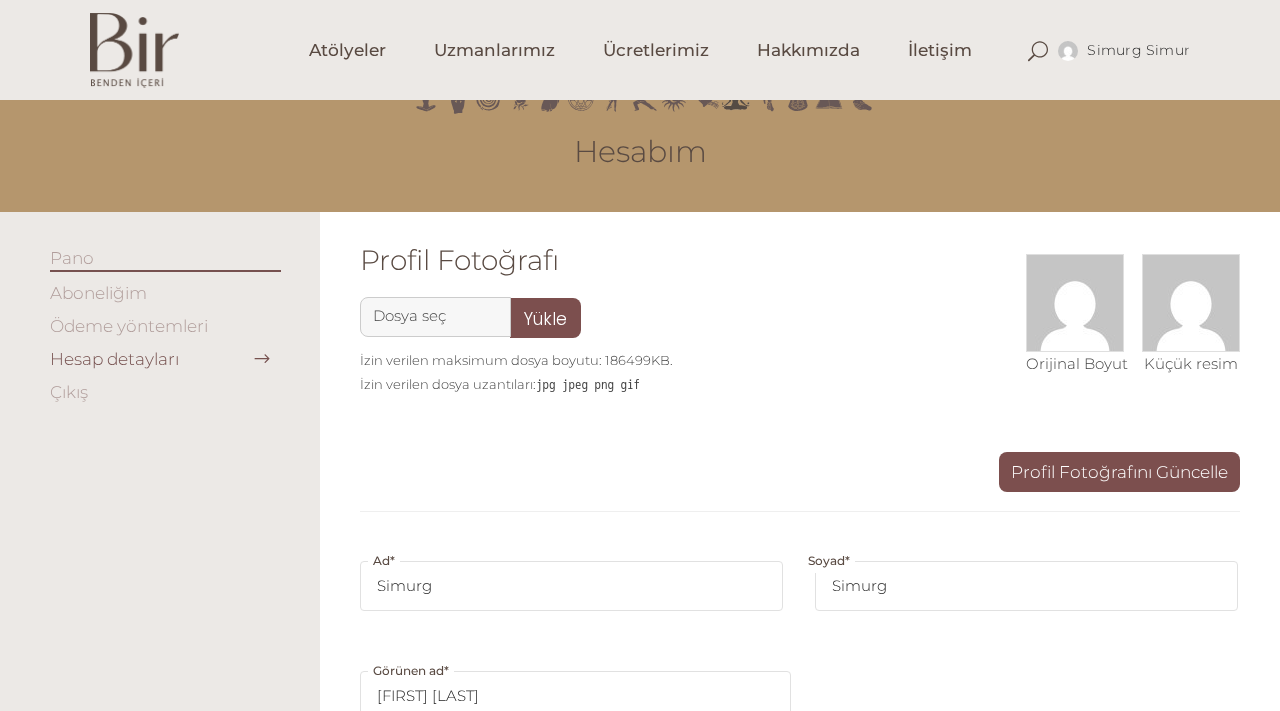 scroll, scrollTop: 56, scrollLeft: 0, axis: vertical 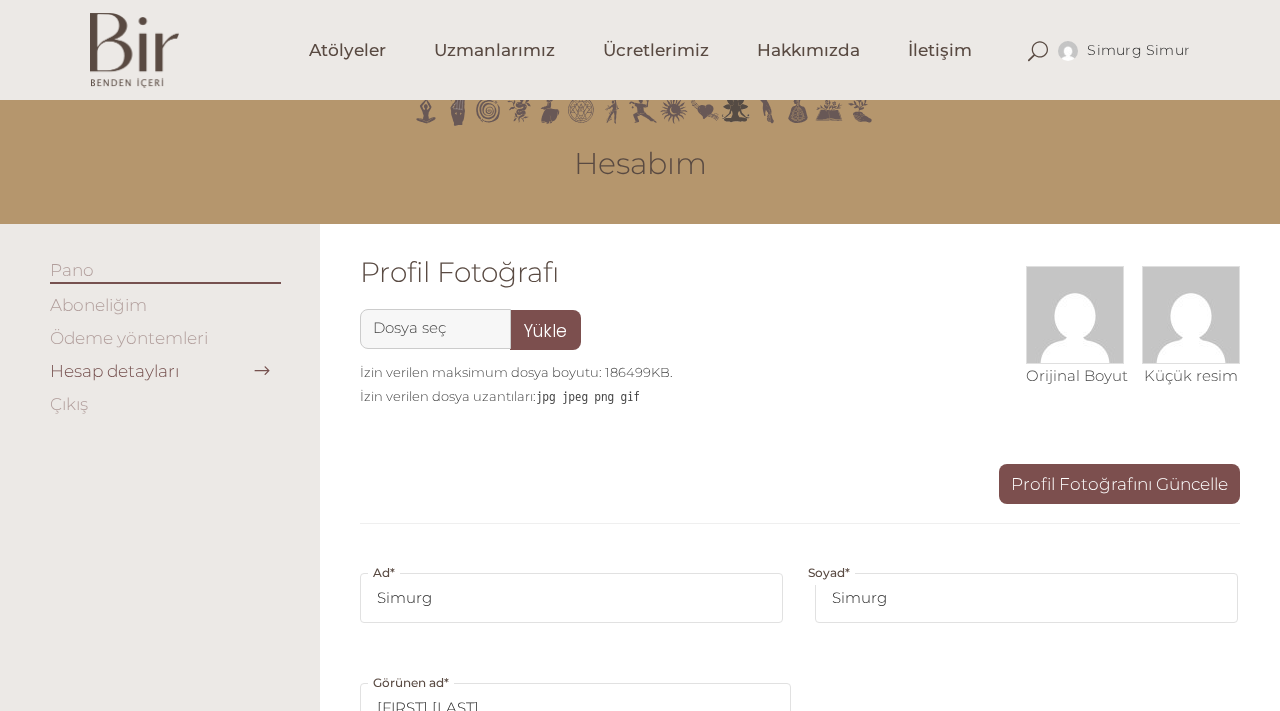 click on "Ödeme yöntemleri" at bounding box center (129, 338) 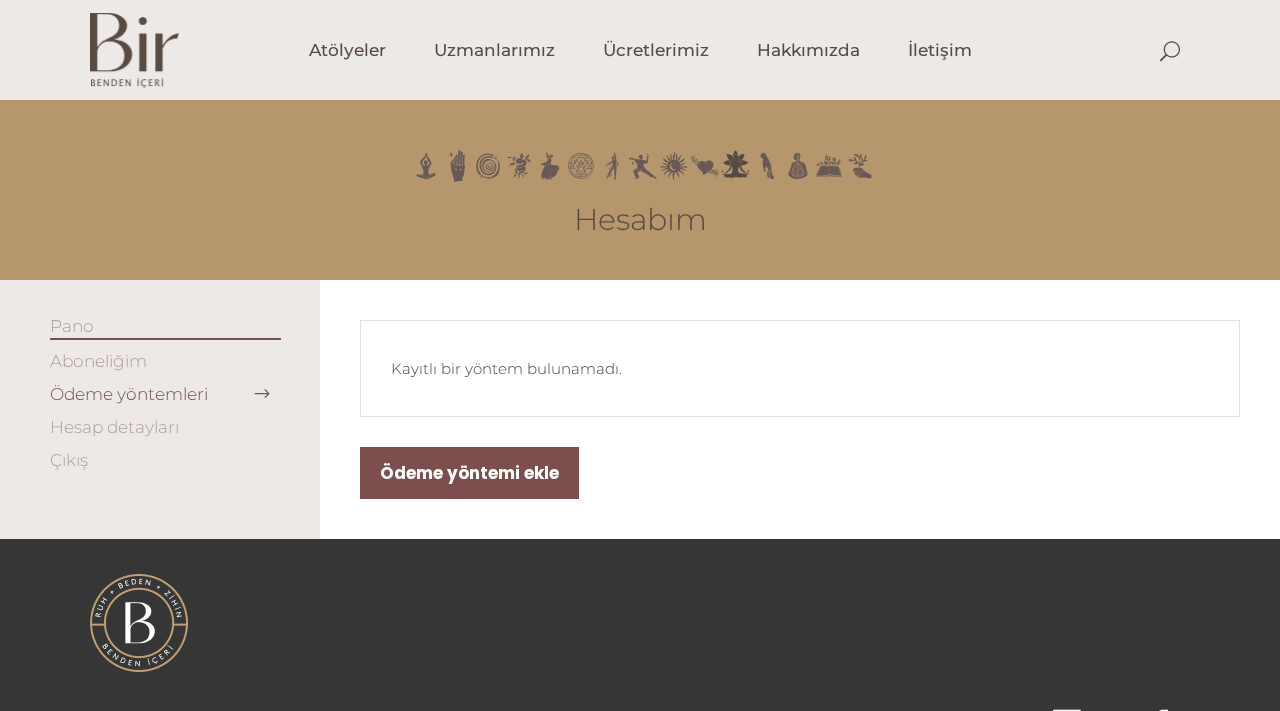 scroll, scrollTop: 0, scrollLeft: 0, axis: both 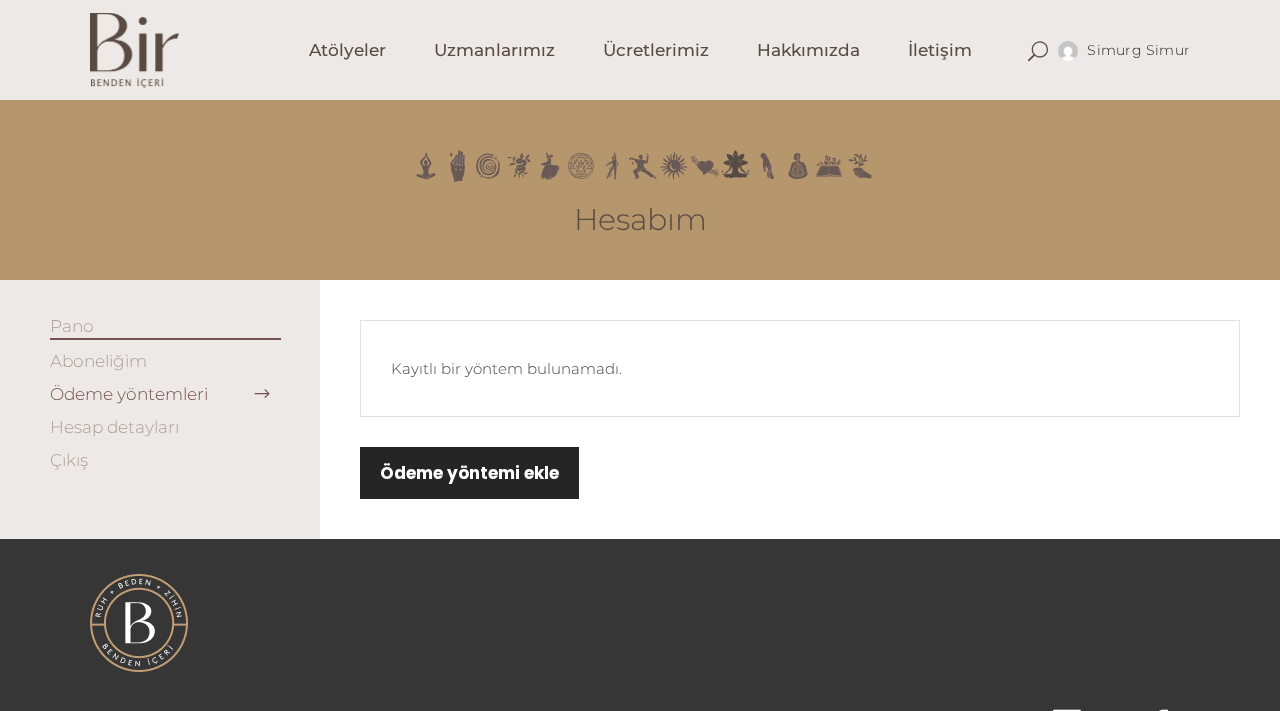 click on "Ödeme yöntemi ekle" at bounding box center [469, 473] 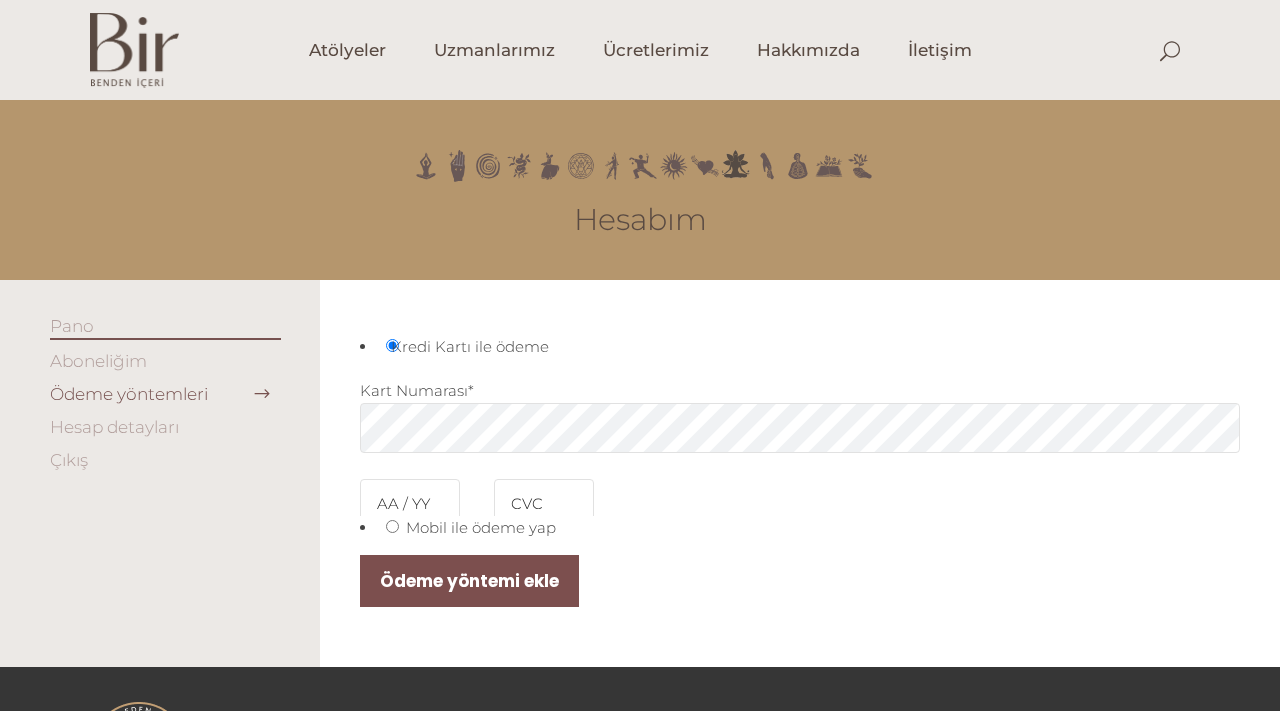 scroll, scrollTop: 0, scrollLeft: 0, axis: both 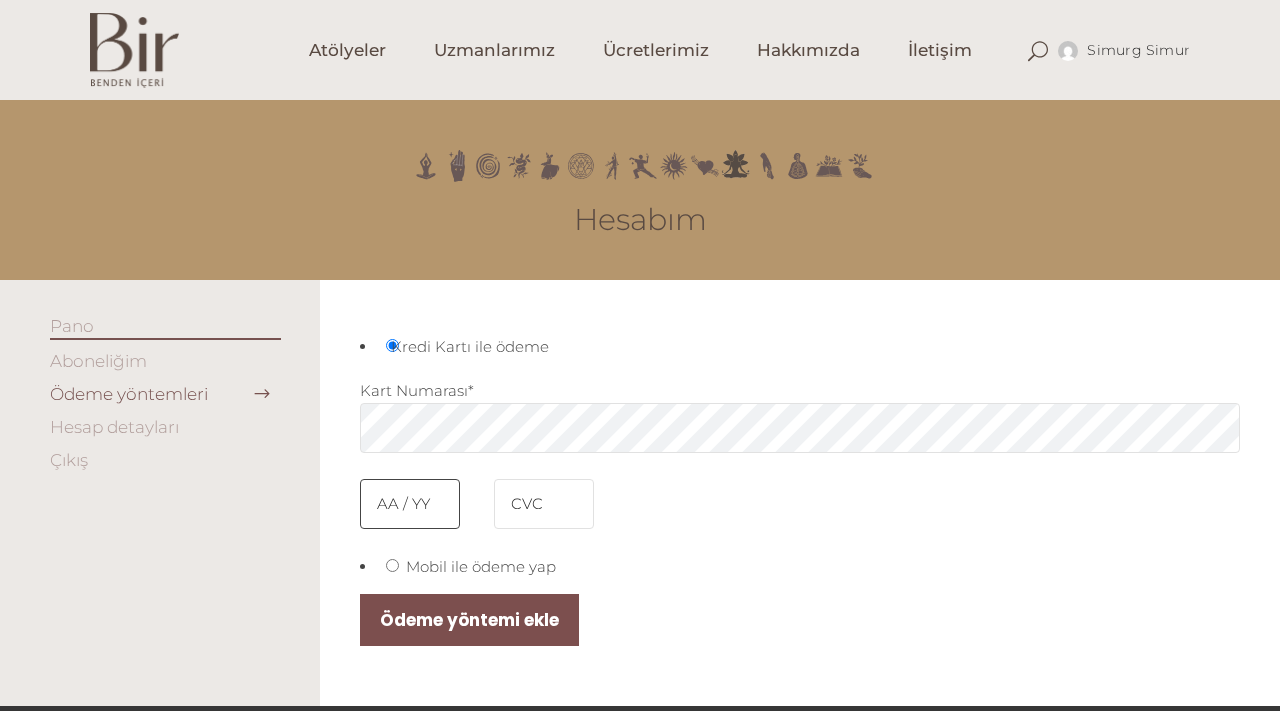 click at bounding box center [410, 504] 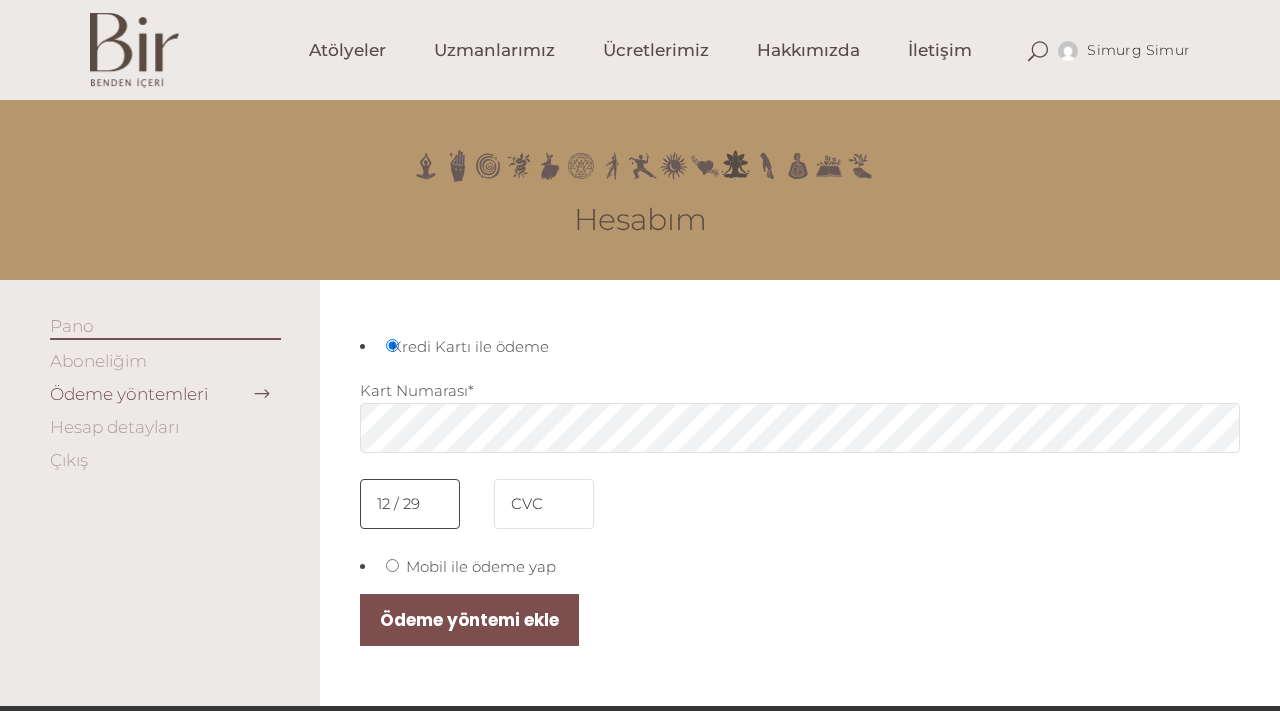 type on "12 / 29" 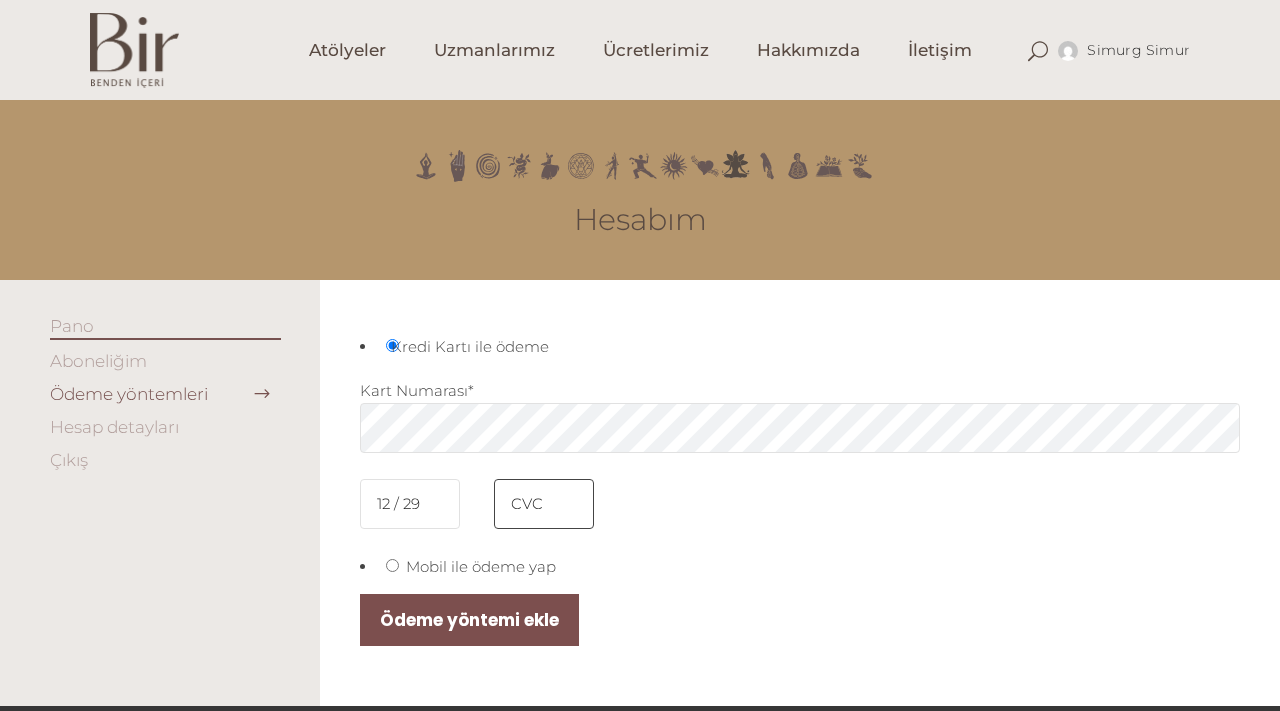 click at bounding box center (544, 504) 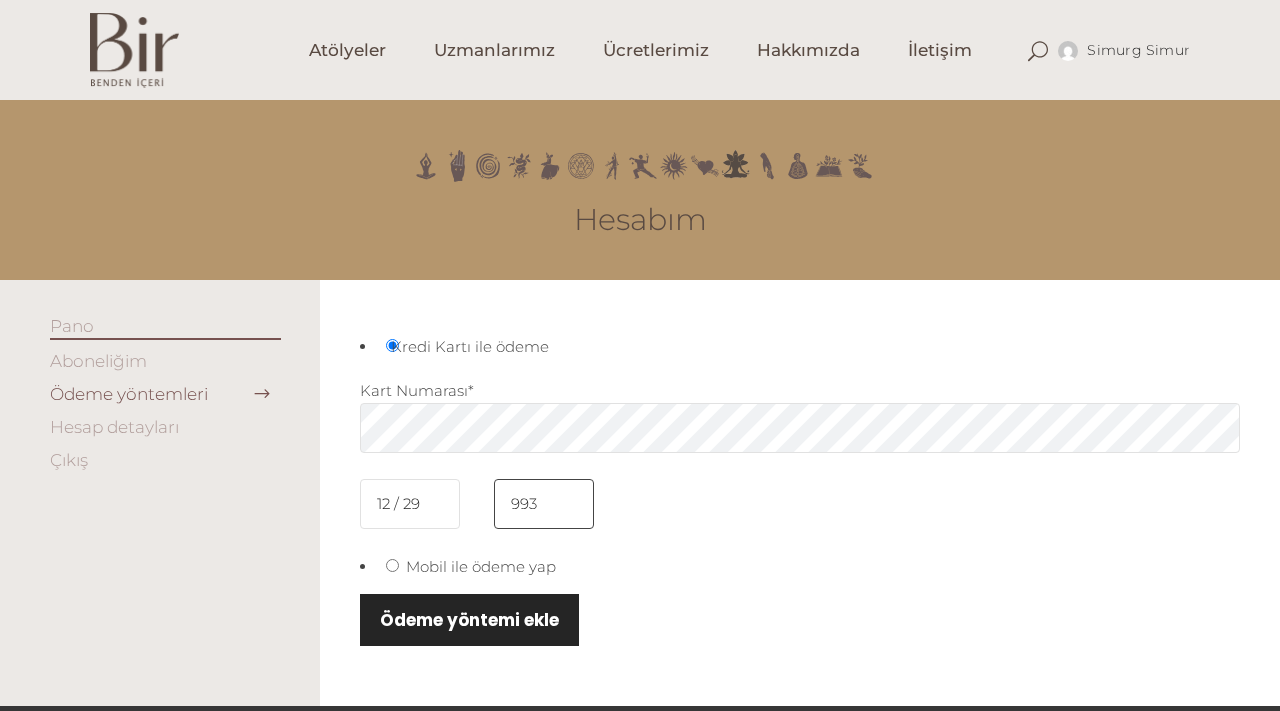 type on "993" 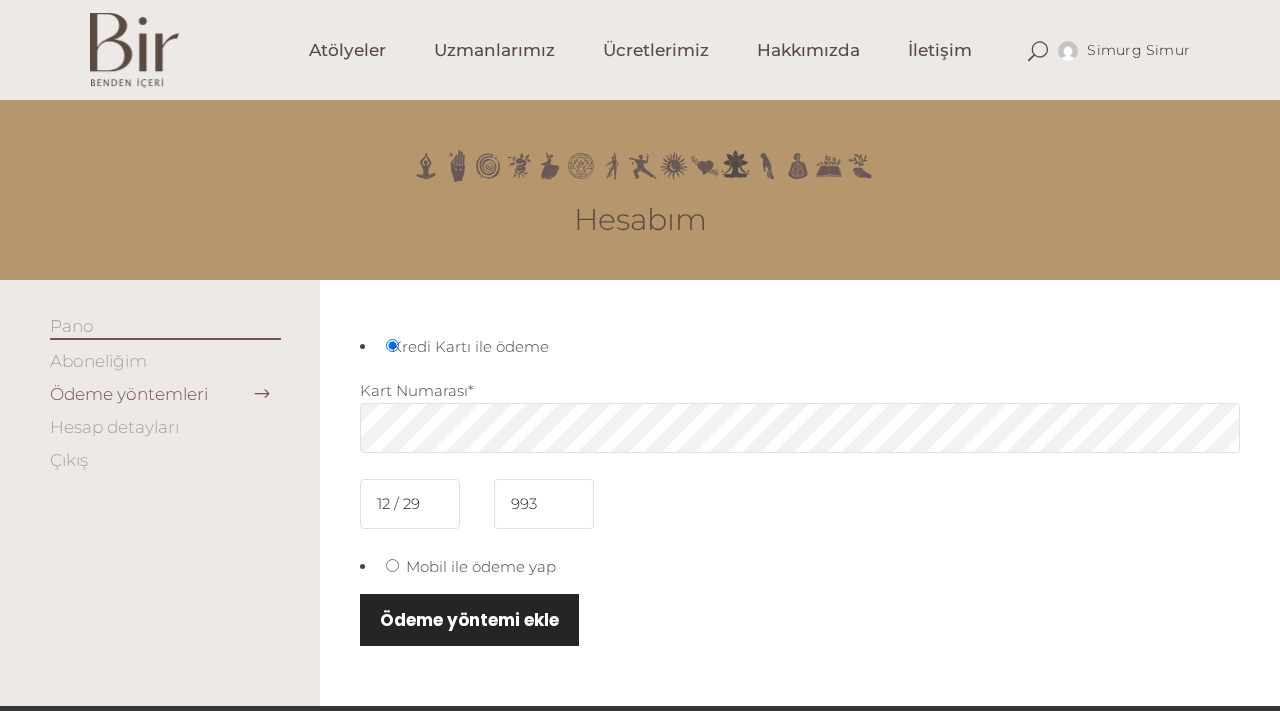 click on "Ödeme yöntemi ekle" at bounding box center (469, 620) 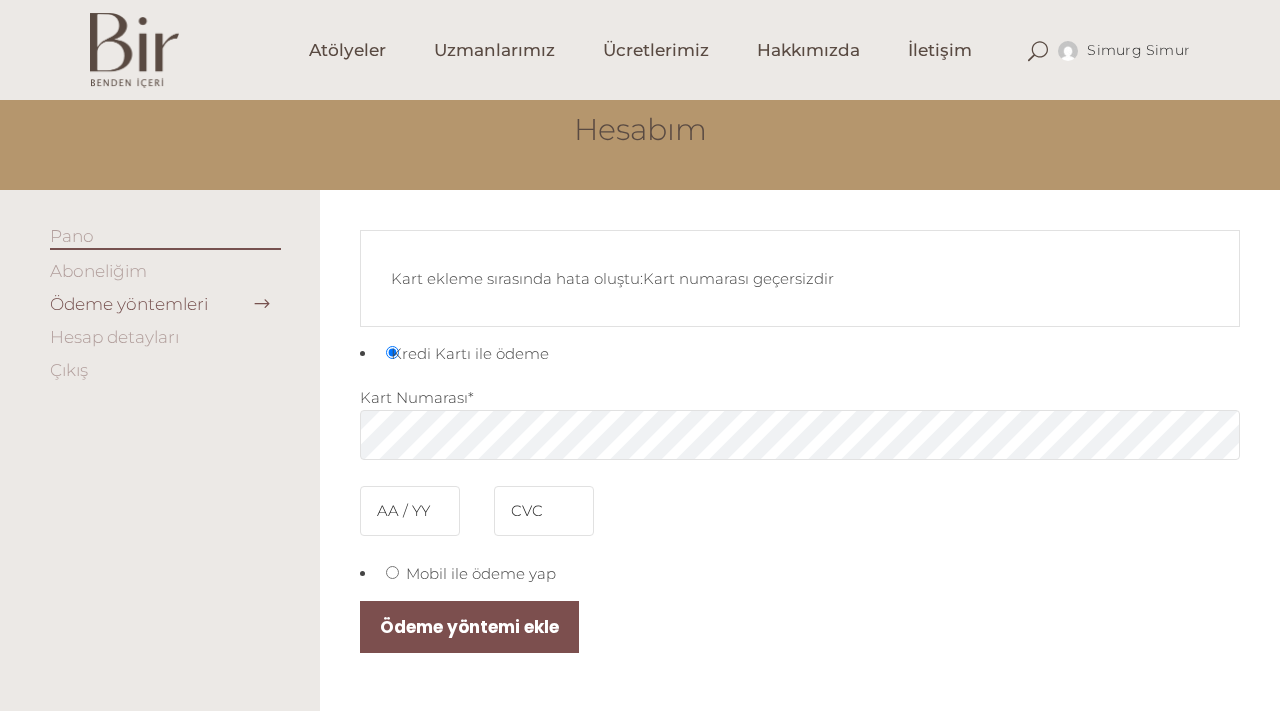 scroll, scrollTop: 98, scrollLeft: 0, axis: vertical 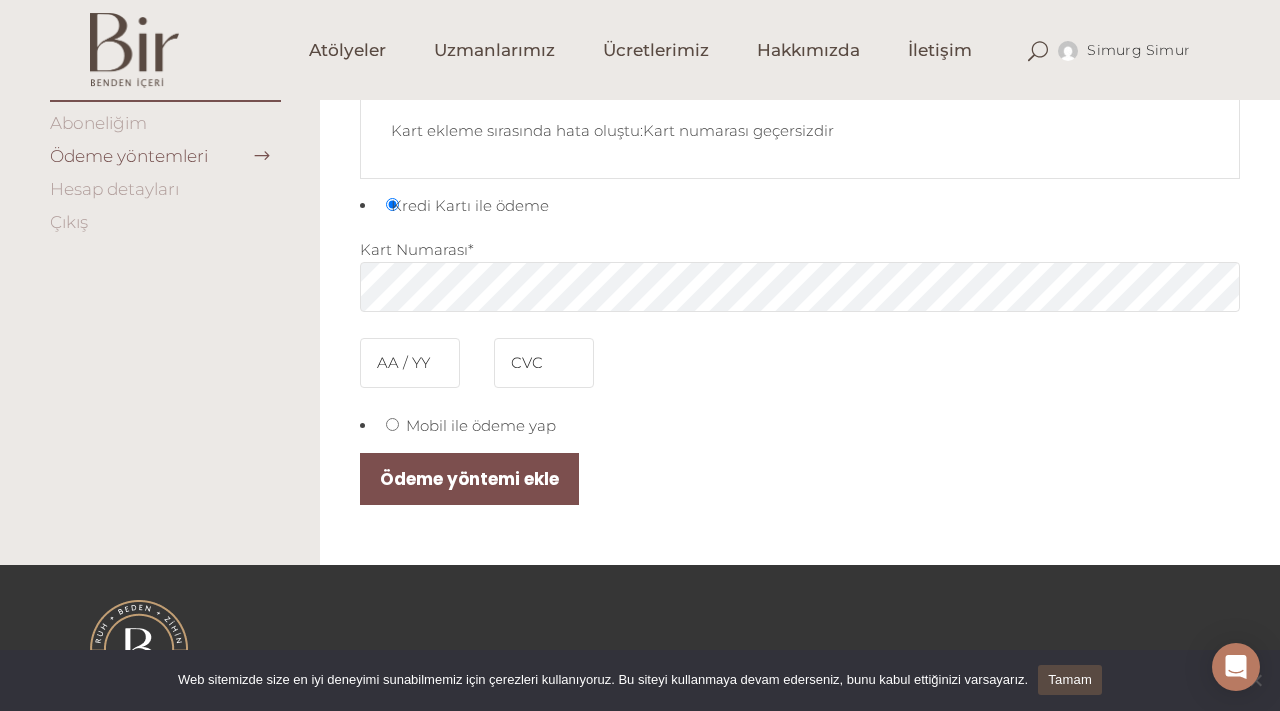 click on "Mobil ile ödeme yap" at bounding box center [481, 425] 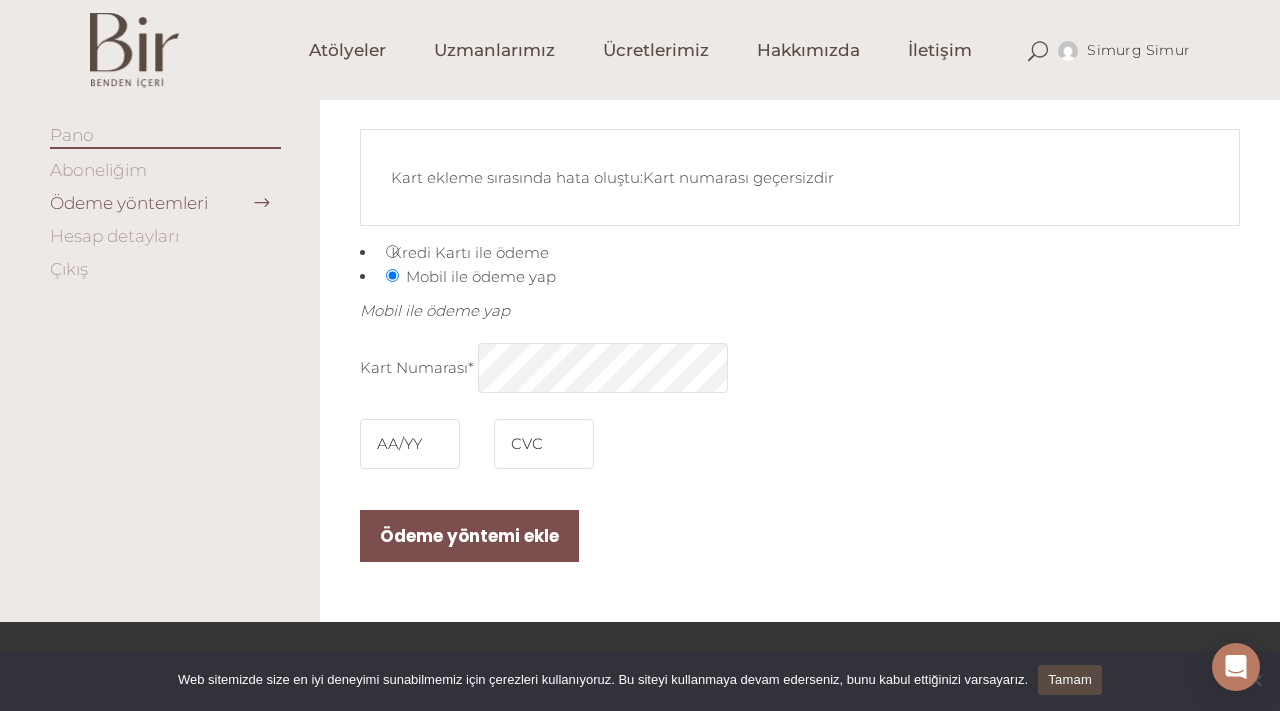 scroll, scrollTop: 189, scrollLeft: 0, axis: vertical 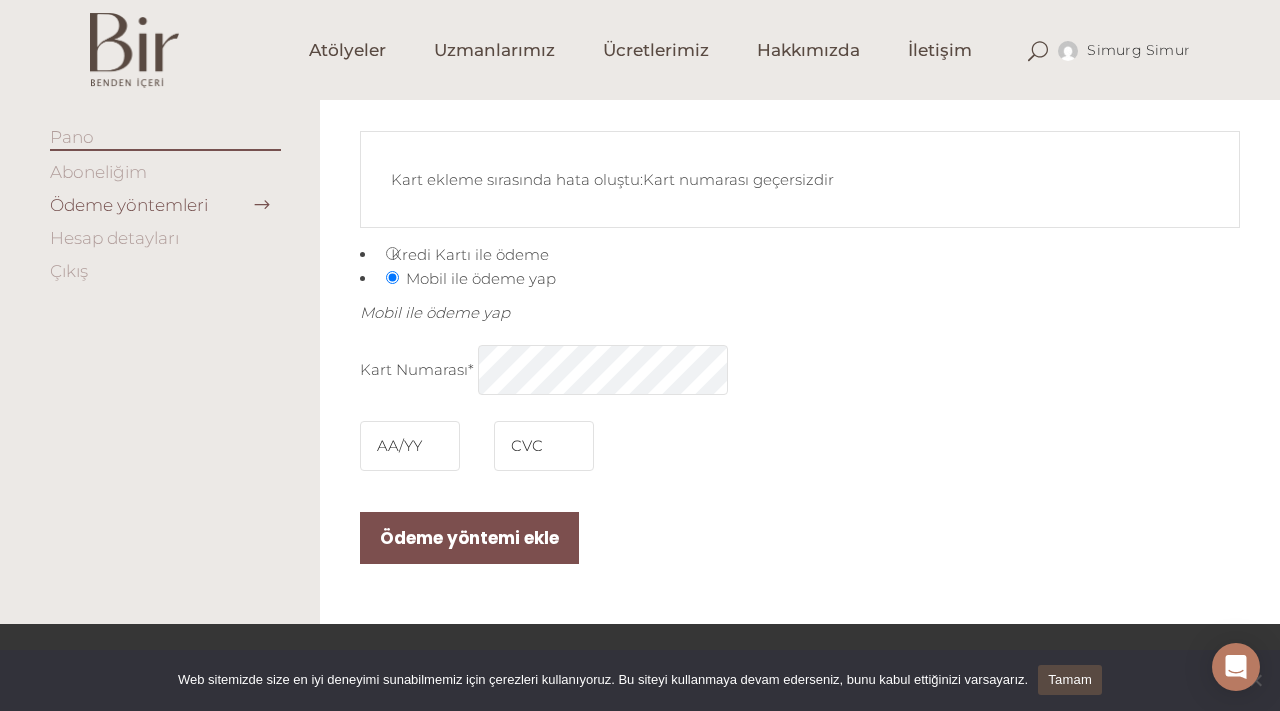 click on "Kart Numarası  [CARD]" at bounding box center (800, 378) 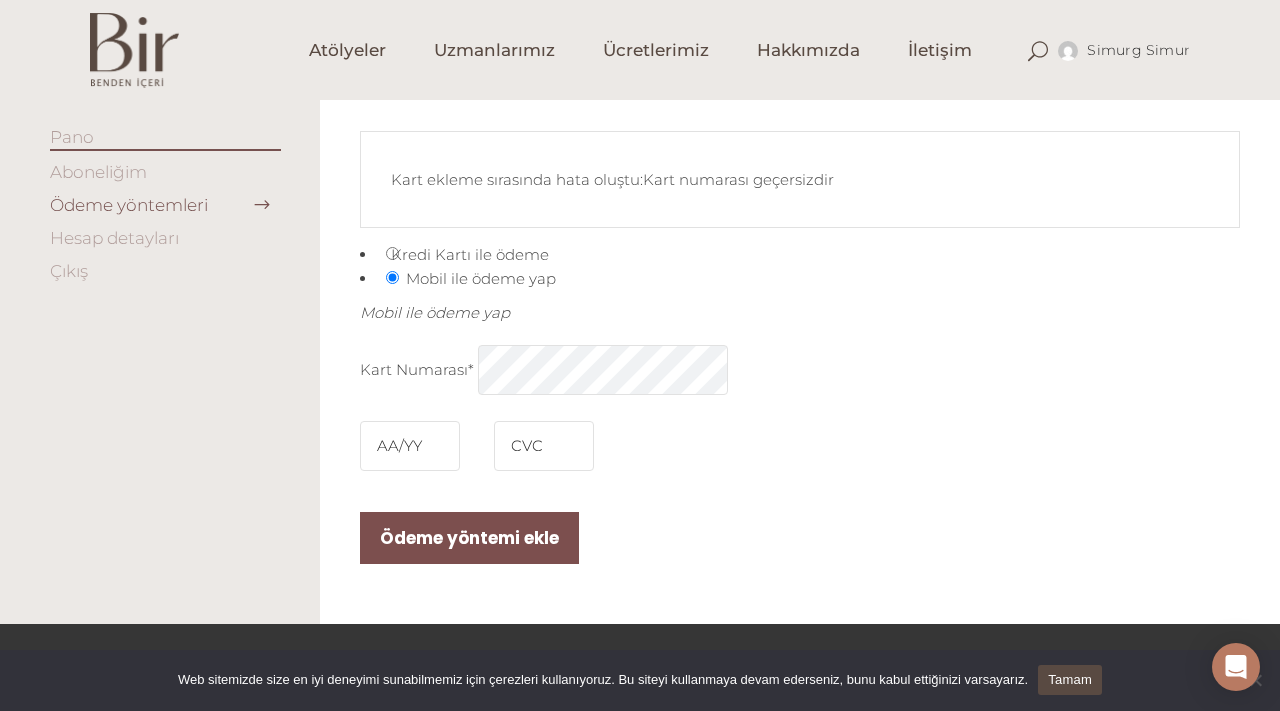 click on "Kredi Kartı ile ödeme" at bounding box center [392, 253] 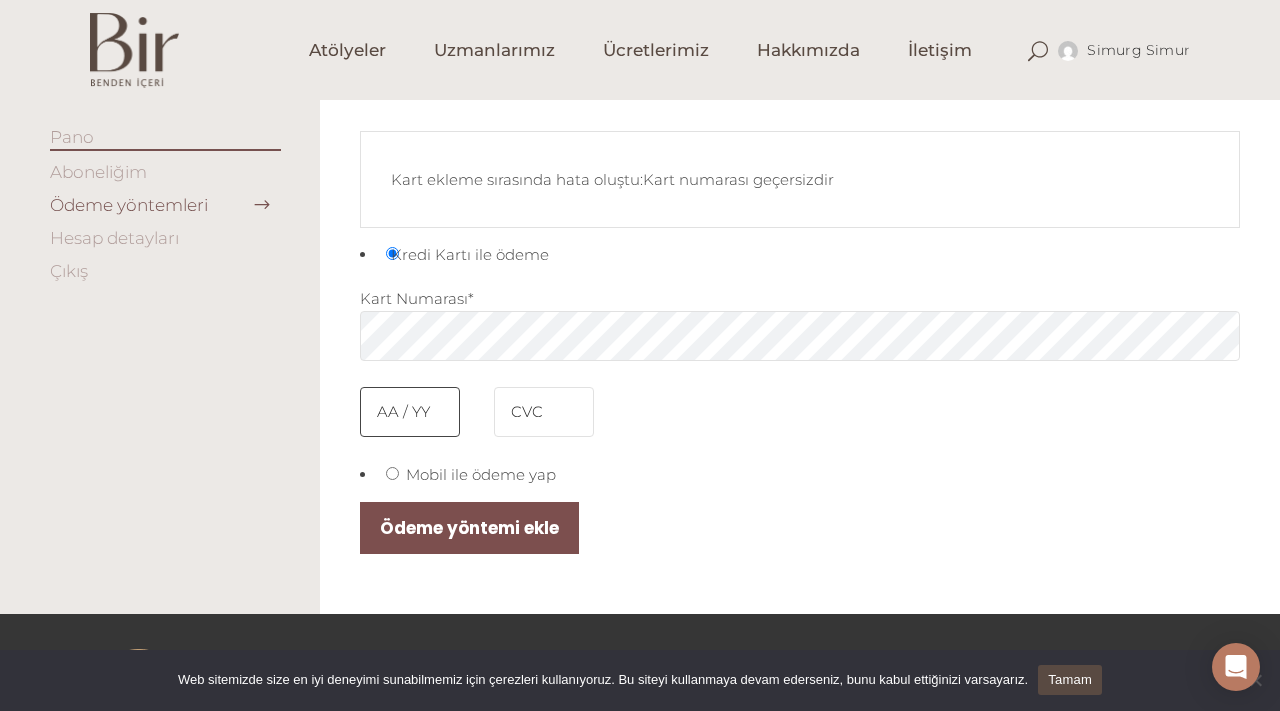 click at bounding box center [410, 412] 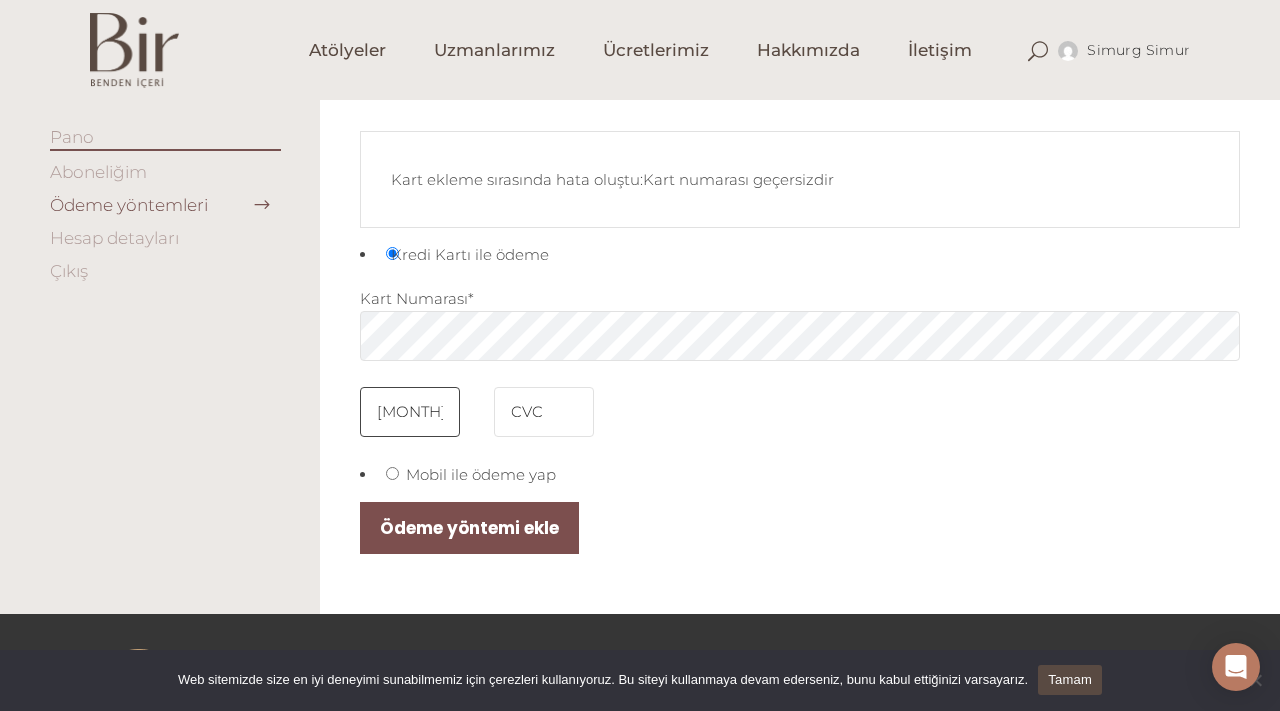 type on "01 / 29" 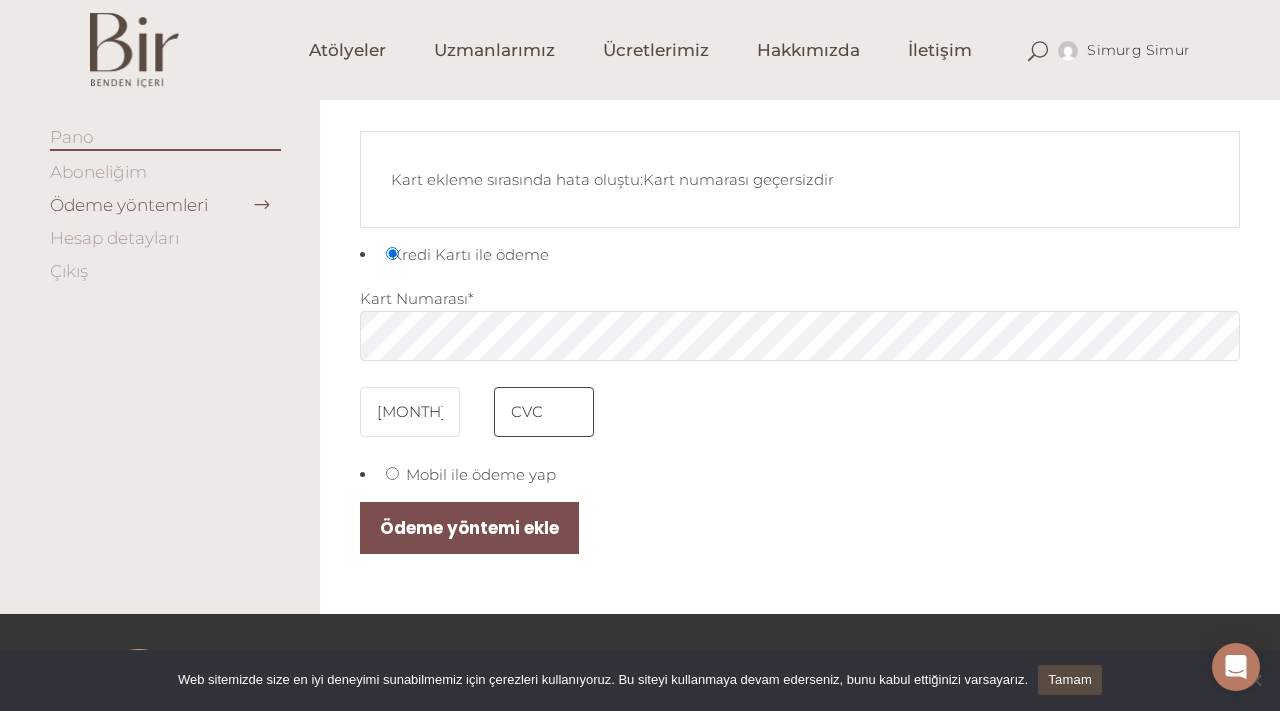 click at bounding box center [544, 412] 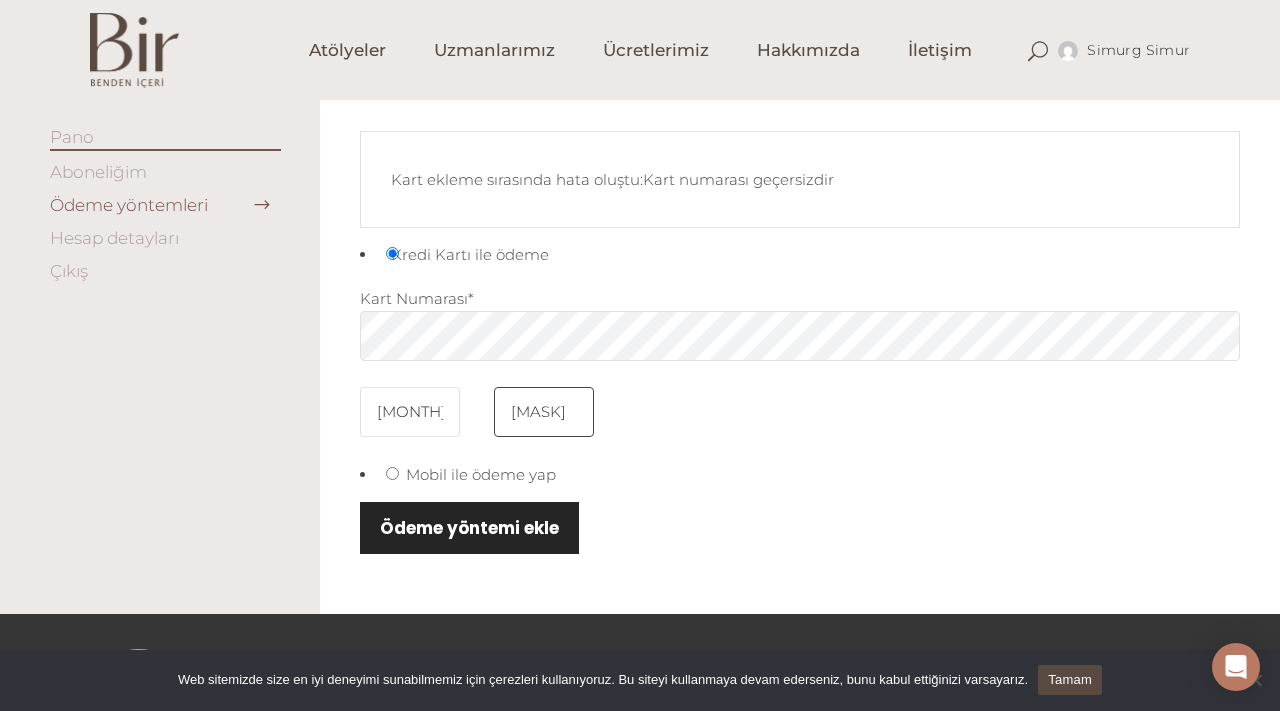 type on "638" 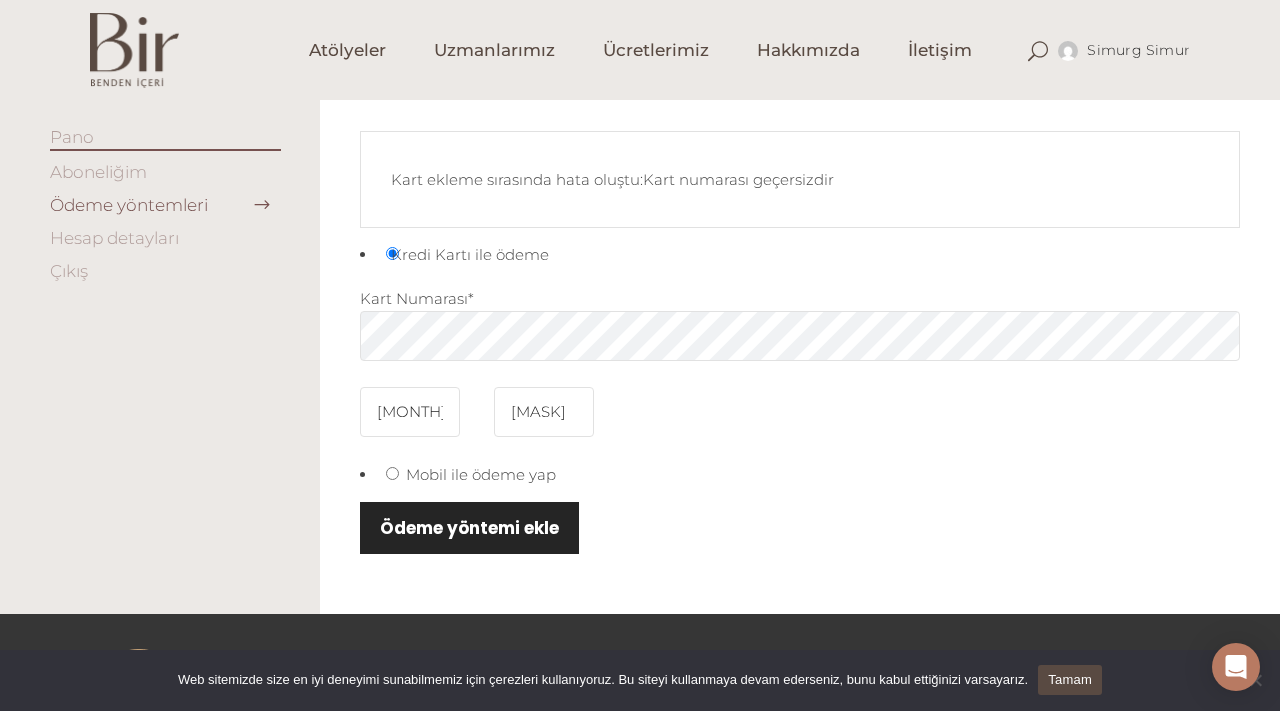 click on "Ödeme yöntemi ekle" at bounding box center (469, 528) 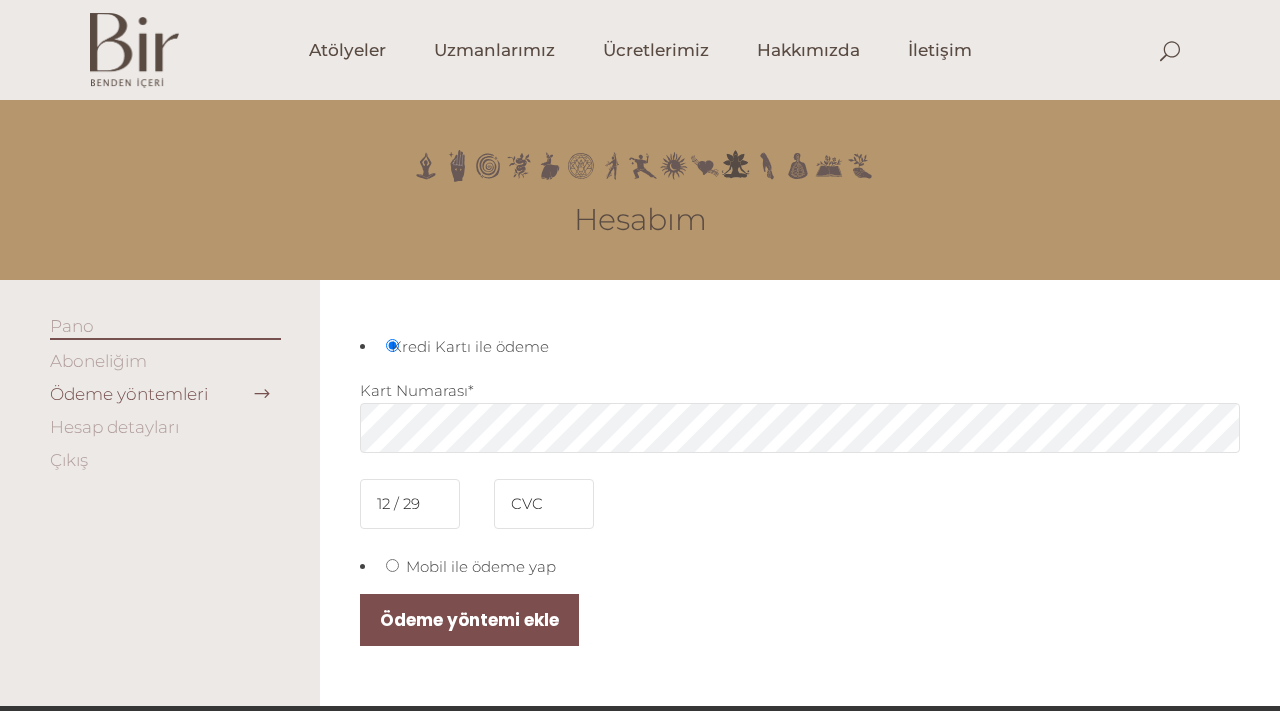 scroll, scrollTop: 0, scrollLeft: 0, axis: both 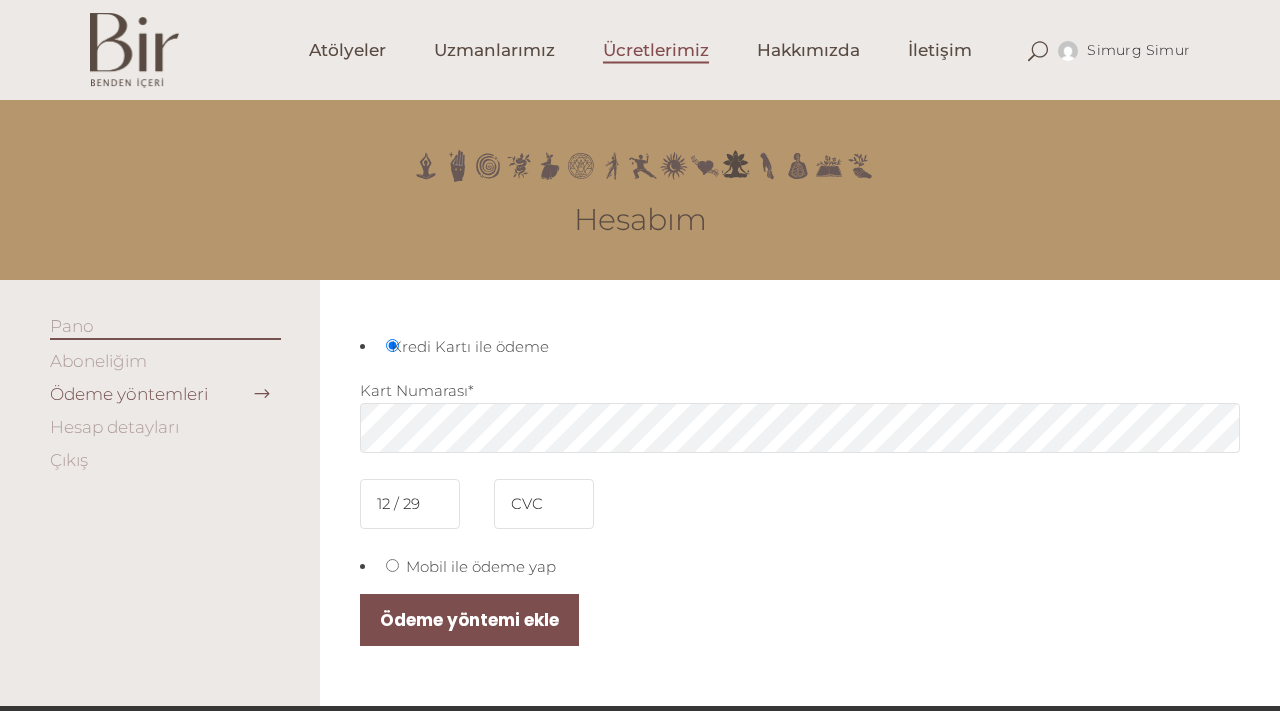 click on "Ücretlerimiz" at bounding box center (656, 50) 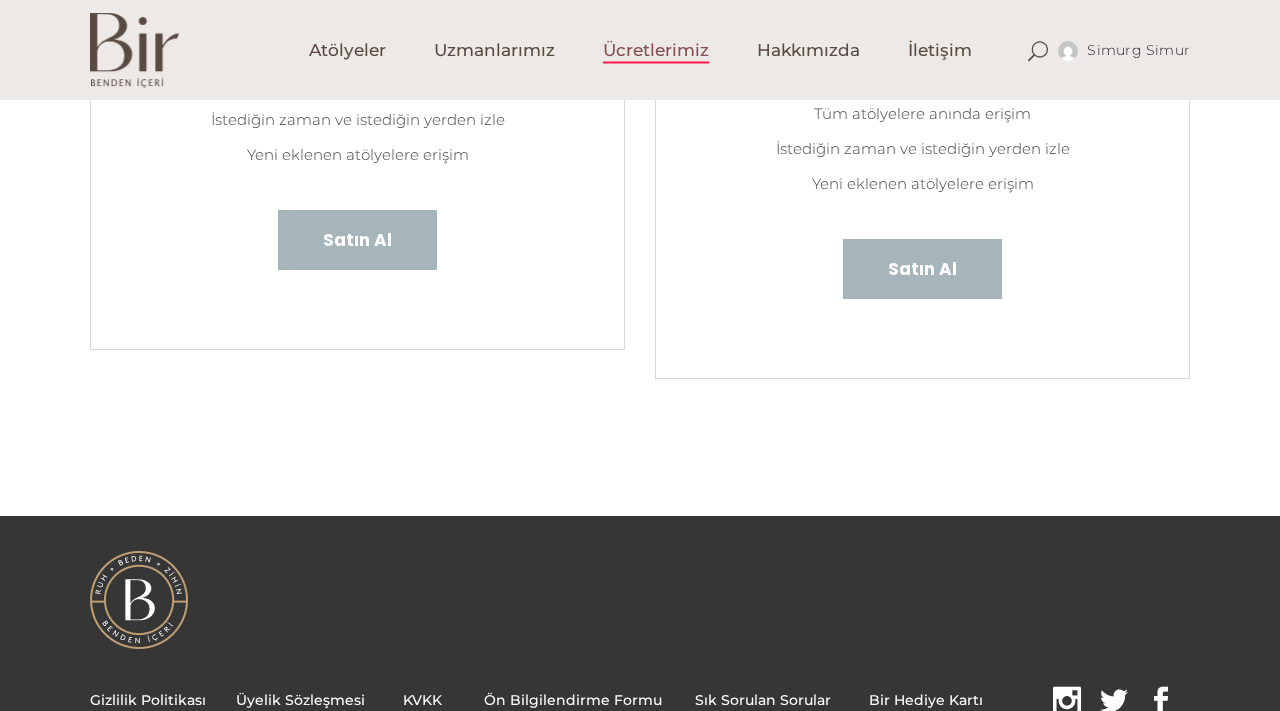 scroll, scrollTop: 531, scrollLeft: 0, axis: vertical 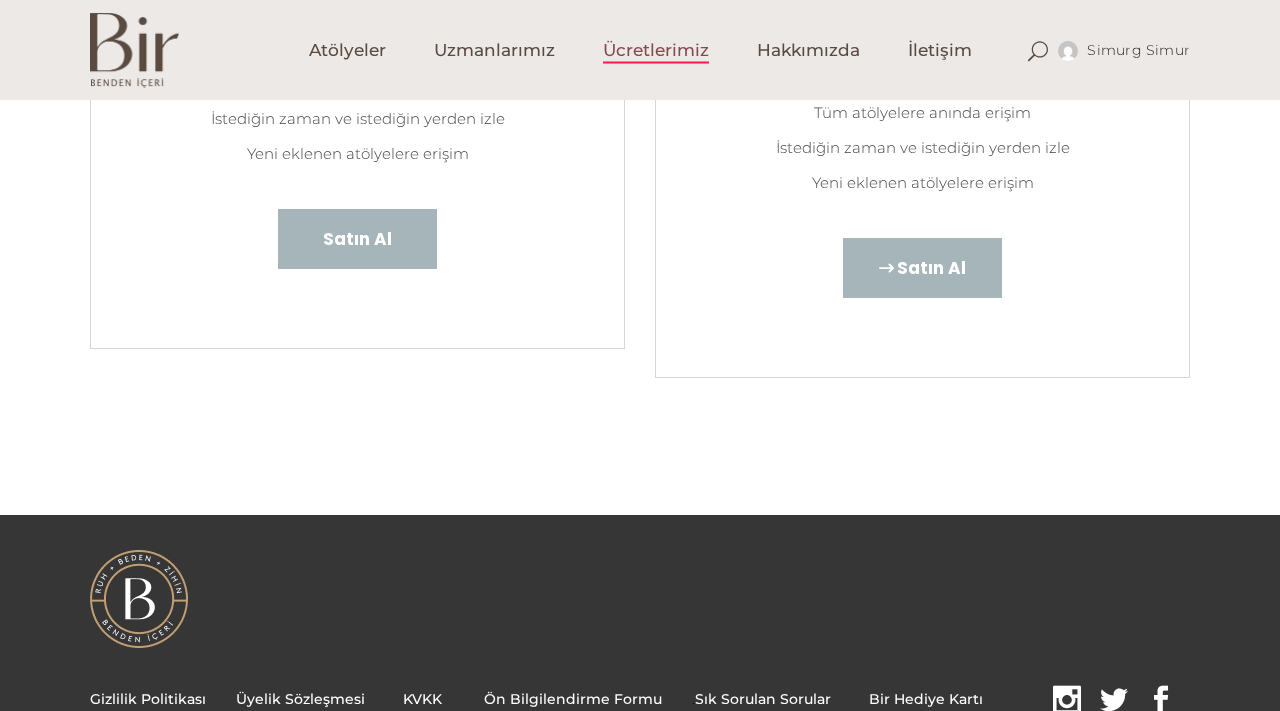click on "Satın Al" at bounding box center (922, 268) 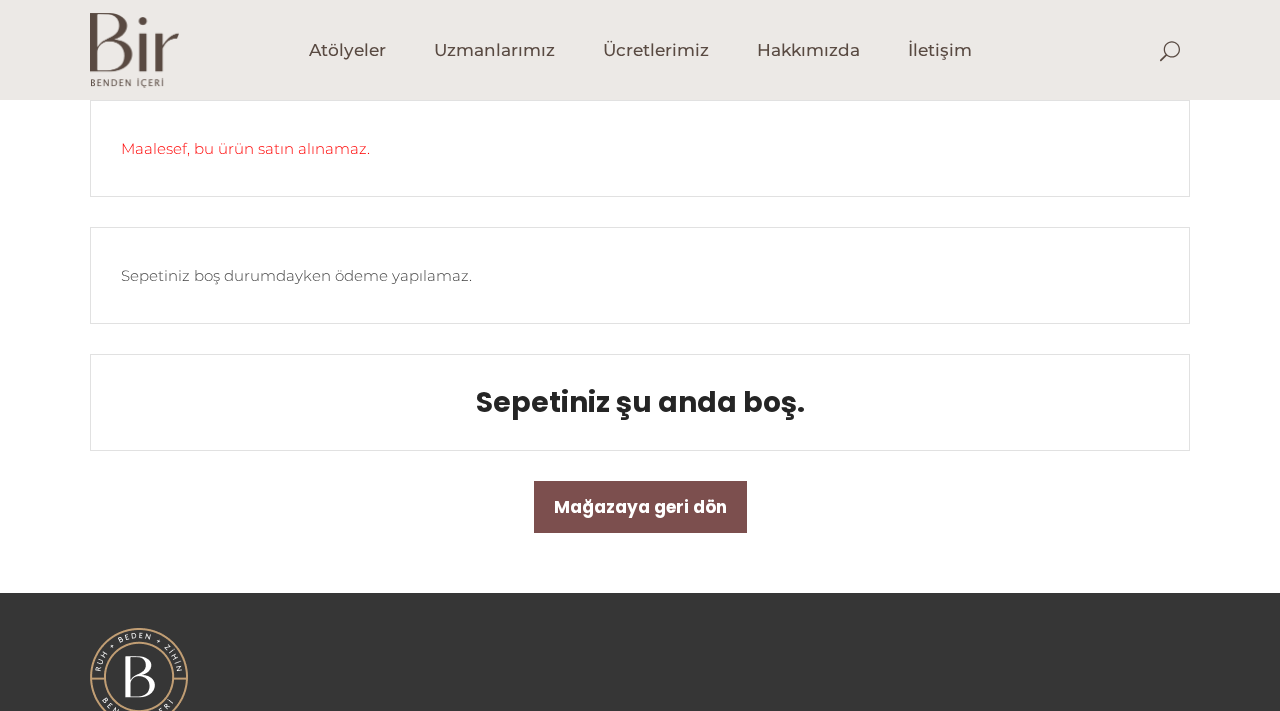 scroll, scrollTop: 0, scrollLeft: 0, axis: both 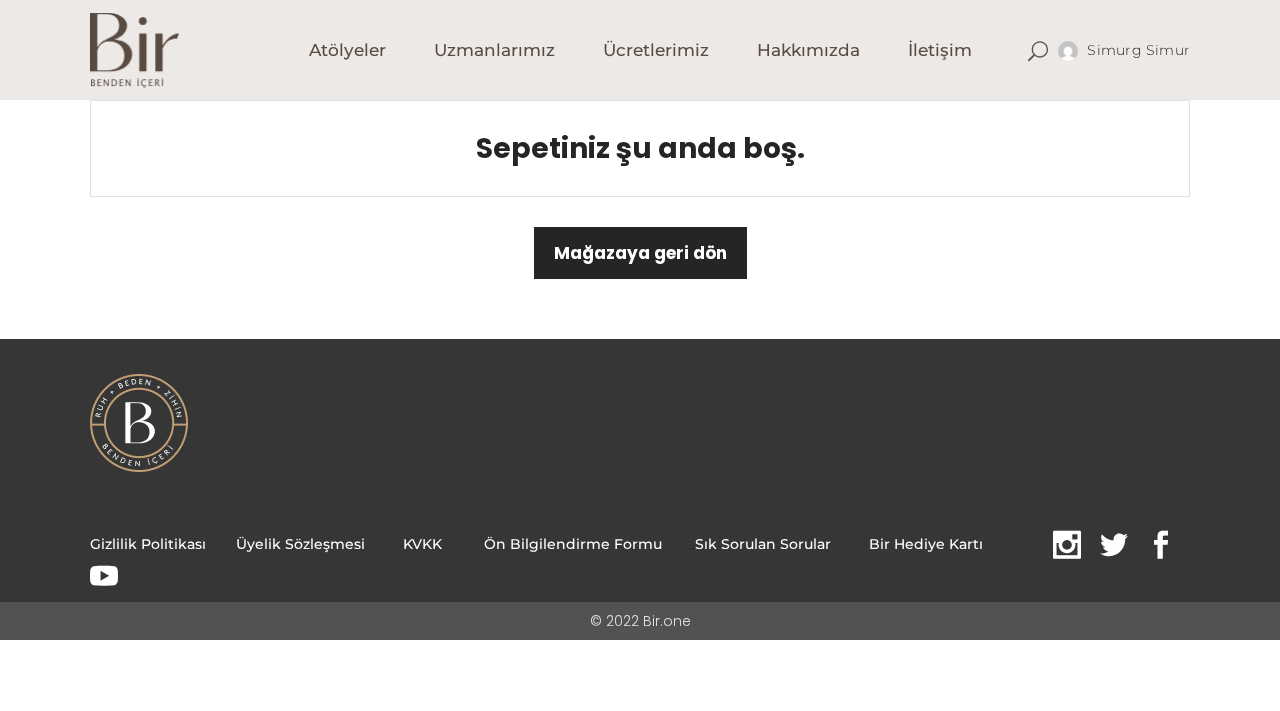 click on "Mağazaya geri dön" at bounding box center [640, 253] 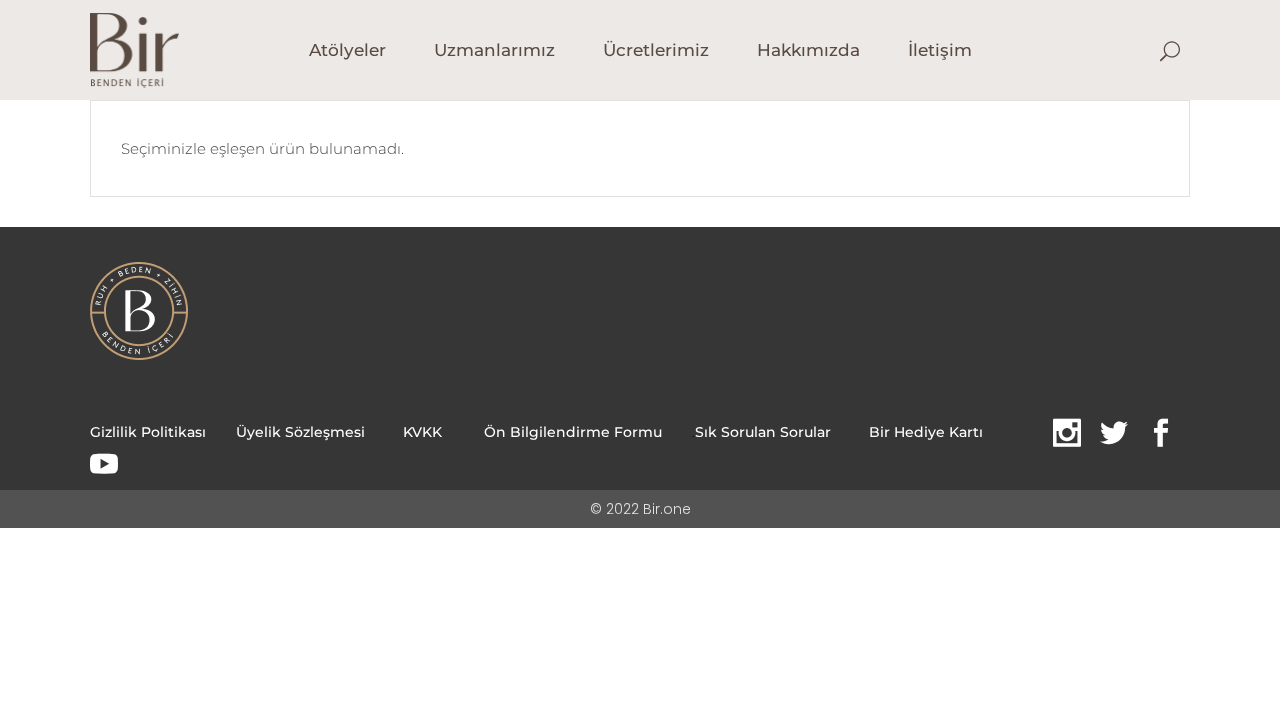 scroll, scrollTop: 0, scrollLeft: 0, axis: both 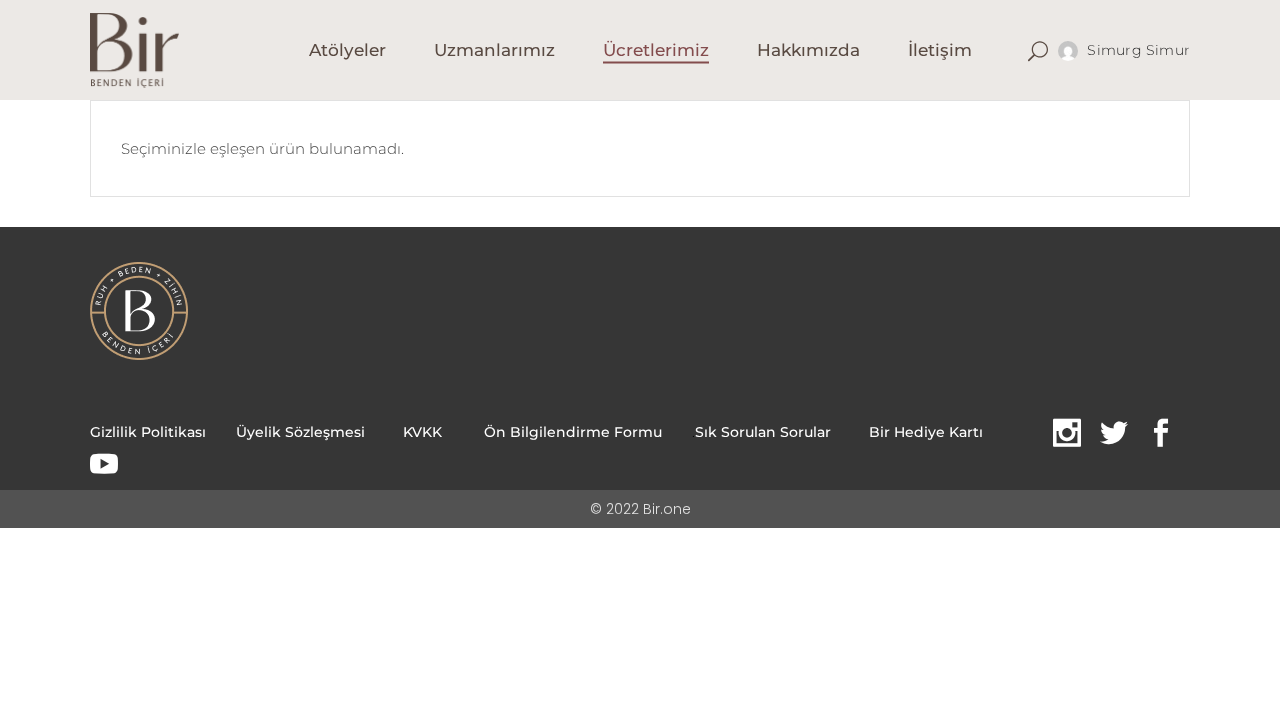 click on "Ücretlerimiz" at bounding box center [656, 50] 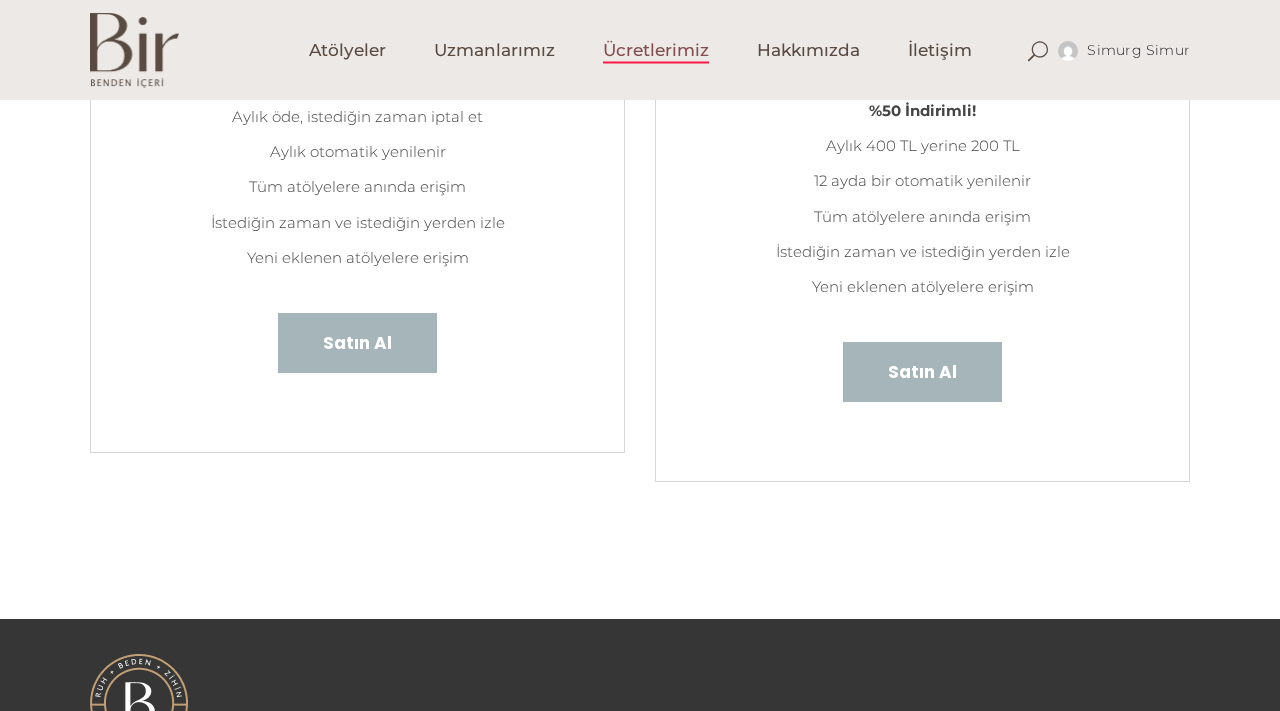 scroll, scrollTop: 435, scrollLeft: 0, axis: vertical 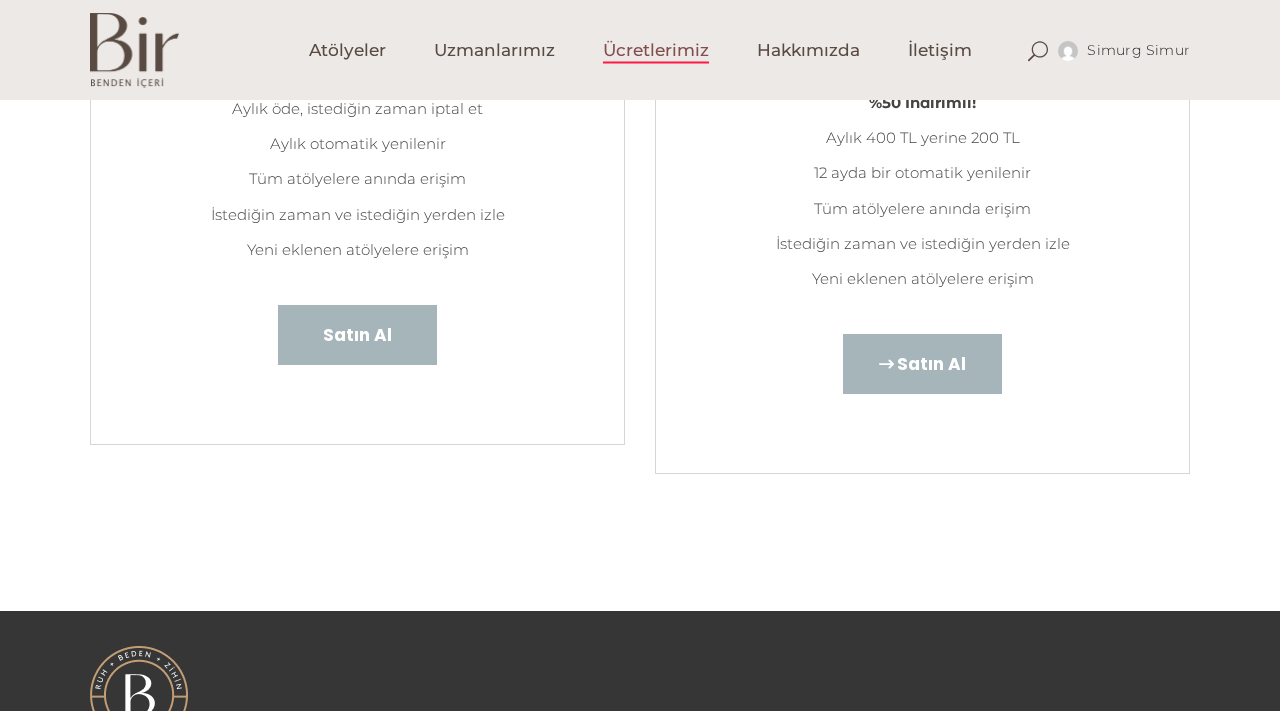 click on "Satın Al" at bounding box center (922, 364) 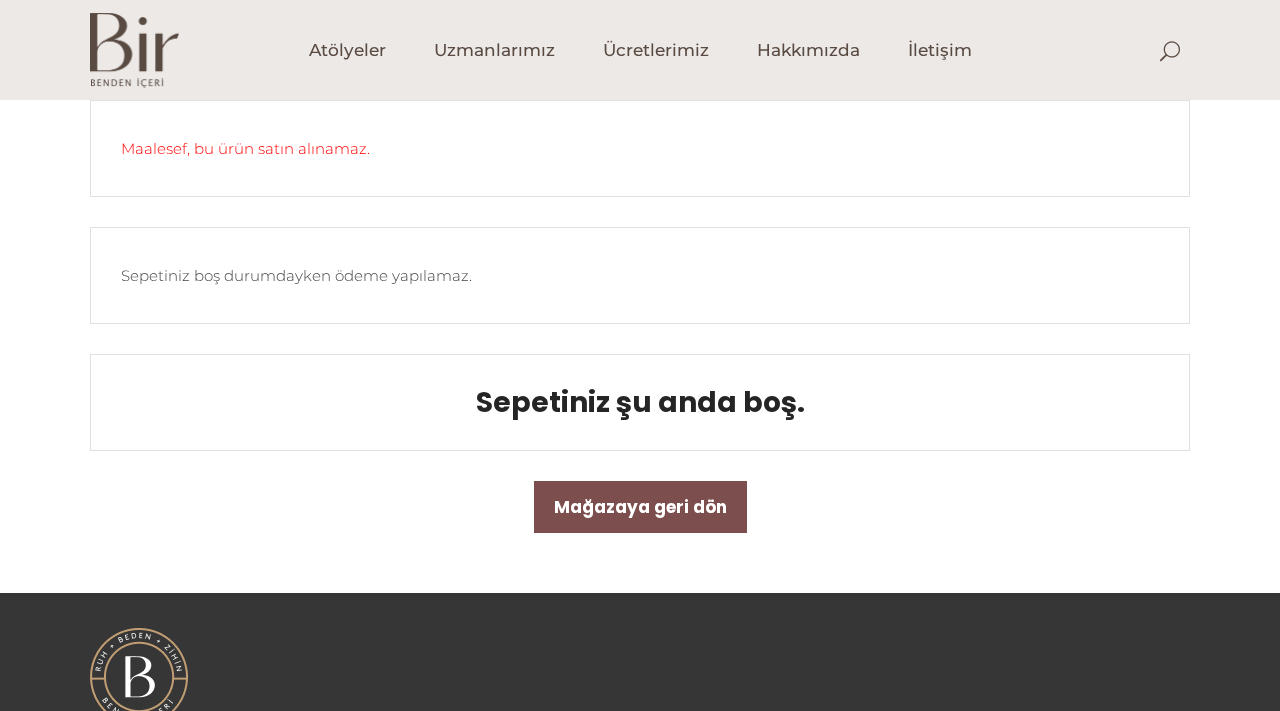 scroll, scrollTop: 0, scrollLeft: 0, axis: both 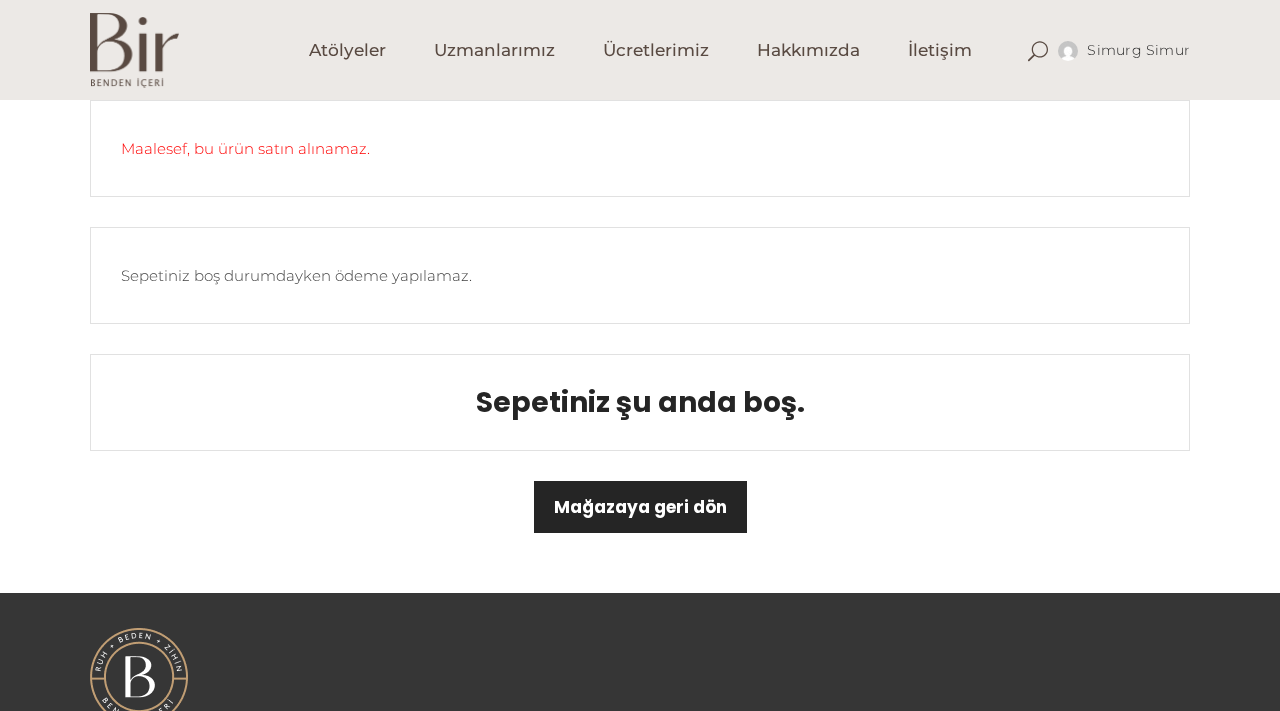 click on "Mağazaya geri dön" at bounding box center [640, 507] 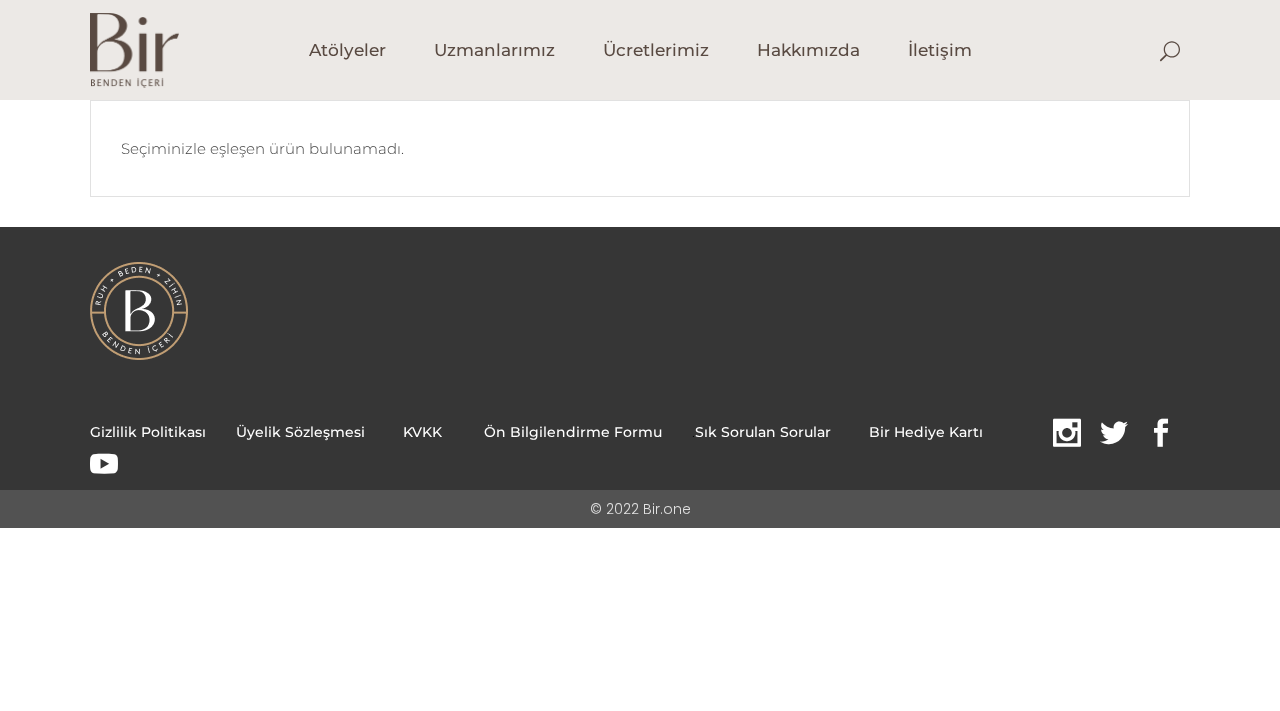 scroll, scrollTop: 0, scrollLeft: 0, axis: both 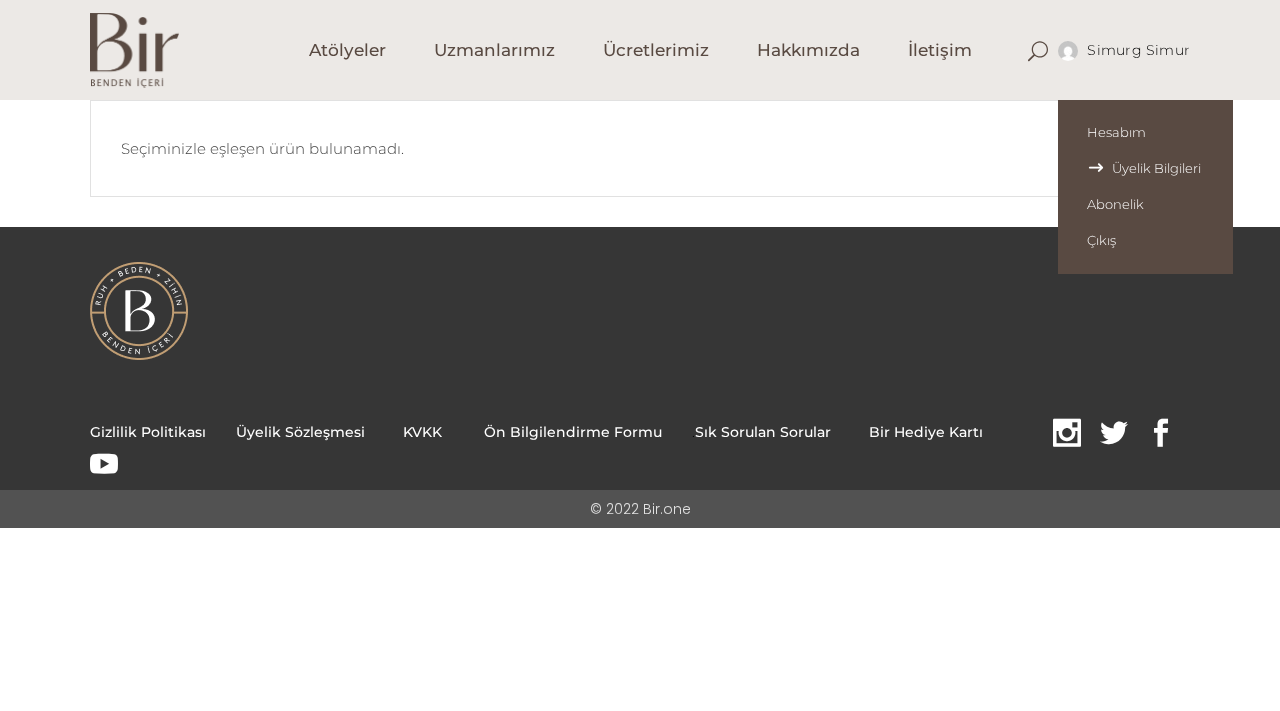 click on "Üyelik Bilgileri" at bounding box center (1145, 168) 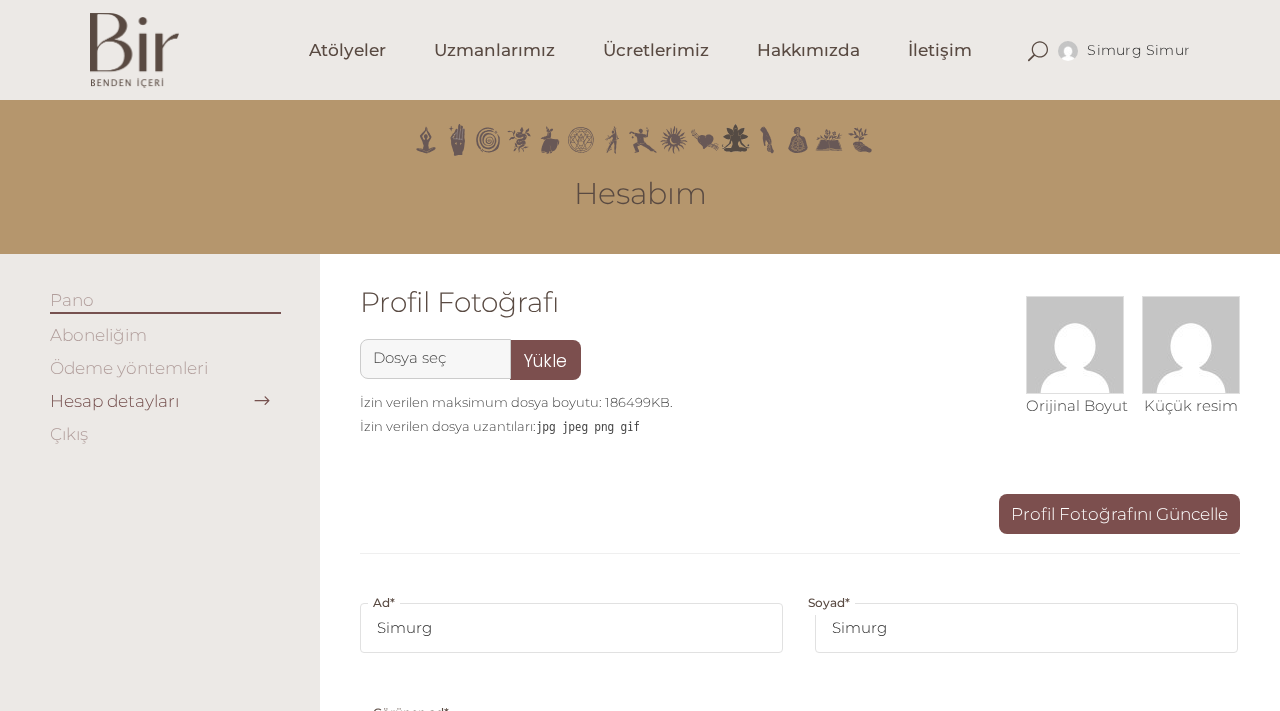 scroll, scrollTop: 30, scrollLeft: 0, axis: vertical 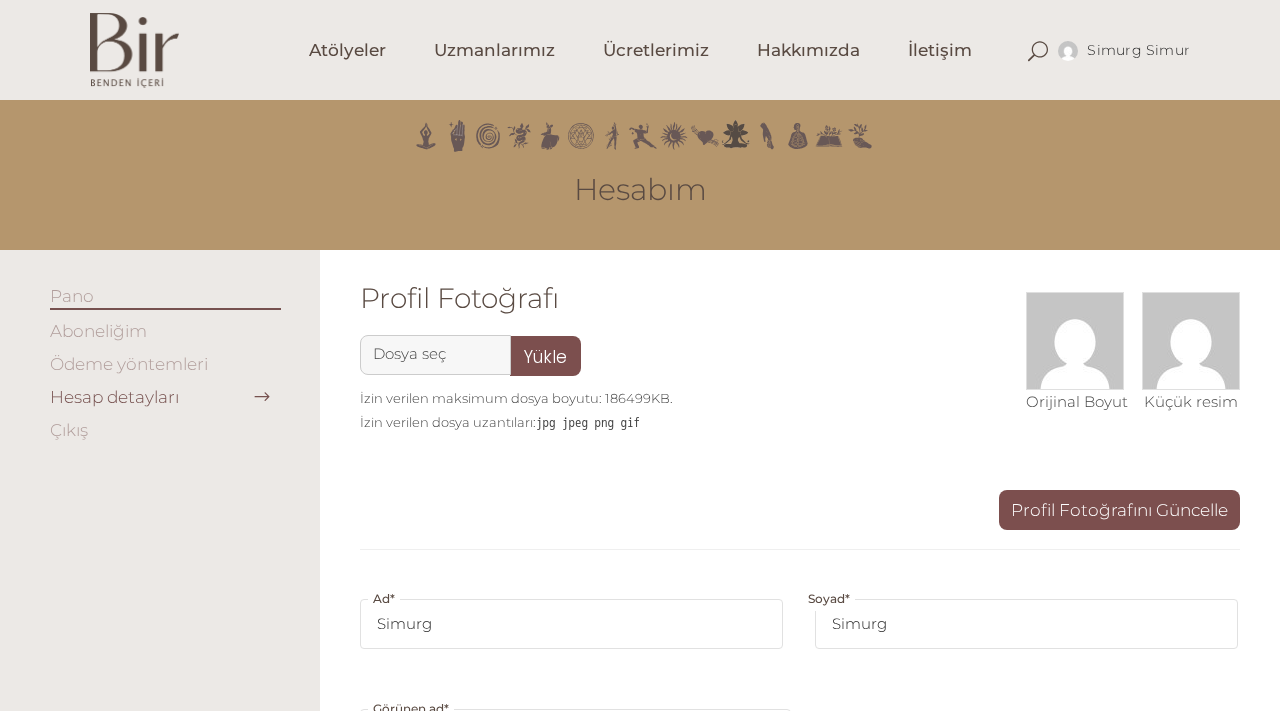 click on "Aboneliğim" at bounding box center [165, 331] 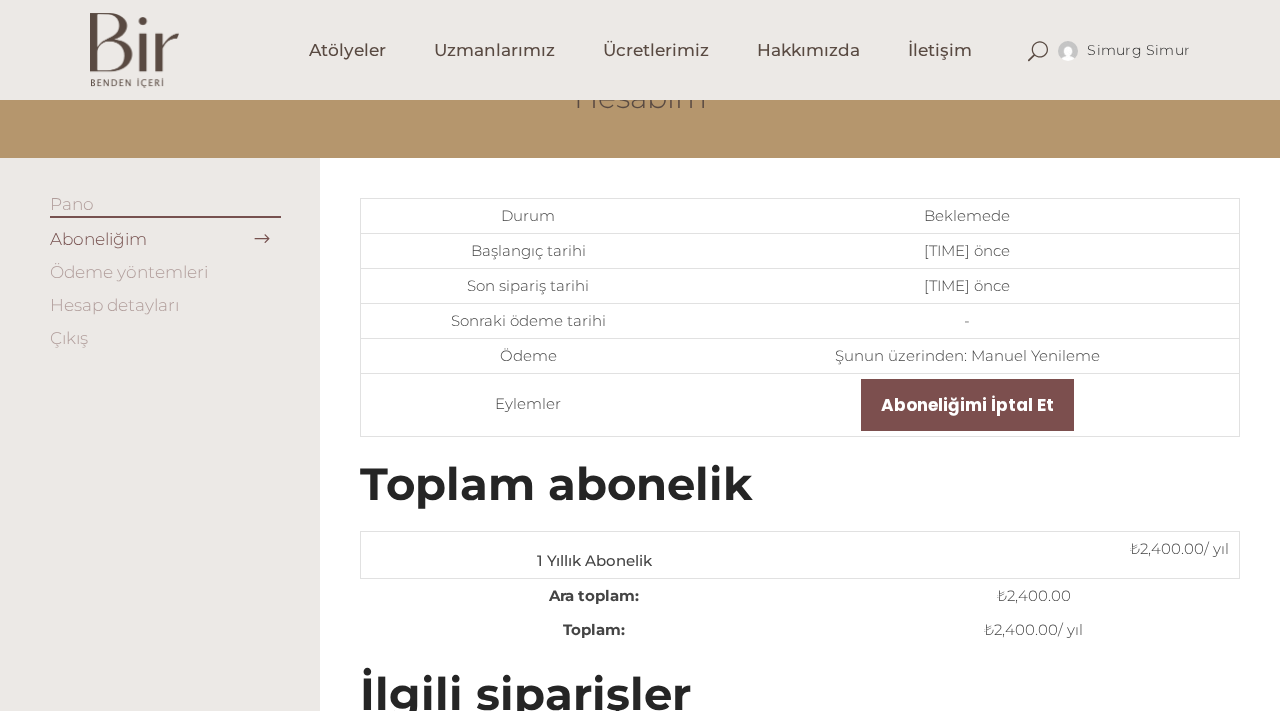 scroll, scrollTop: 123, scrollLeft: 0, axis: vertical 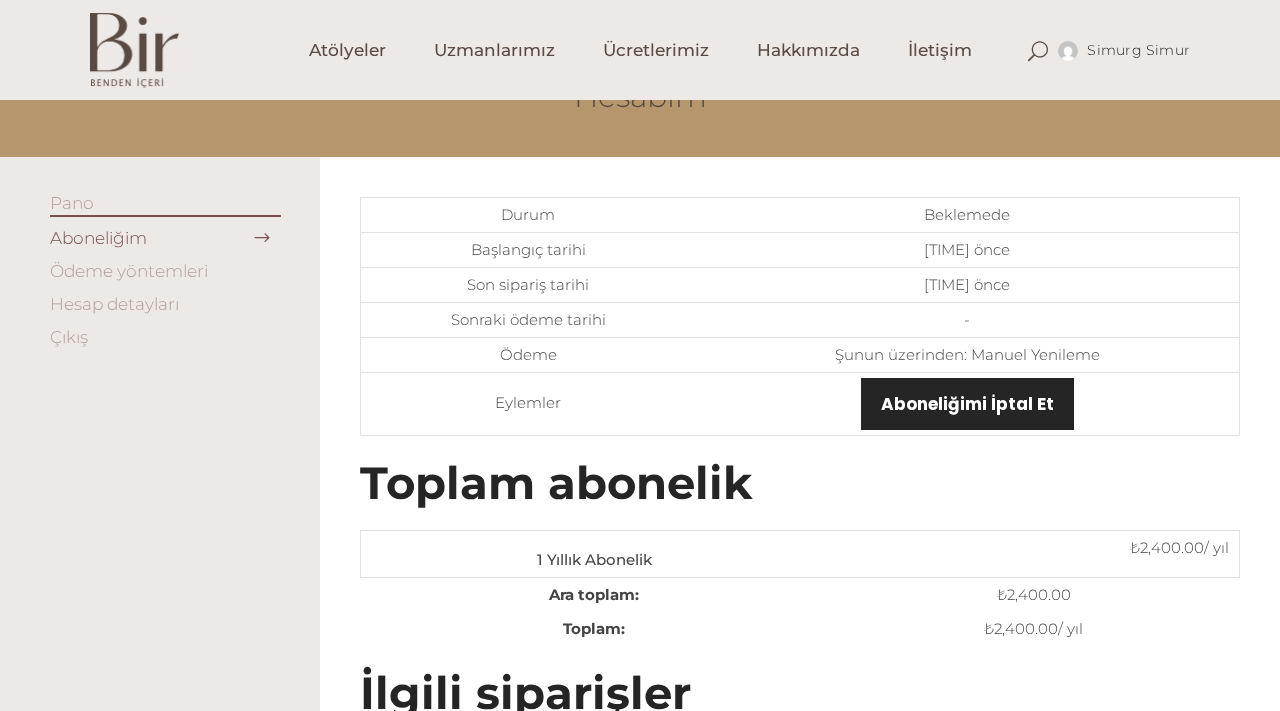 click on "Aboneliğimi İptal Et" at bounding box center [967, 404] 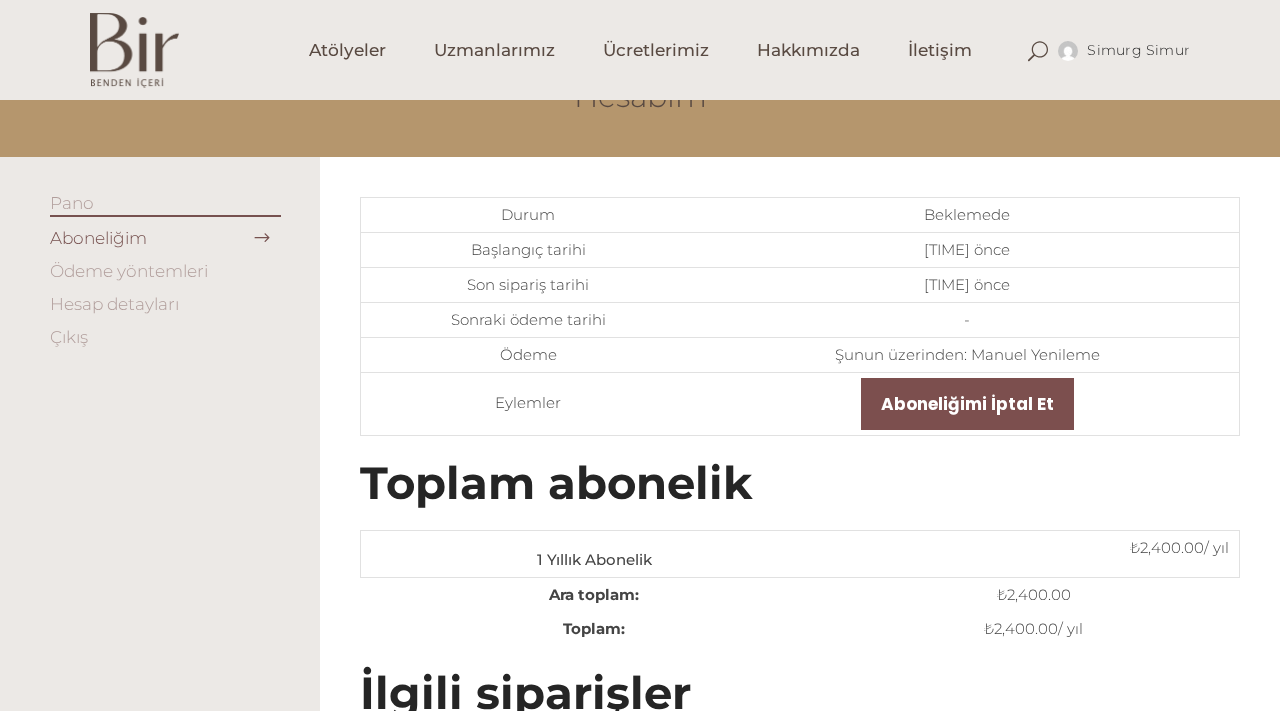 scroll, scrollTop: 211, scrollLeft: 0, axis: vertical 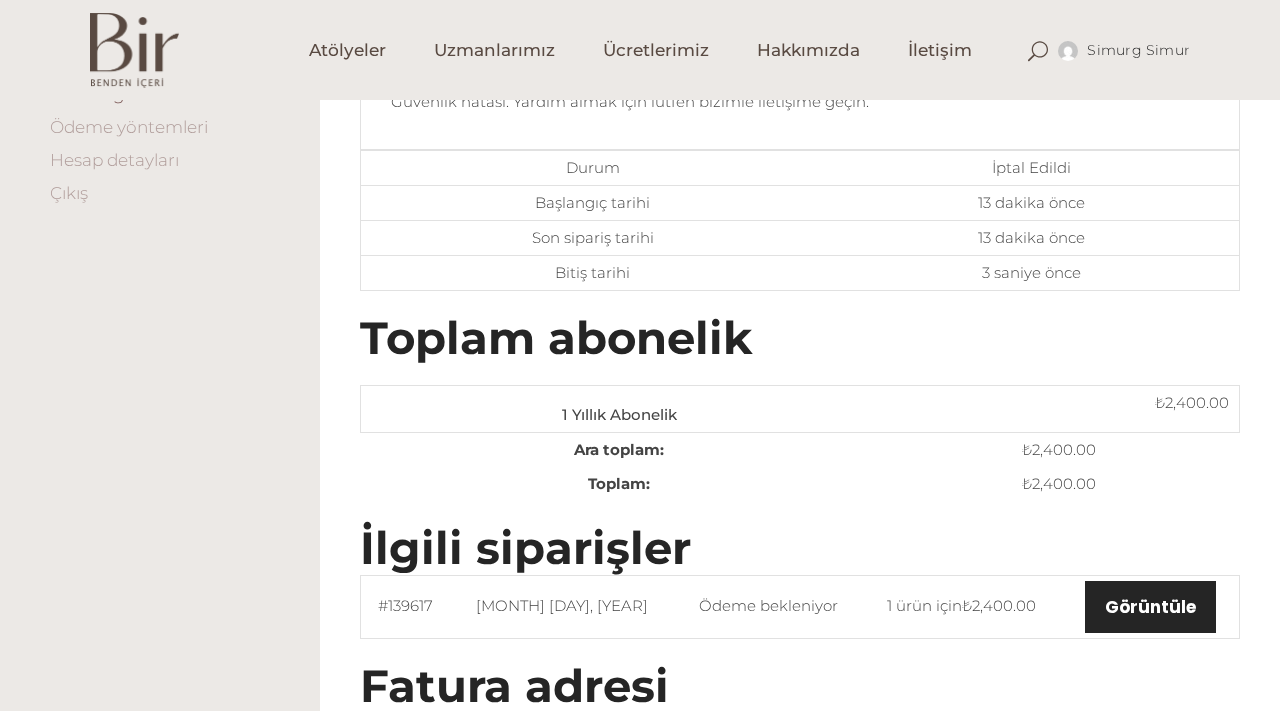 click on "Görüntüle" at bounding box center [1150, 607] 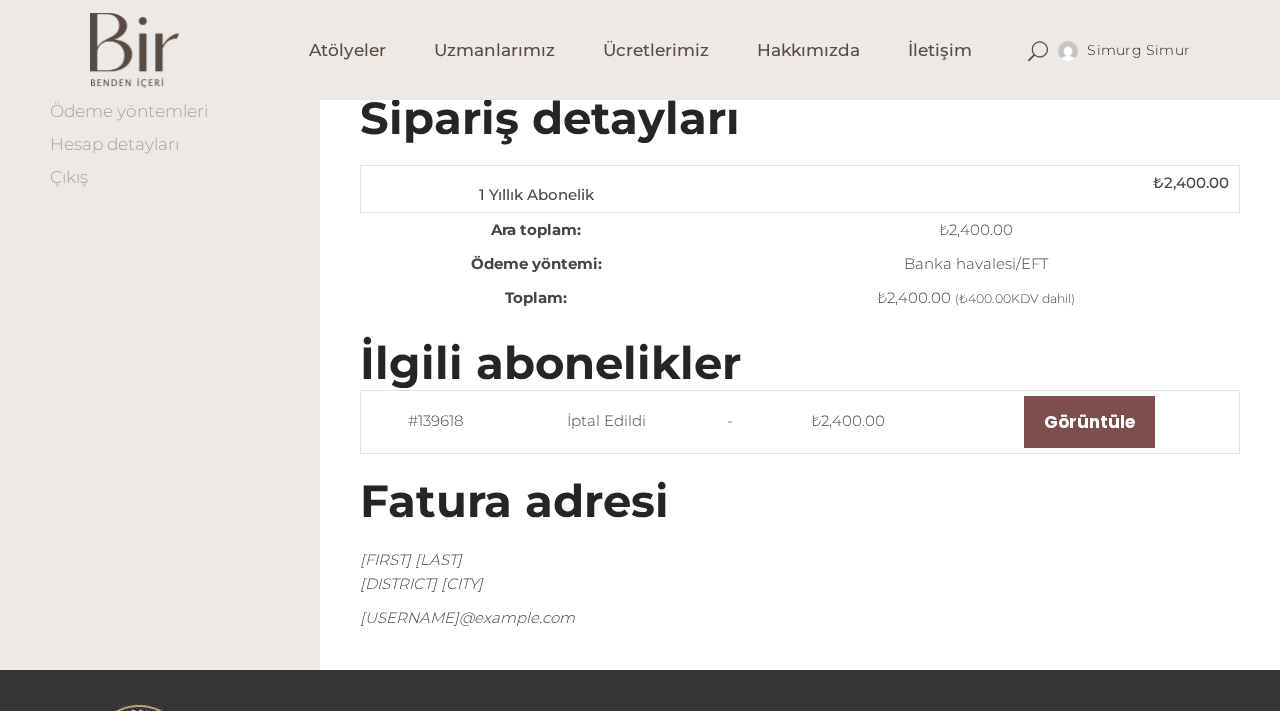 scroll, scrollTop: 284, scrollLeft: 0, axis: vertical 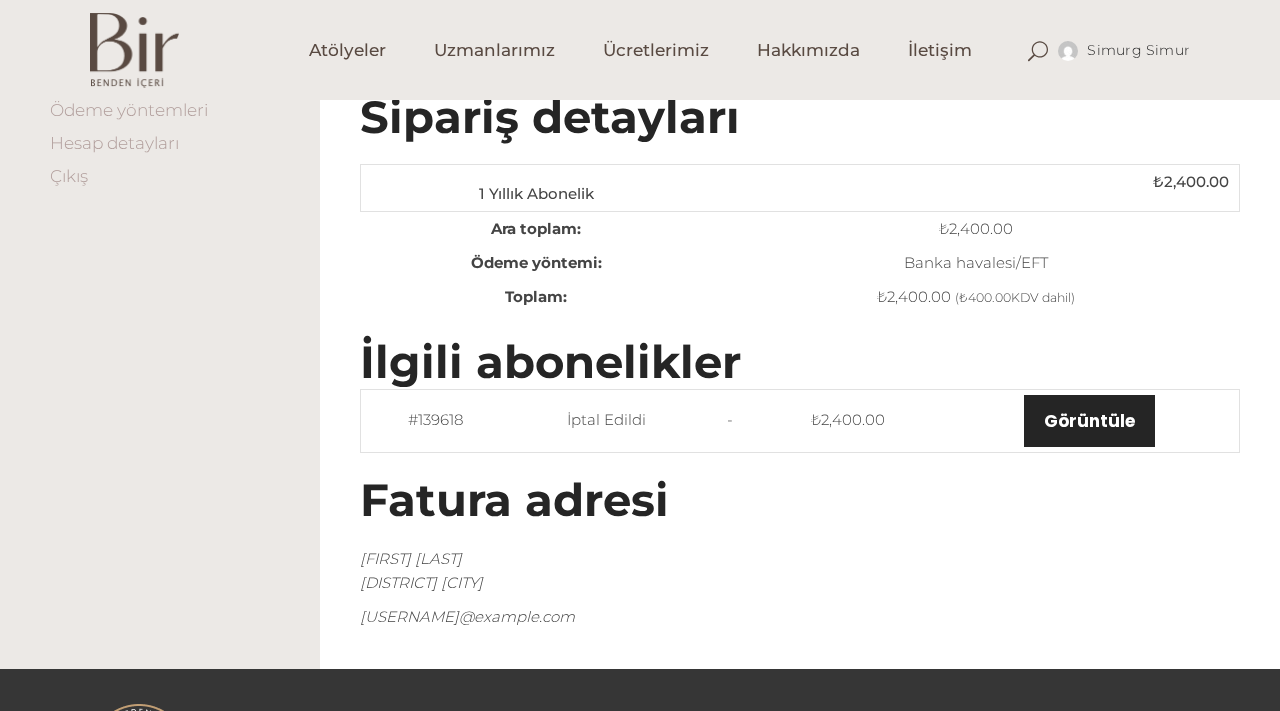 click on "Görüntüle" at bounding box center [1089, 421] 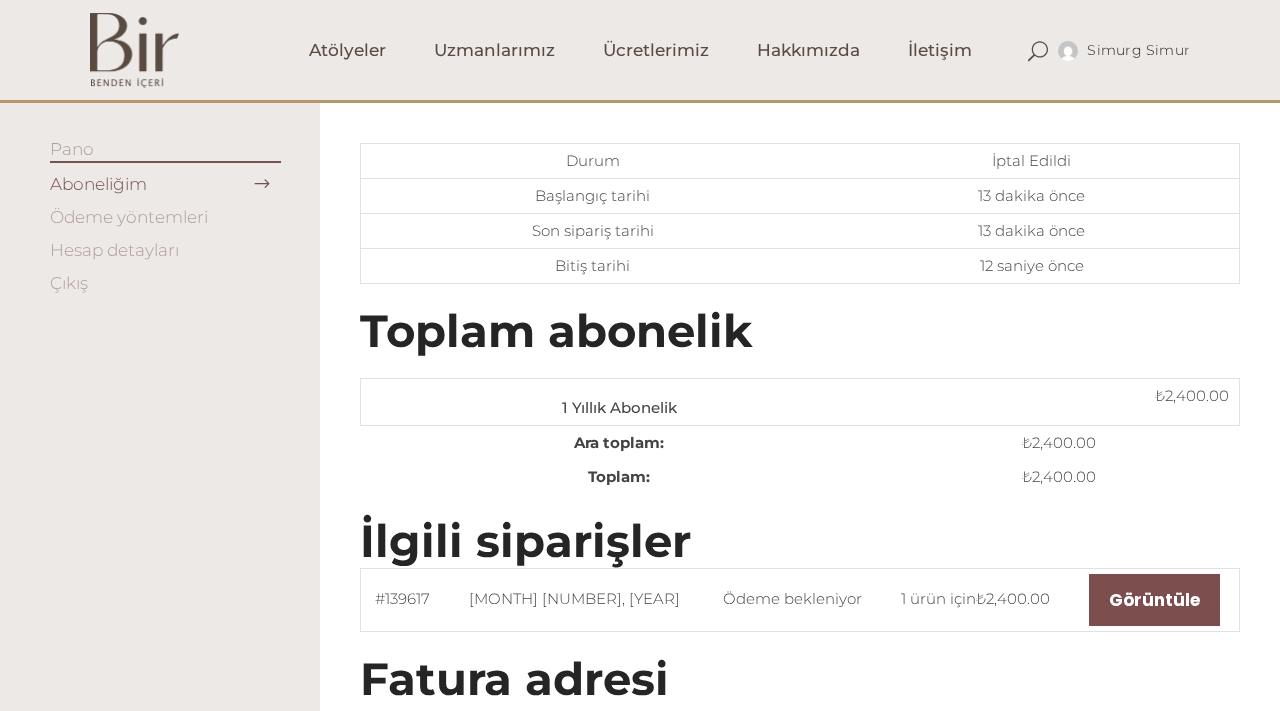 scroll, scrollTop: 163, scrollLeft: 0, axis: vertical 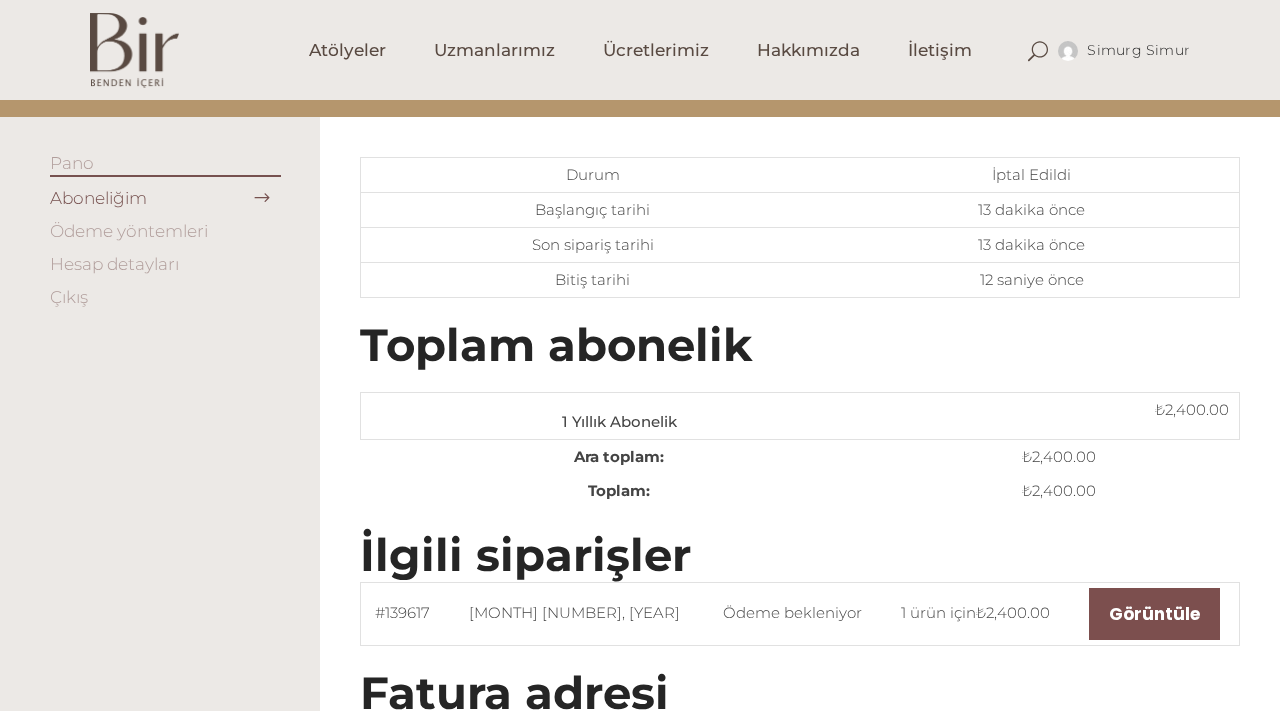 click on "Ödeme yöntemleri" at bounding box center (129, 231) 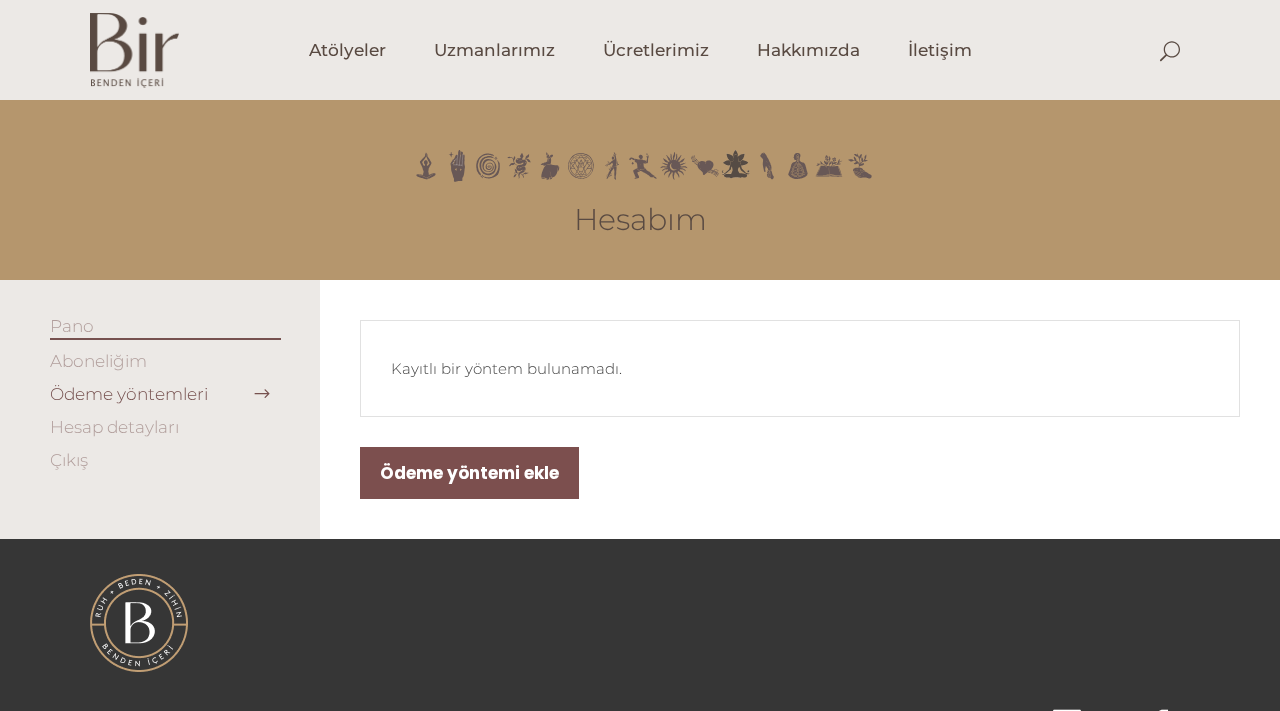 scroll, scrollTop: 0, scrollLeft: 0, axis: both 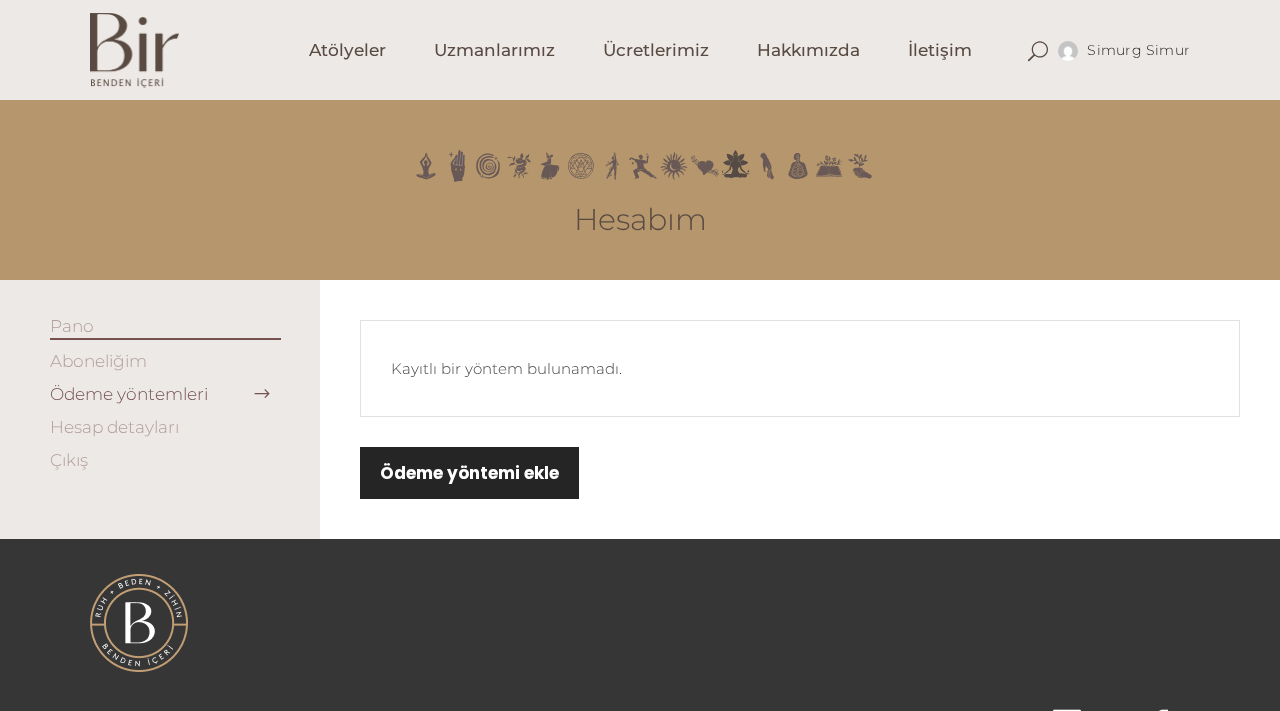 click on "Ödeme yöntemi ekle" at bounding box center [469, 473] 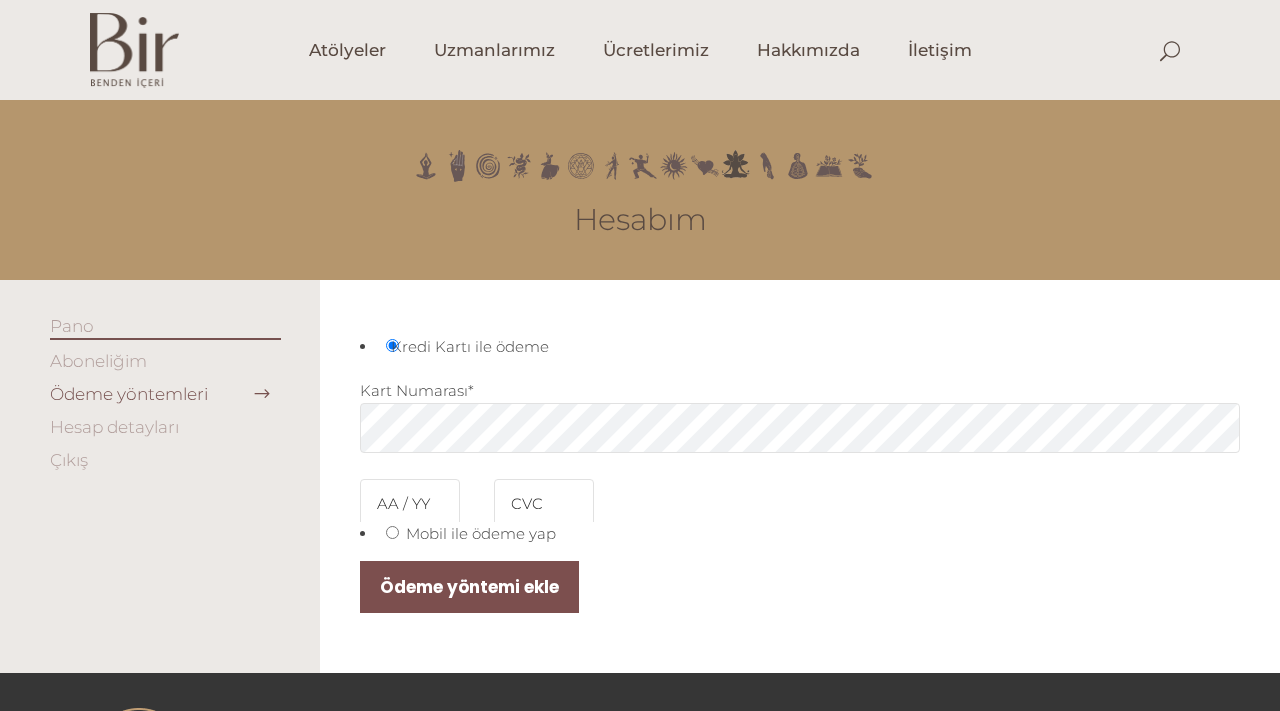 scroll, scrollTop: 0, scrollLeft: 0, axis: both 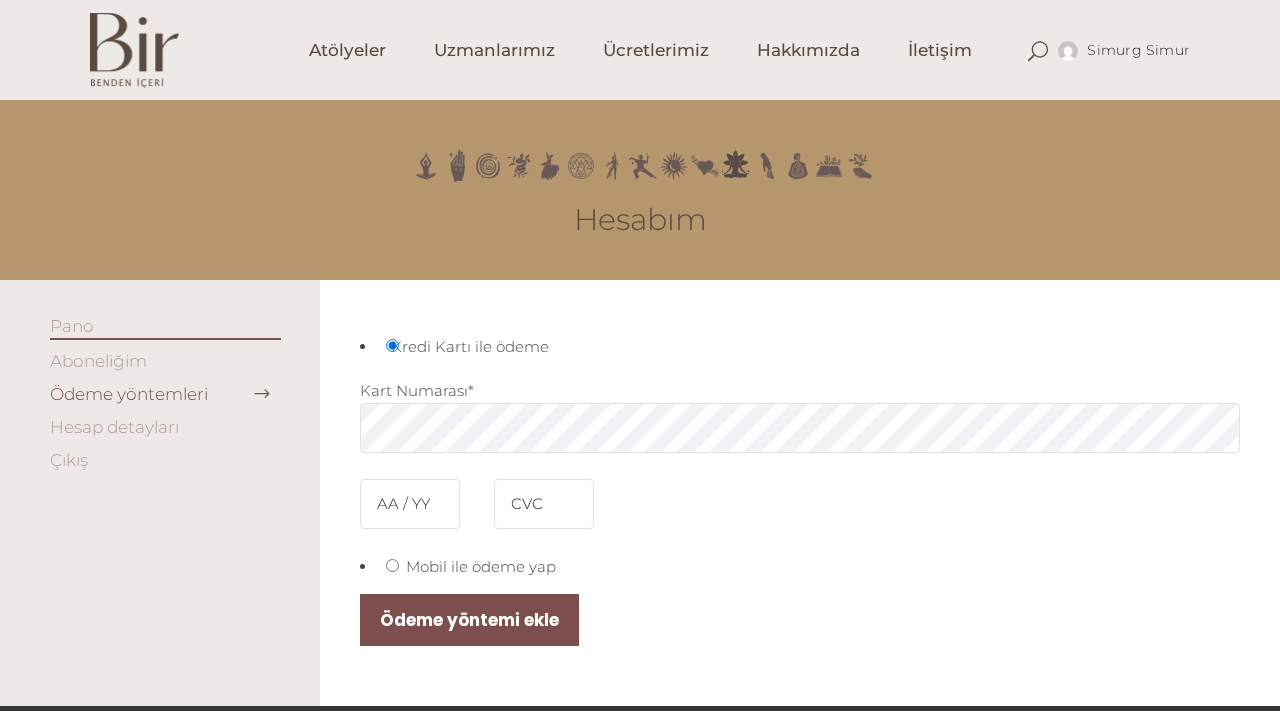 click on "Aboneliğim" at bounding box center (98, 361) 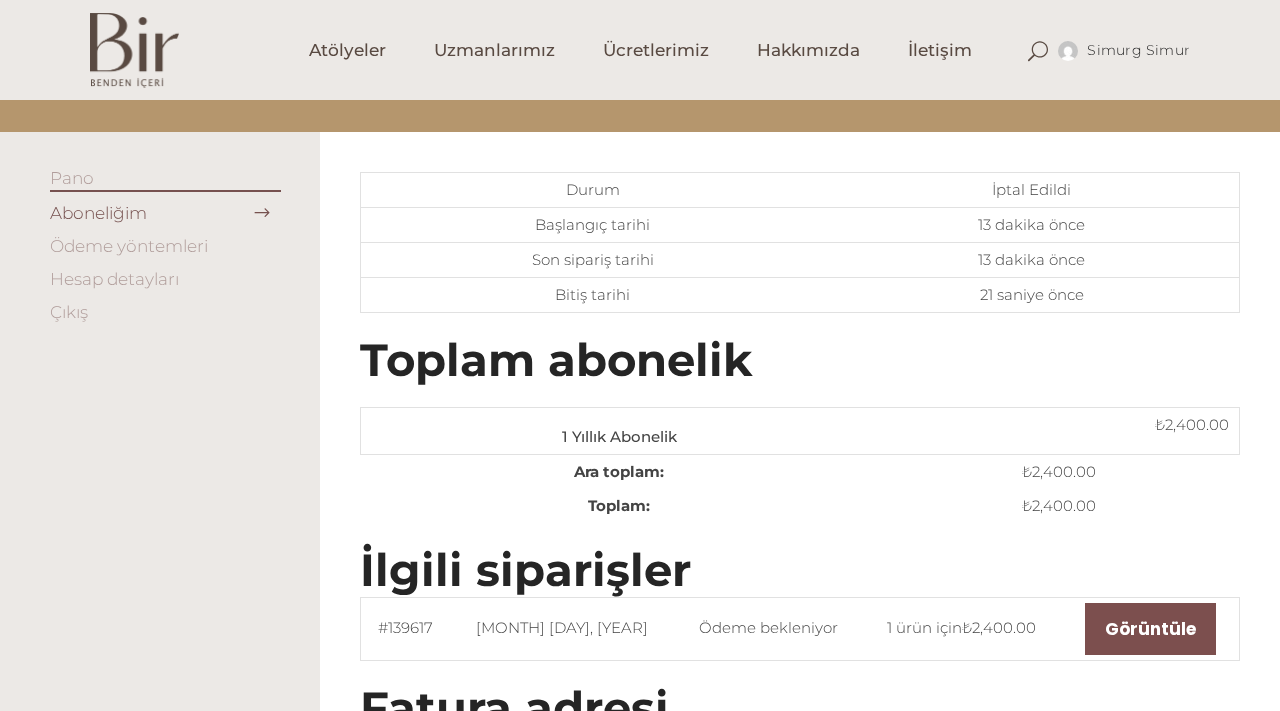 scroll, scrollTop: 147, scrollLeft: 0, axis: vertical 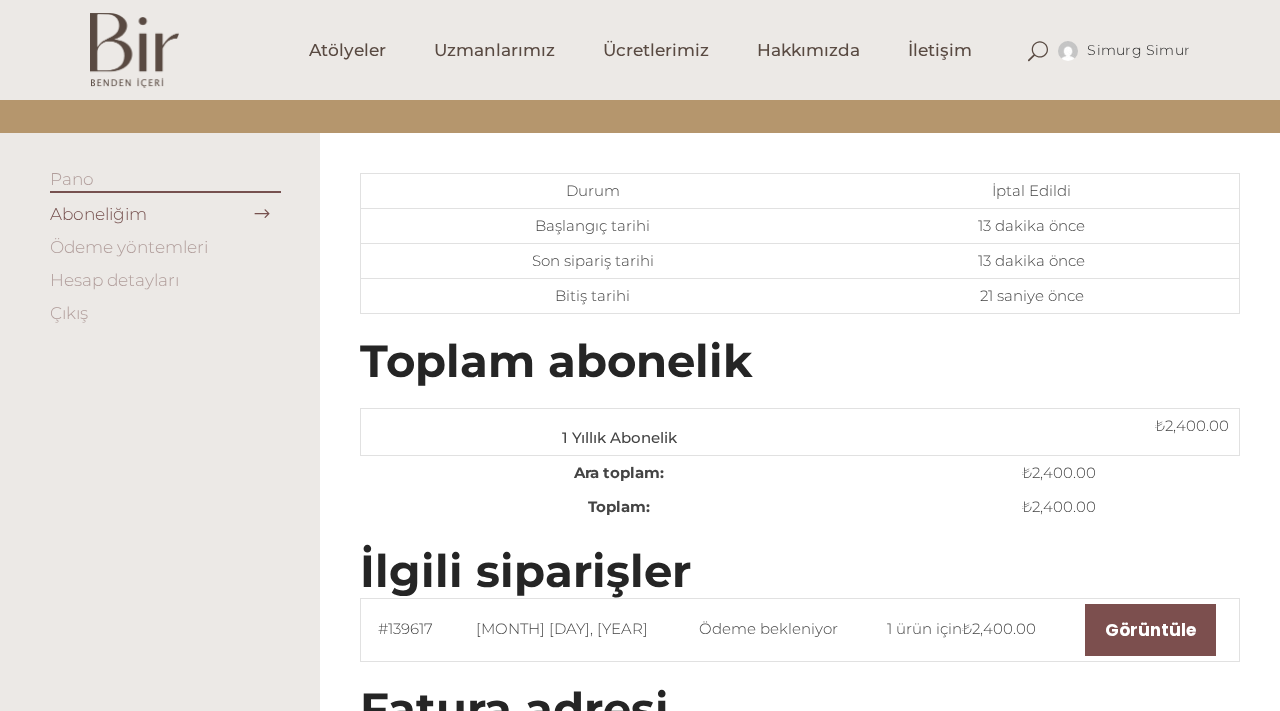 click on "Ödeme yöntemleri" at bounding box center [129, 247] 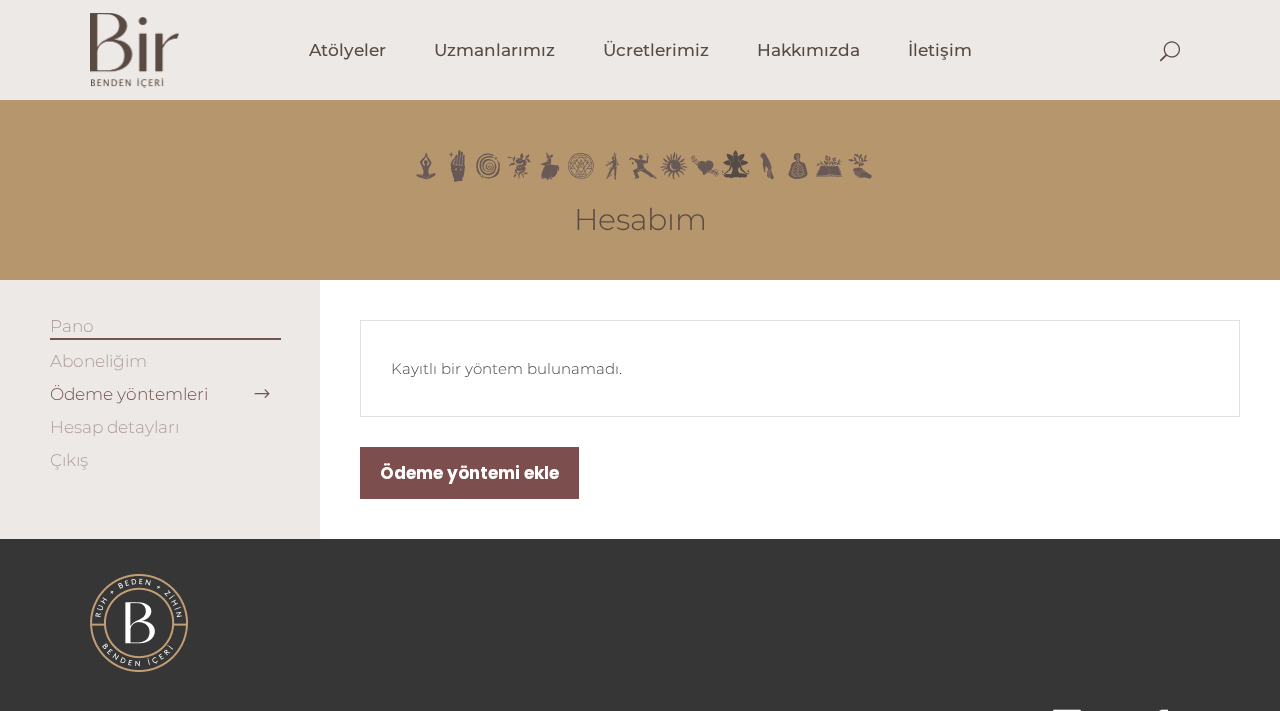scroll, scrollTop: 0, scrollLeft: 0, axis: both 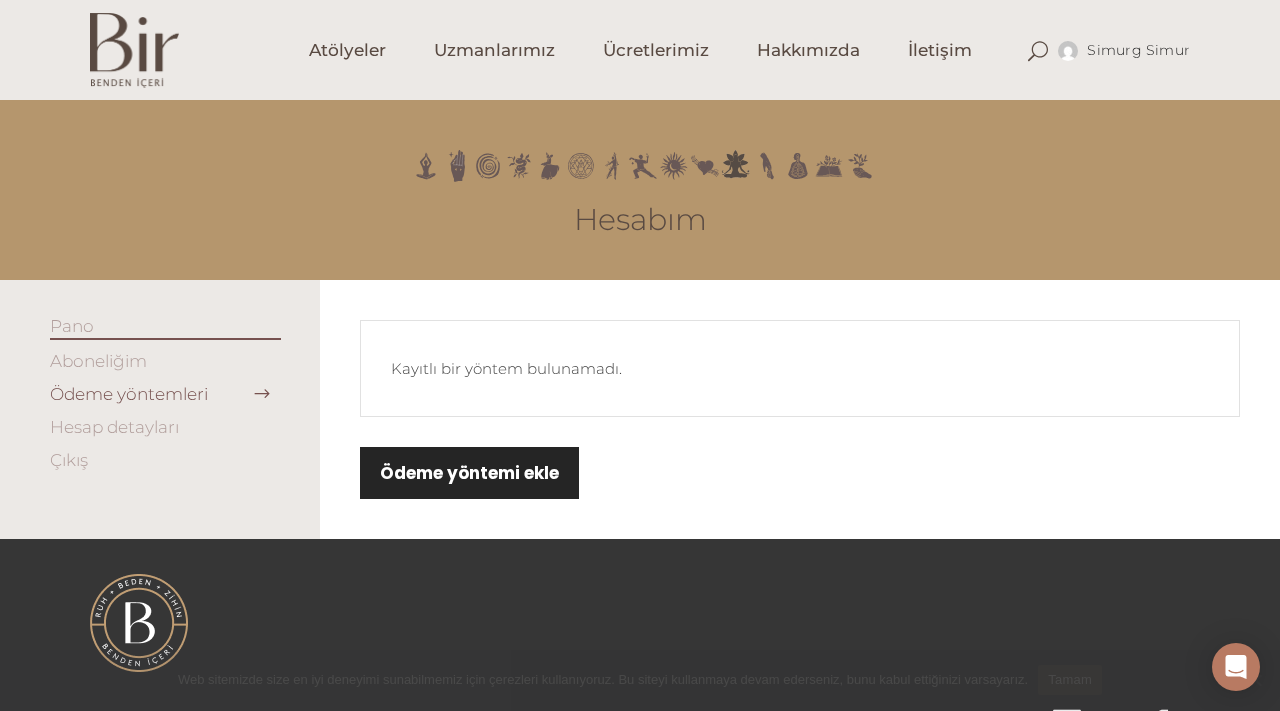click on "Ödeme yöntemi ekle" at bounding box center (469, 473) 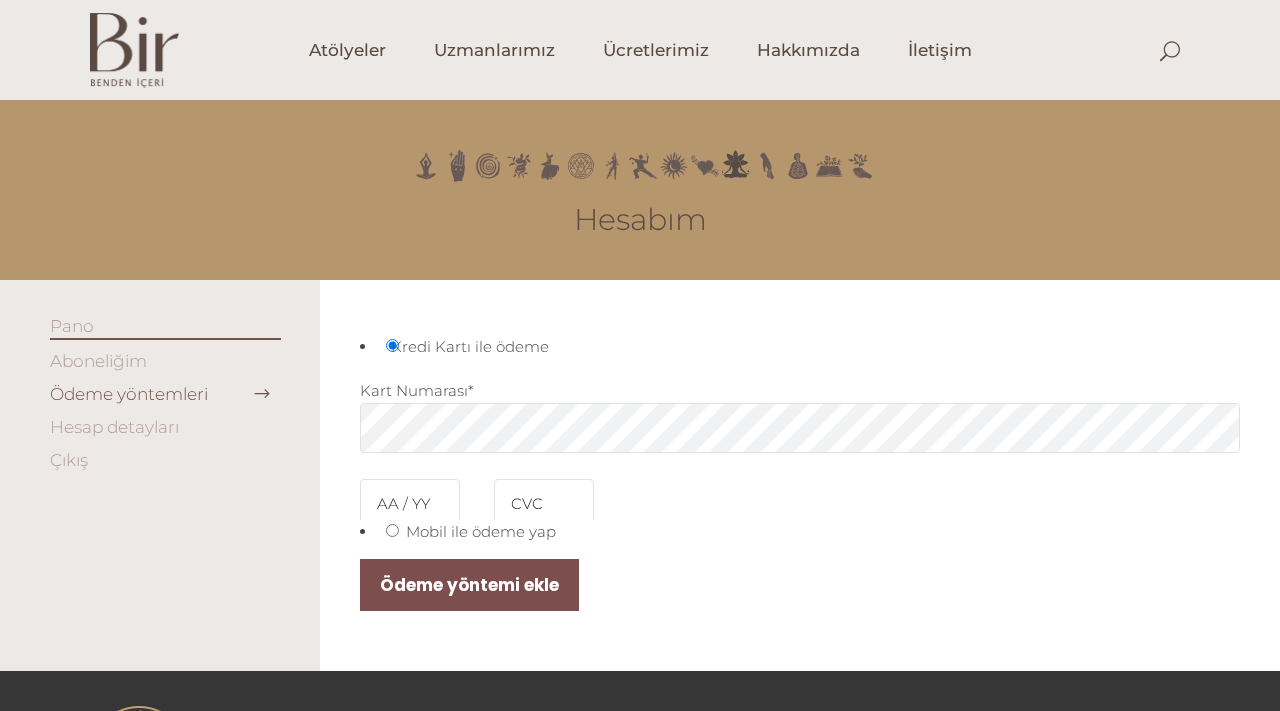scroll, scrollTop: 0, scrollLeft: 0, axis: both 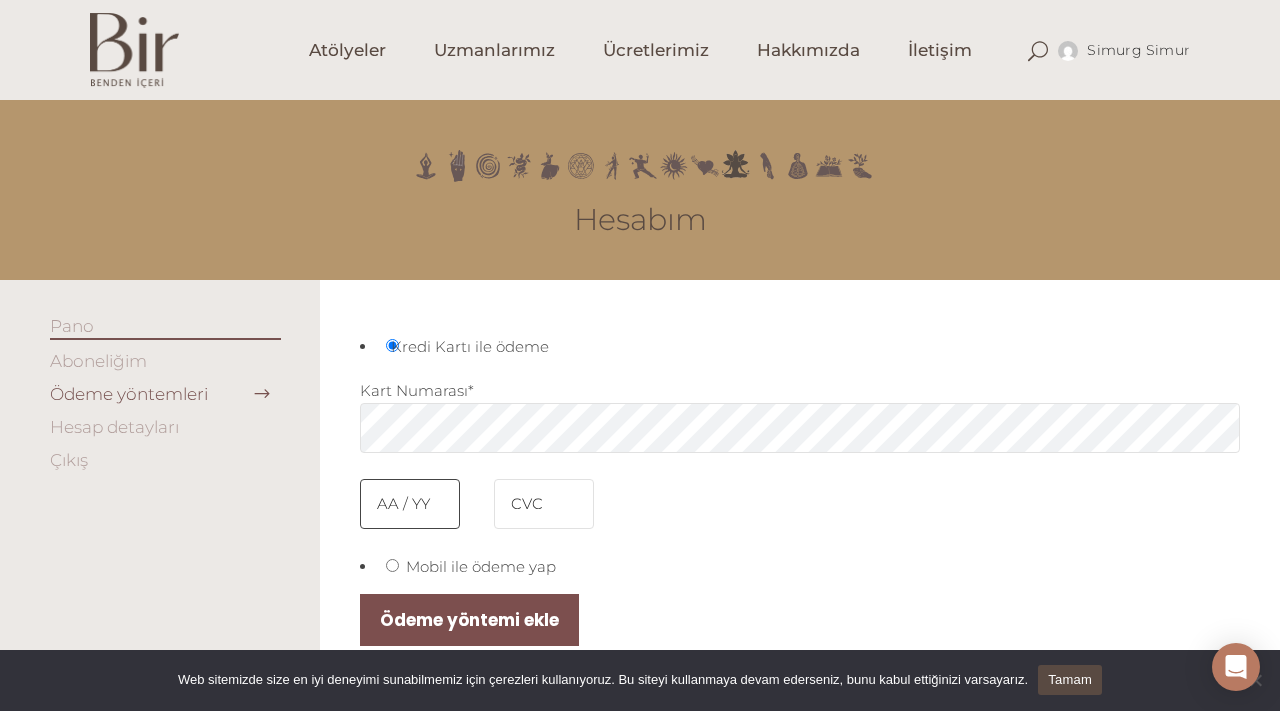 click at bounding box center (410, 504) 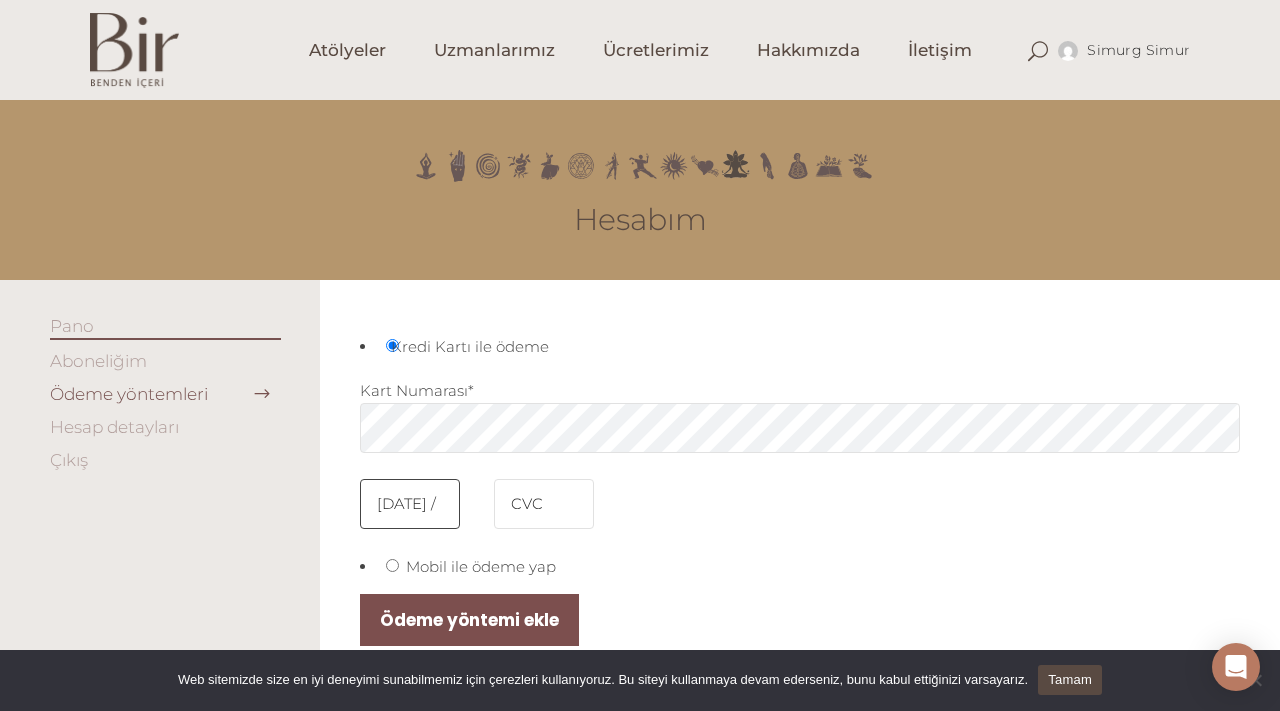 type on "01 / 29" 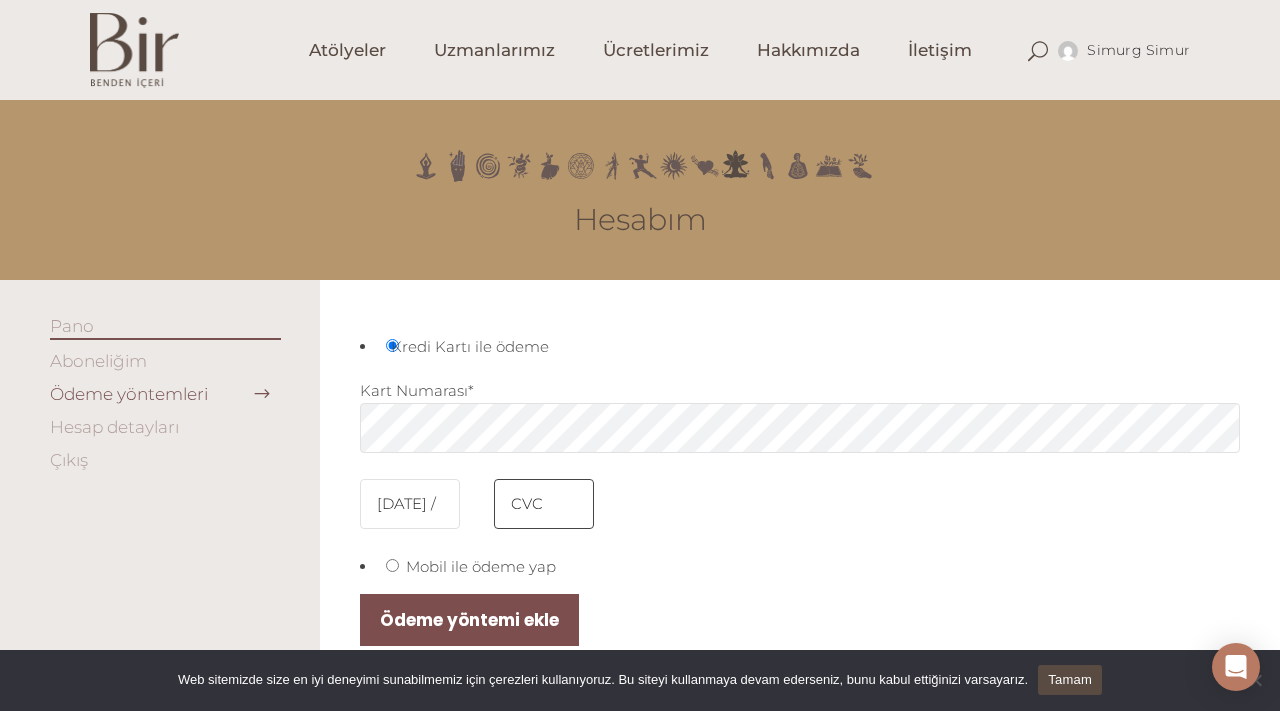 click at bounding box center (544, 504) 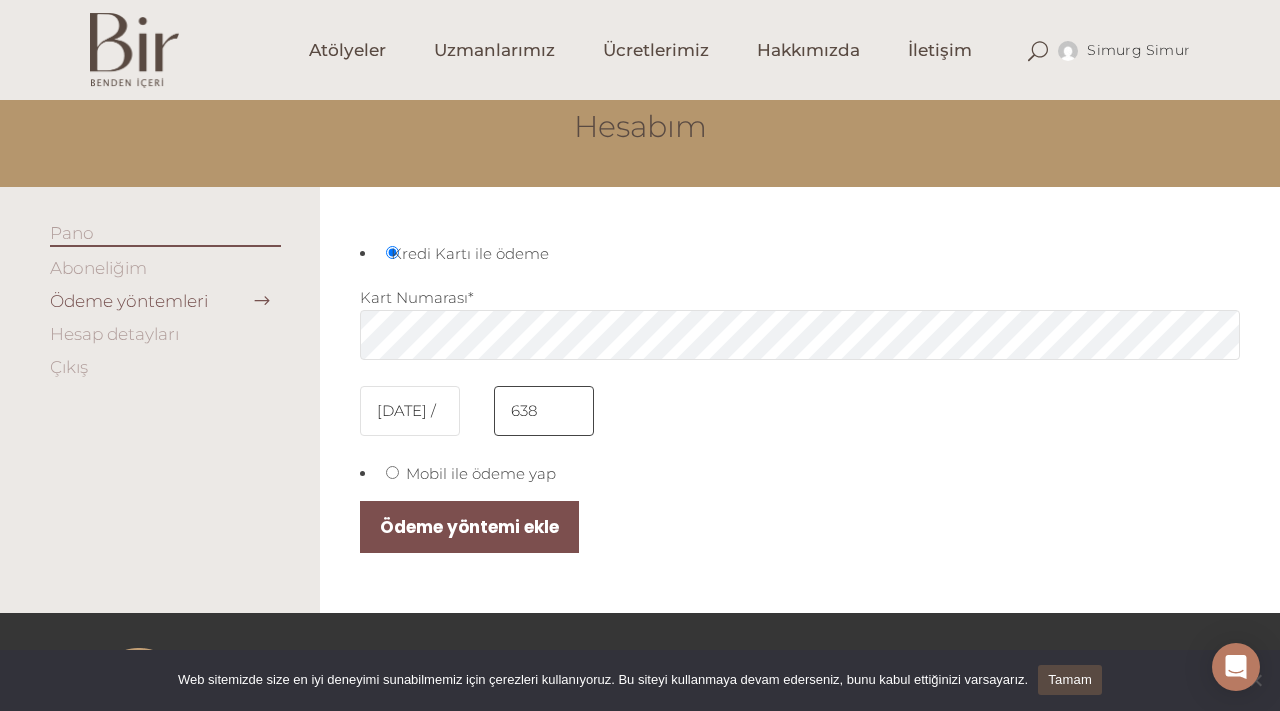 scroll, scrollTop: 124, scrollLeft: 0, axis: vertical 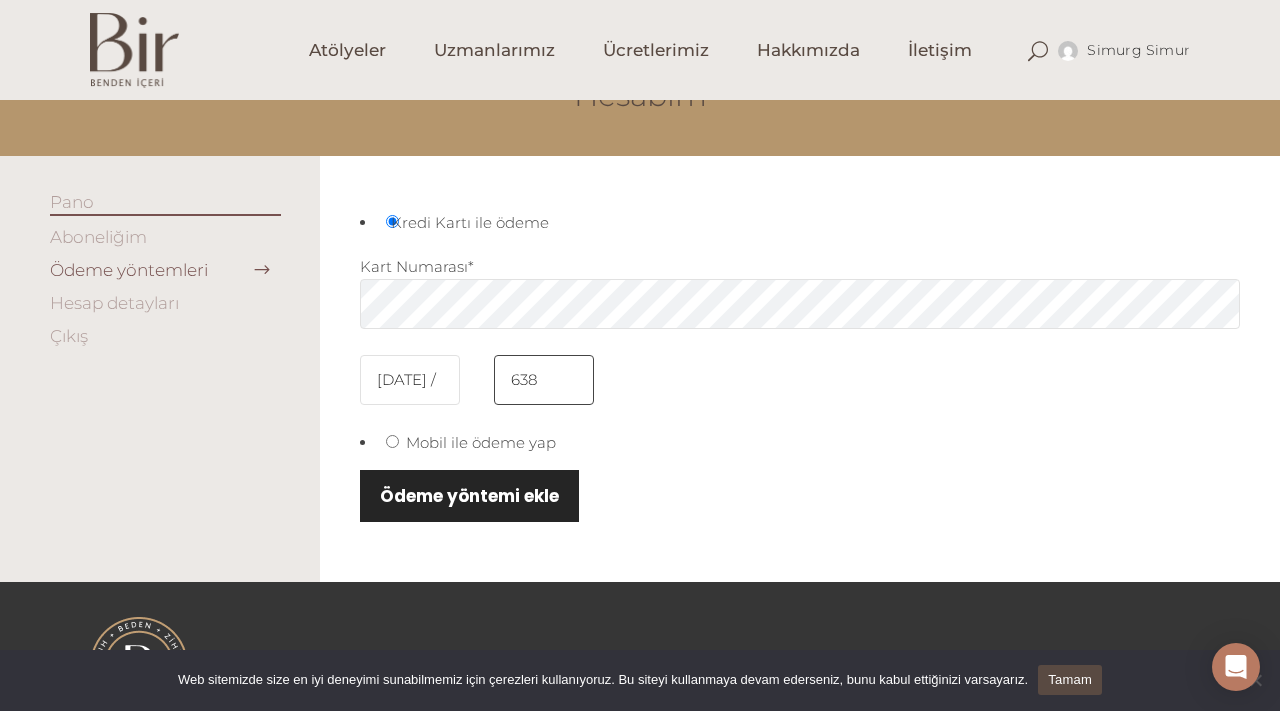 type on "638" 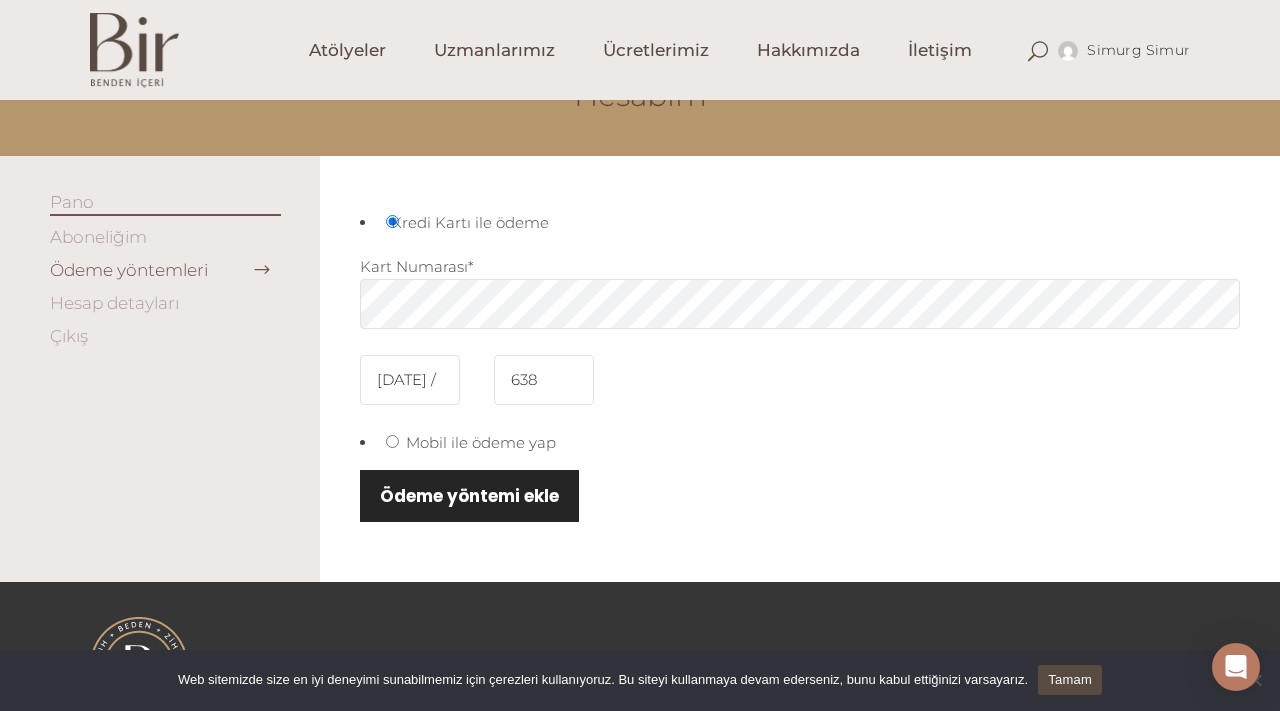 click on "Ödeme yöntemi ekle" at bounding box center [469, 496] 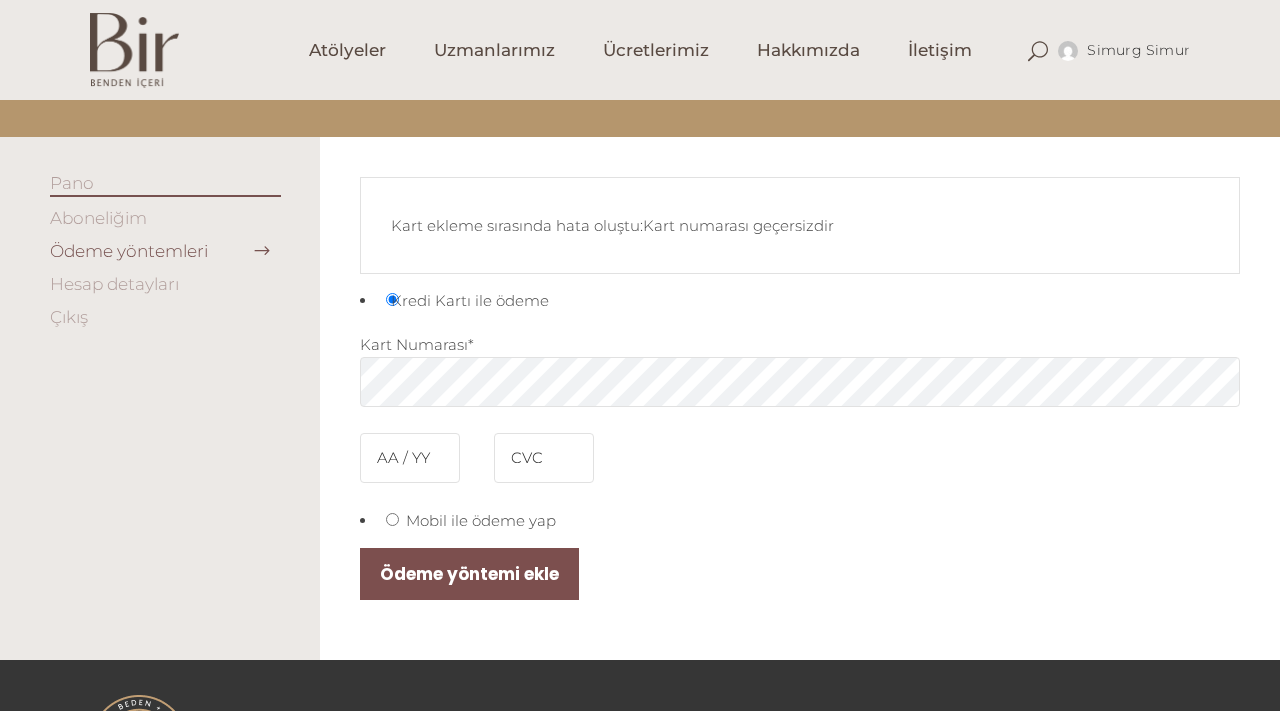 scroll, scrollTop: 153, scrollLeft: 0, axis: vertical 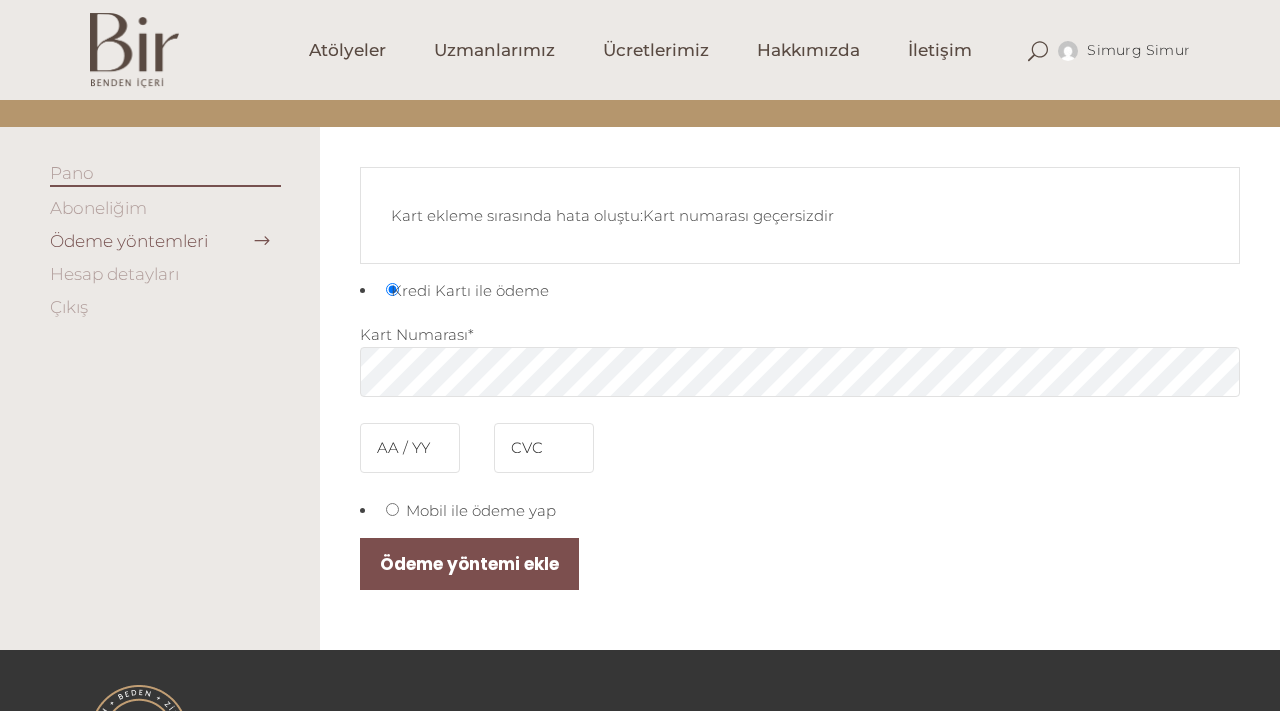 click on "Aboneliğim" at bounding box center [98, 208] 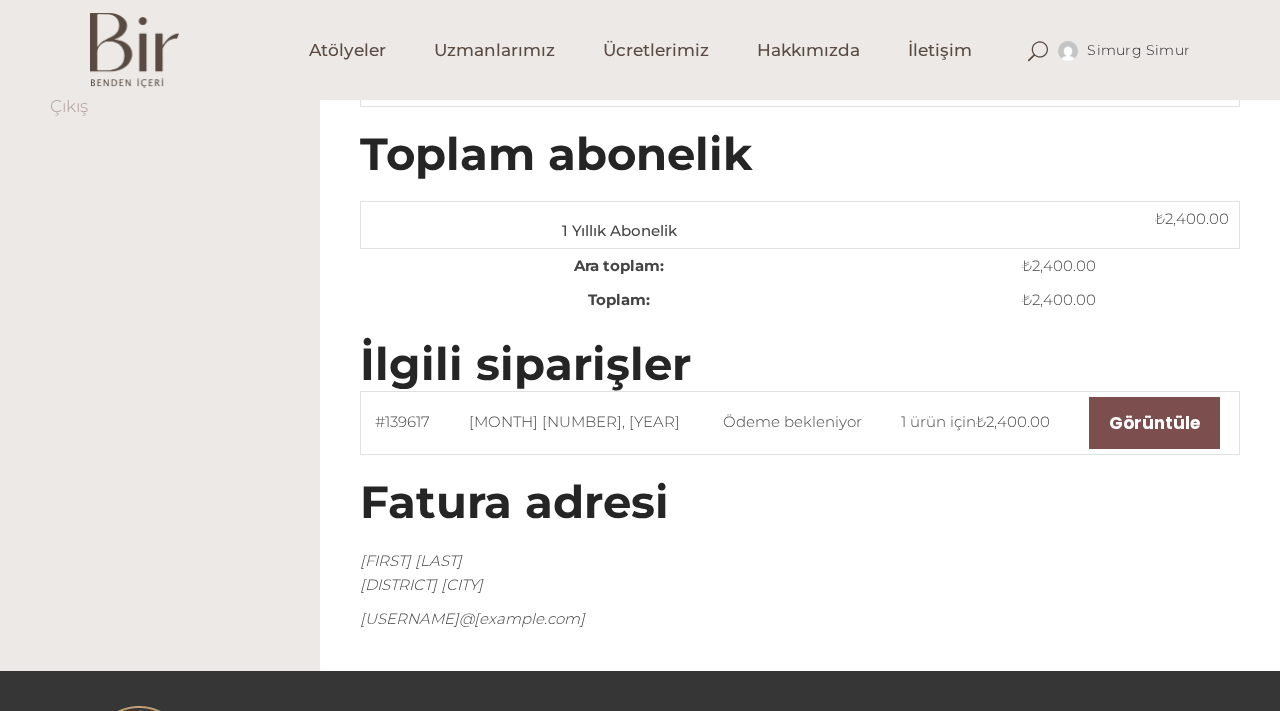 scroll, scrollTop: 387, scrollLeft: 0, axis: vertical 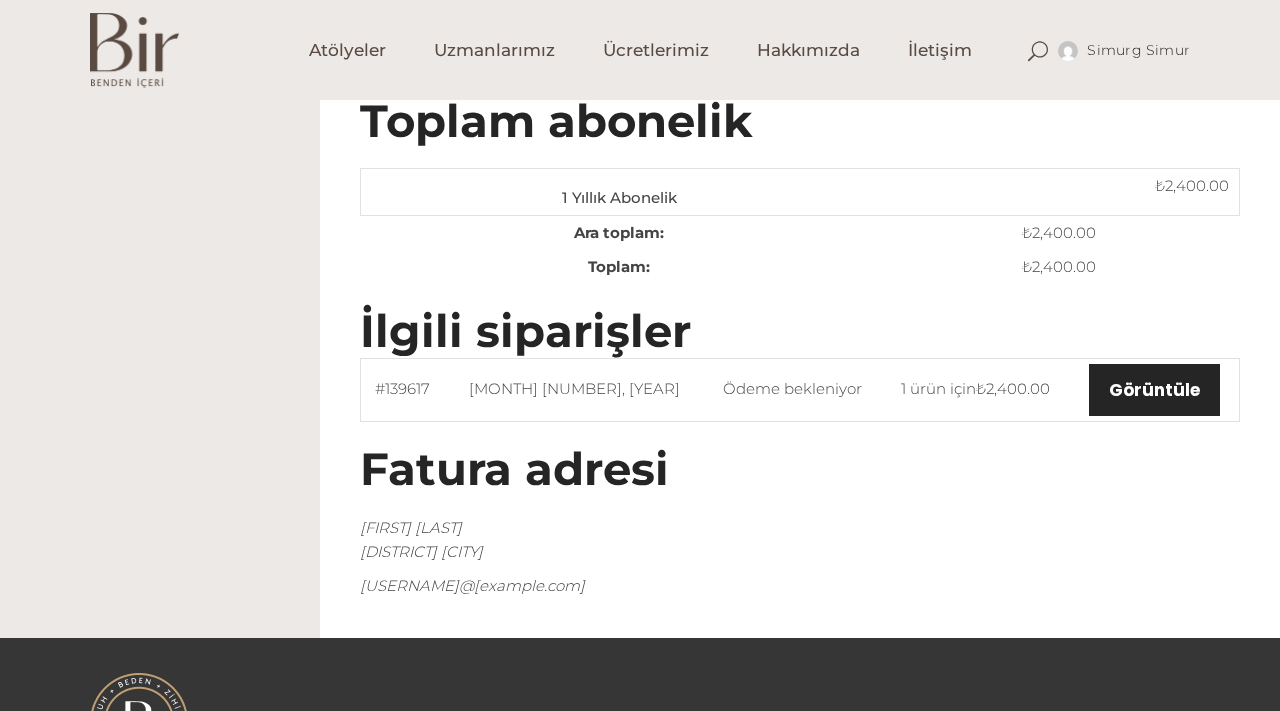 click on "Görüntüle" at bounding box center (1154, 390) 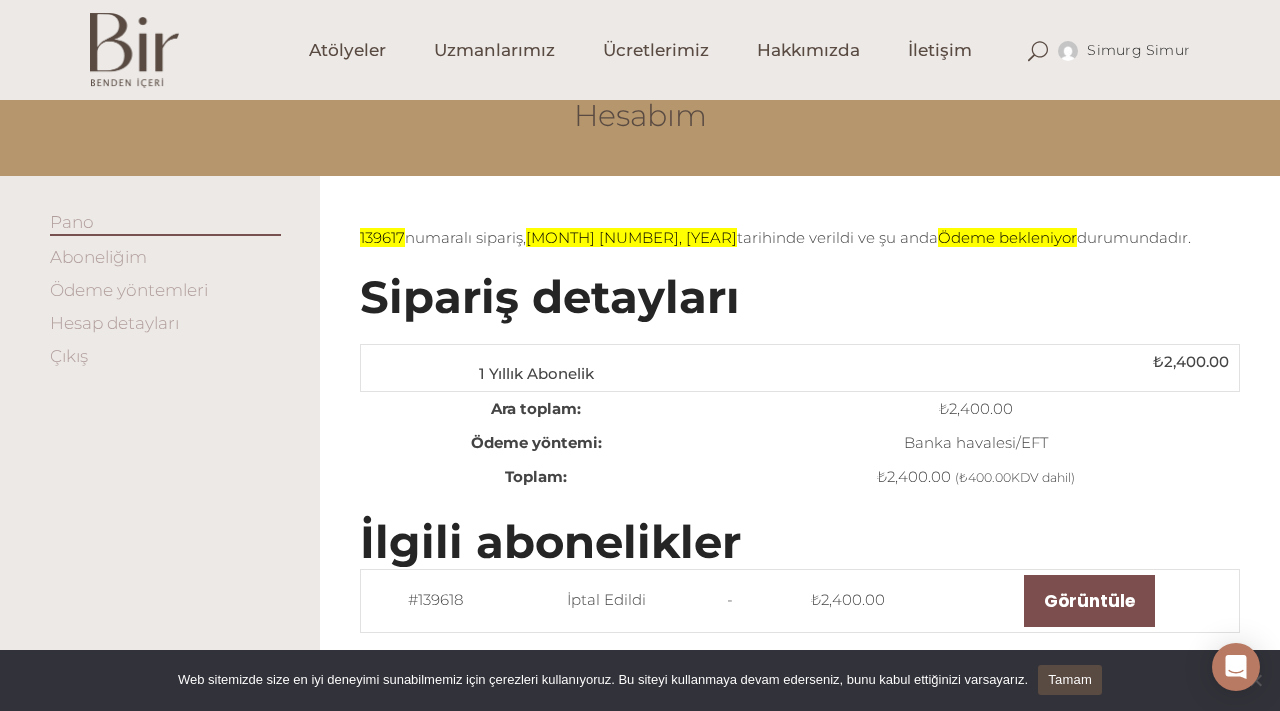 scroll, scrollTop: 0, scrollLeft: 0, axis: both 